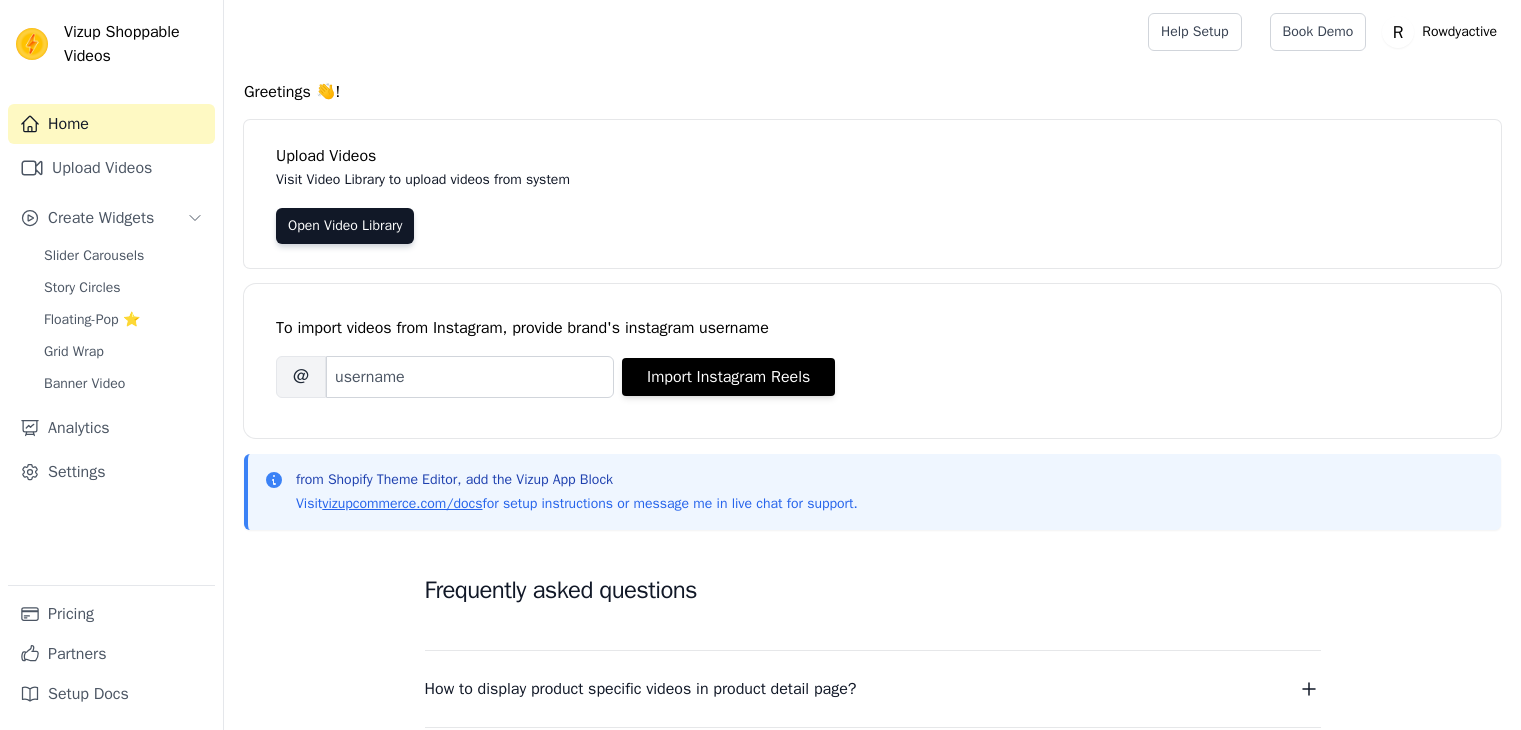scroll, scrollTop: 0, scrollLeft: 0, axis: both 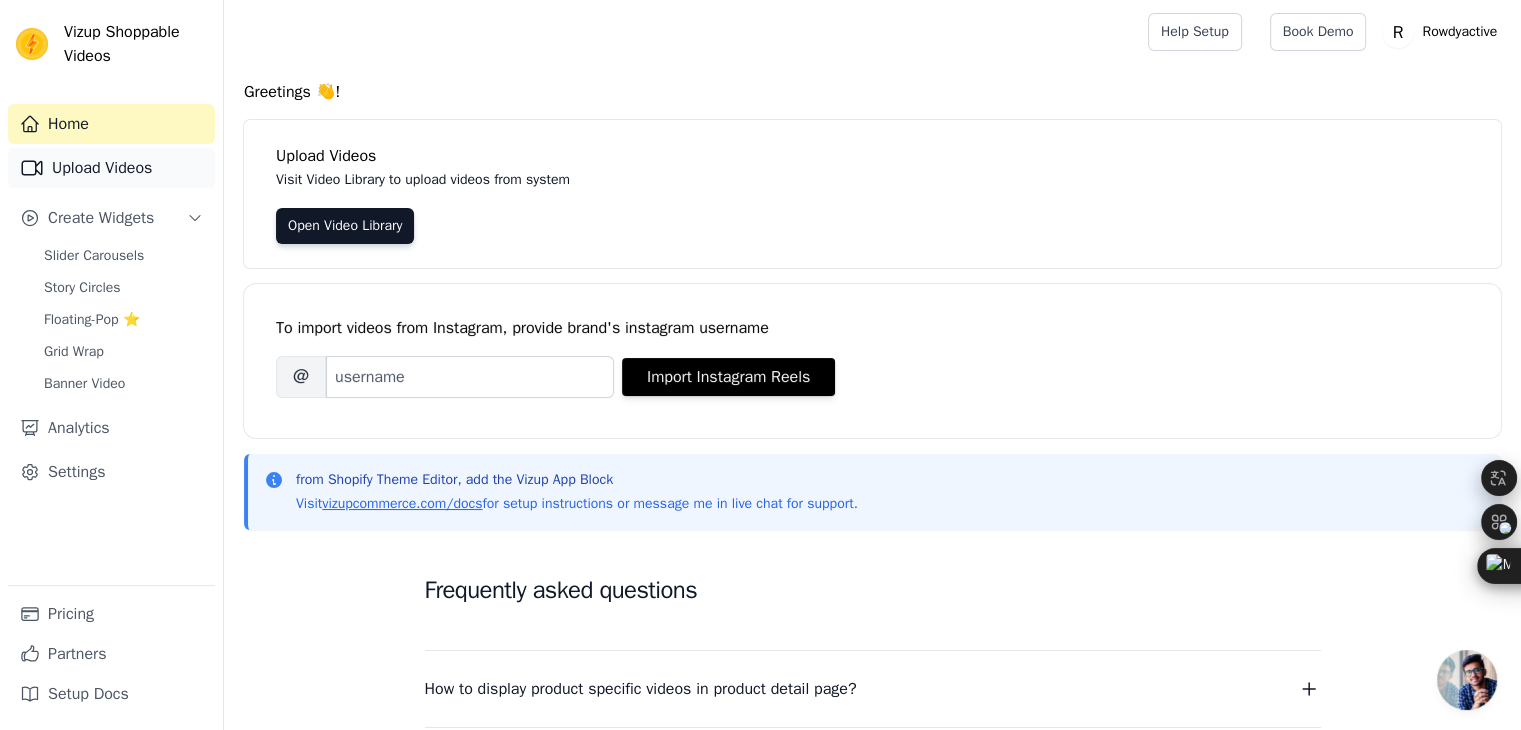 click on "Upload Videos" at bounding box center [111, 168] 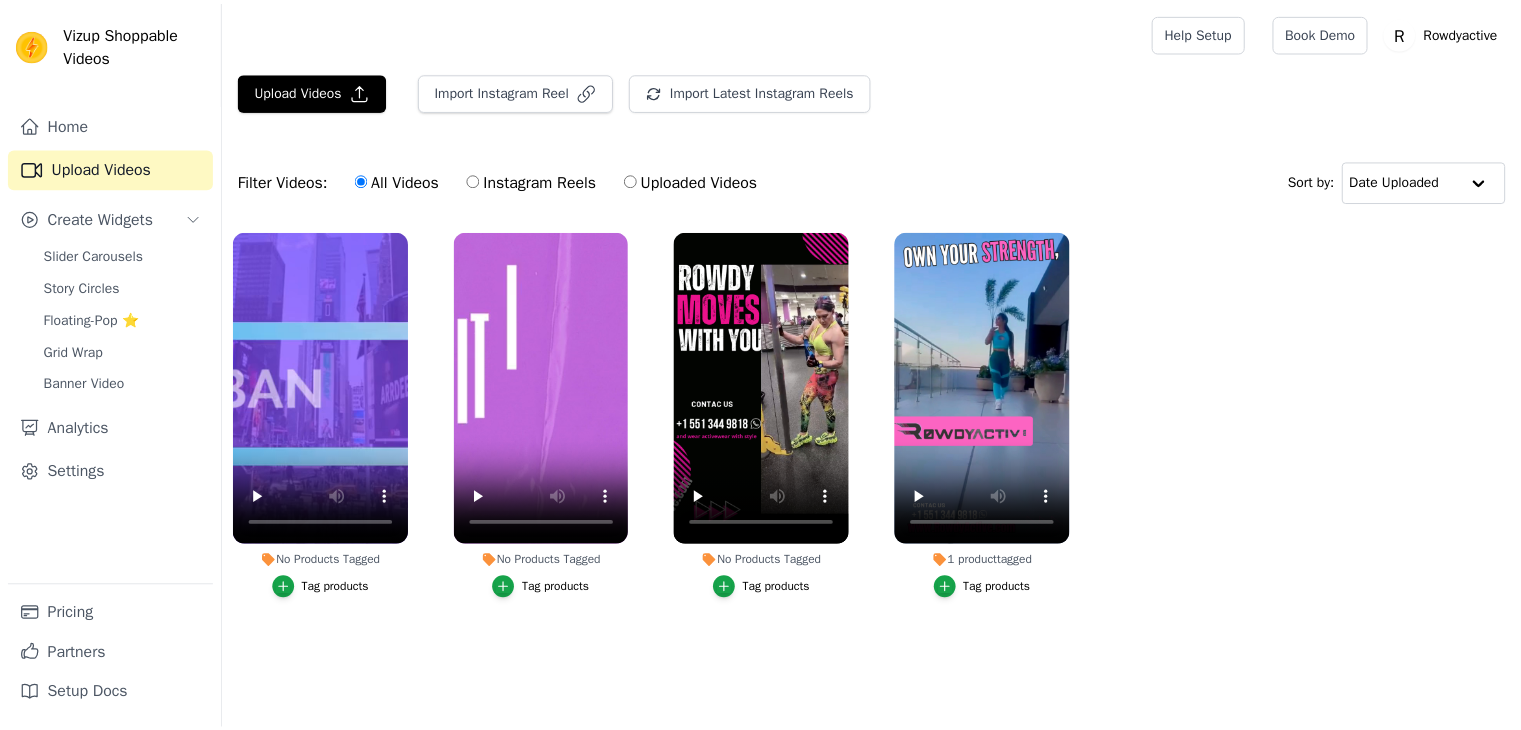 scroll, scrollTop: 0, scrollLeft: 0, axis: both 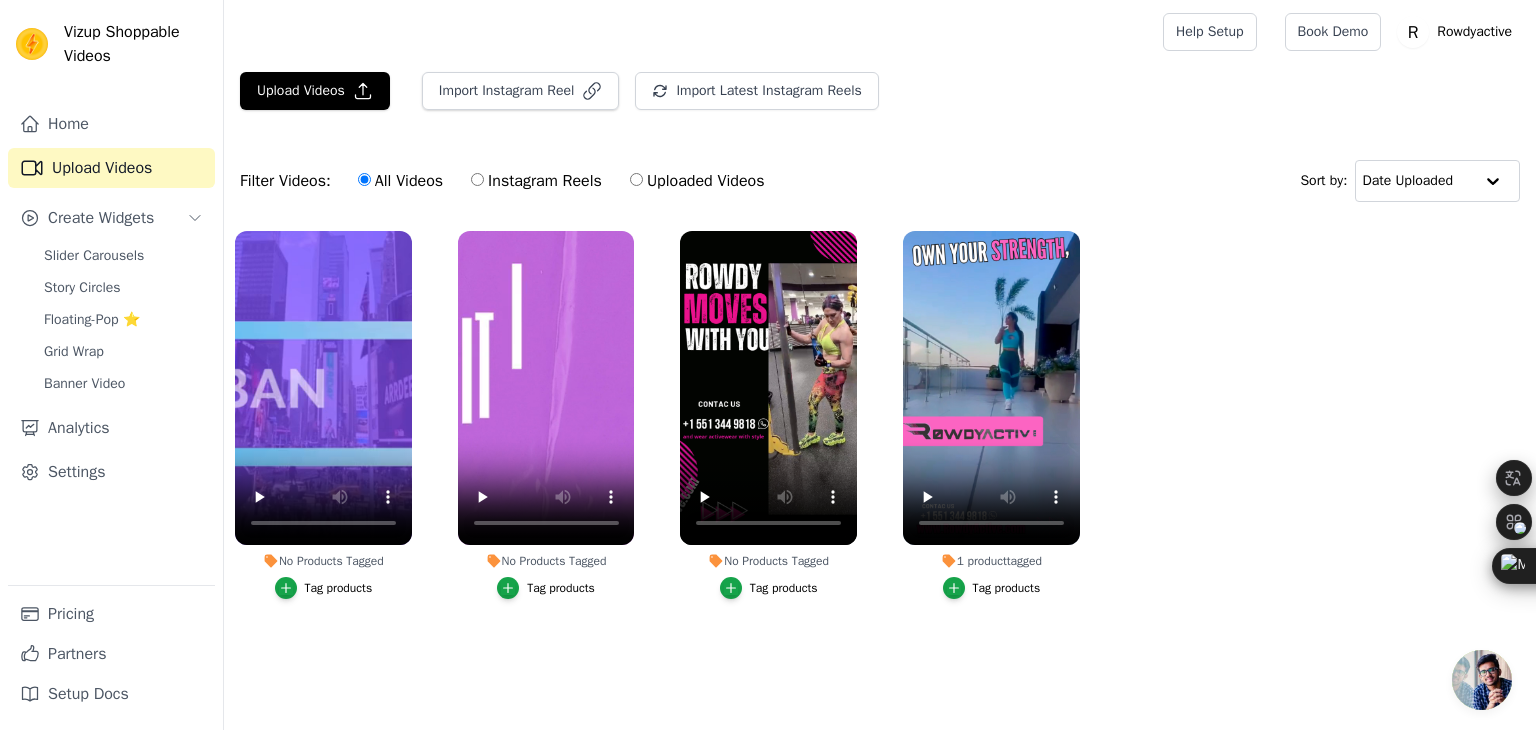 click on "No Products Tagged       Tag products
No Products Tagged       Tag products
No Products Tagged       Tag products           1   product  tagged       Tag products" at bounding box center (880, 435) 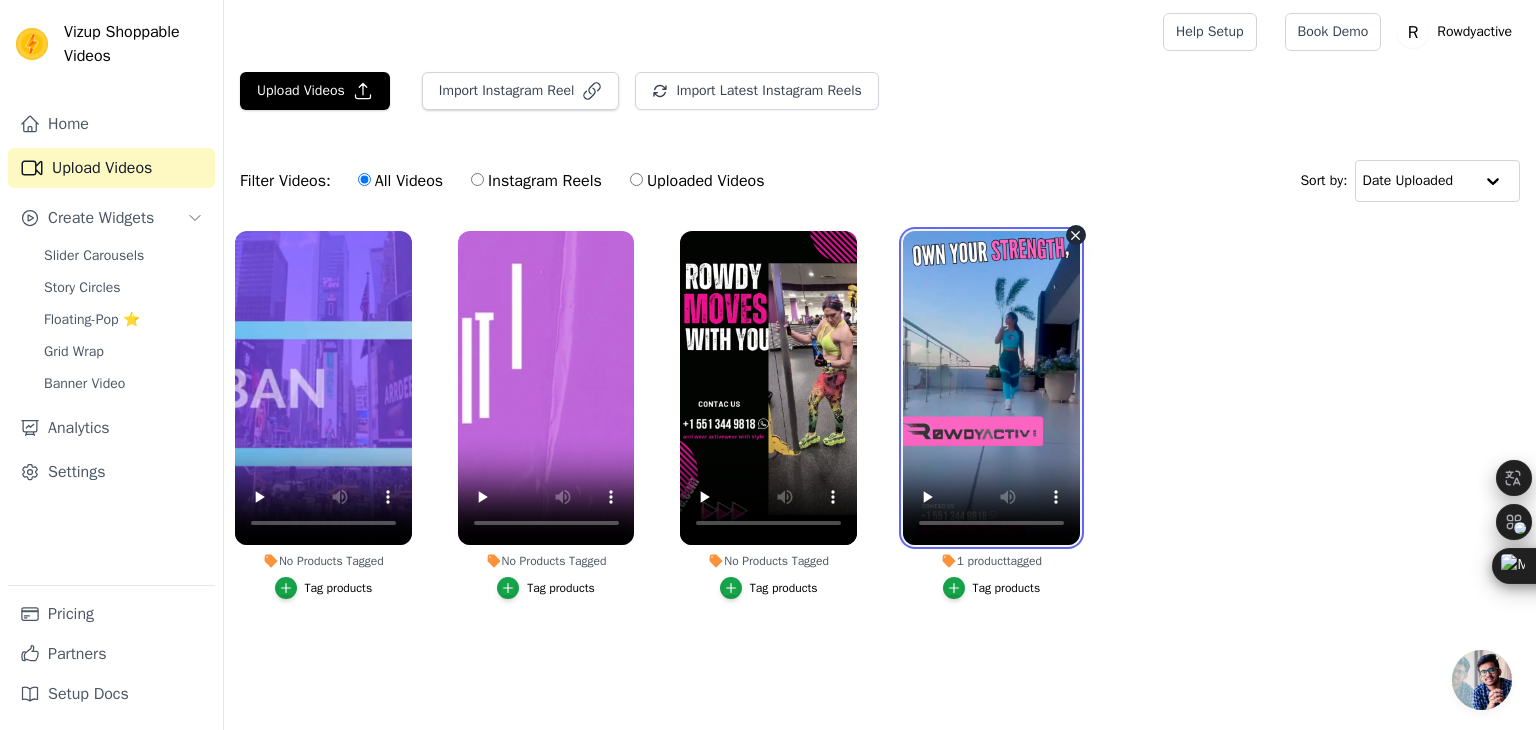 click at bounding box center (991, 388) 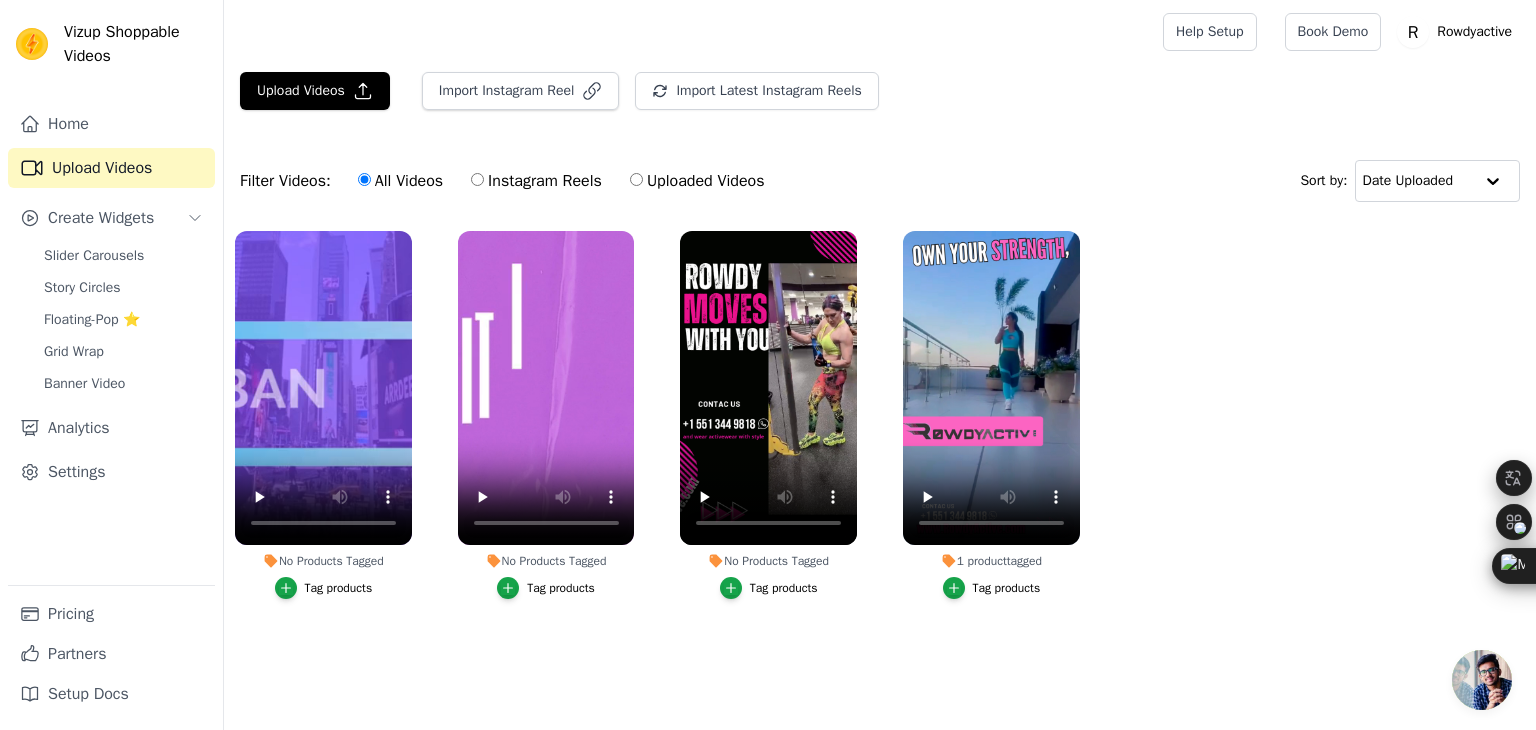 click on "Filter Videos:
All Videos
Instagram Reels
Uploaded Videos   Sort by:
Date Uploaded" at bounding box center [880, 181] 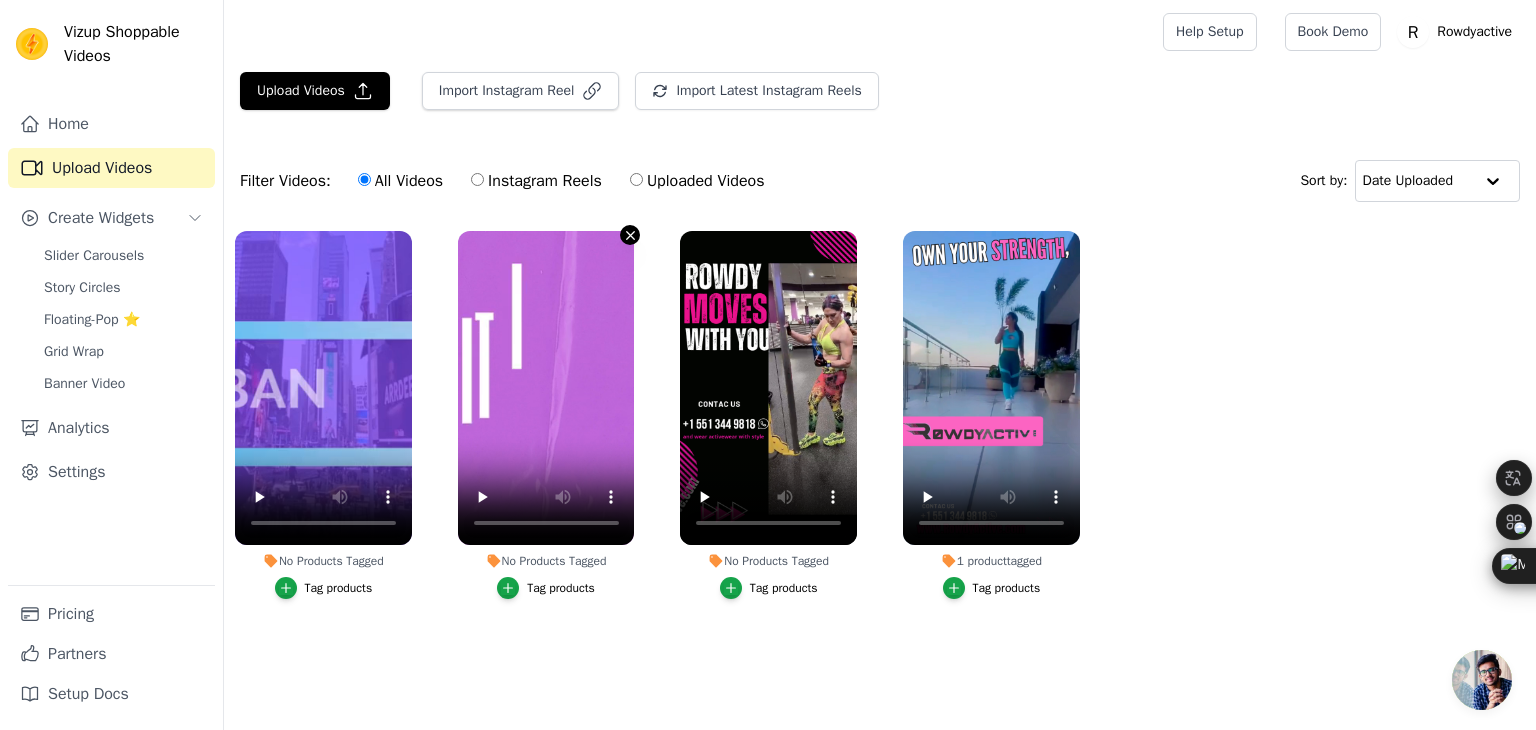 click 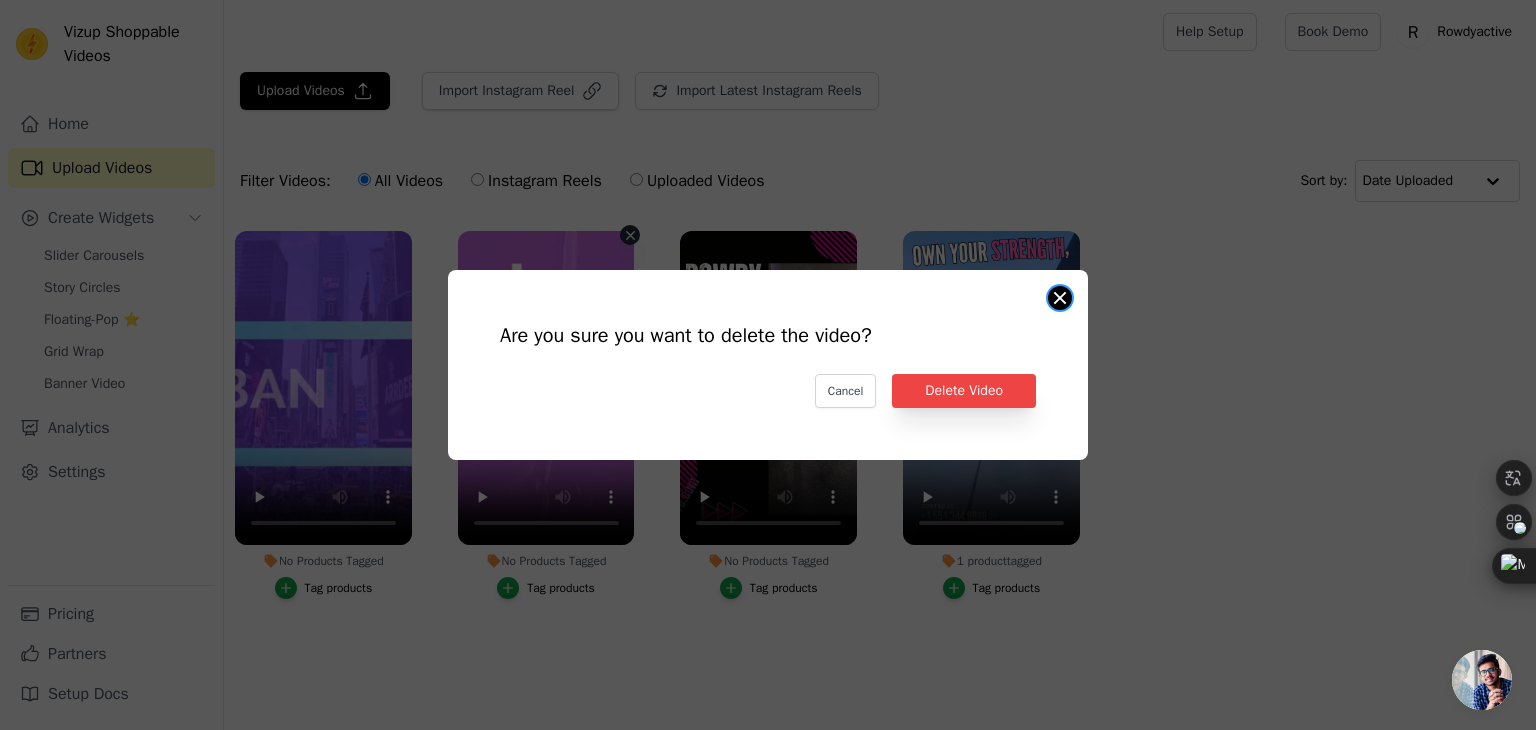 click on "Are you sure you want to delete the video?   Cancel   Delete Video
No Products Tagged       Tag products" at bounding box center (1060, 298) 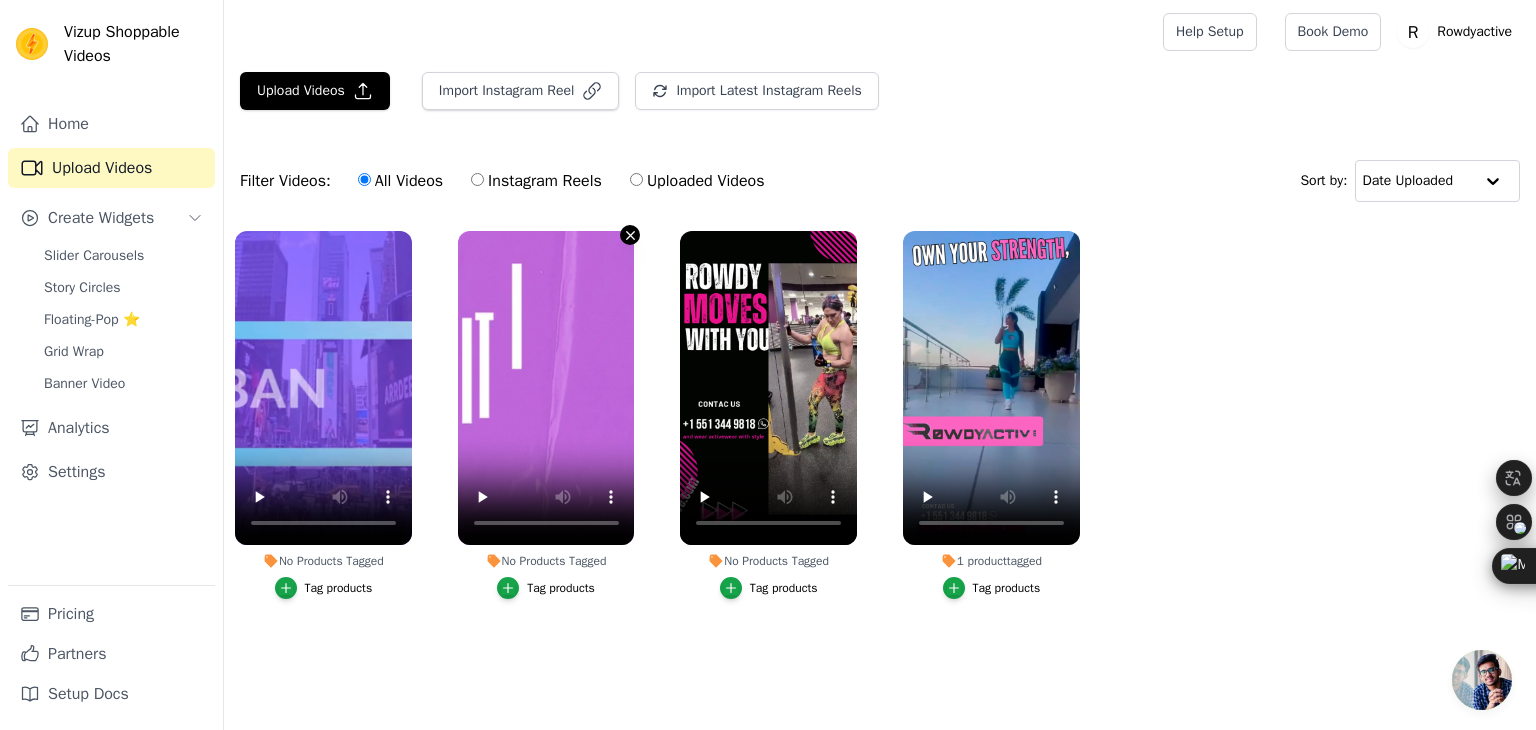 click on "No Products Tagged       Tag products" at bounding box center (630, 235) 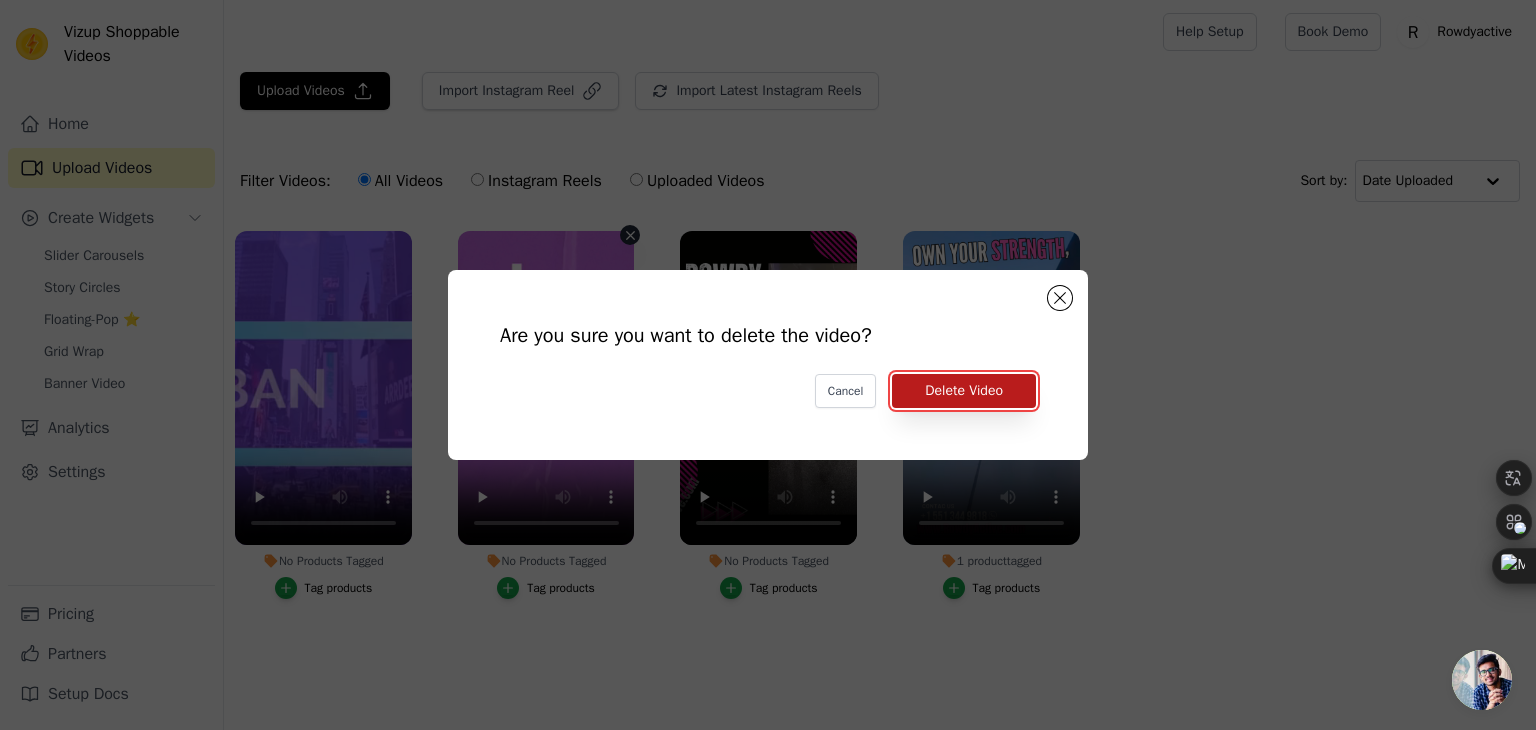 drag, startPoint x: 937, startPoint y: 383, endPoint x: 928, endPoint y: 389, distance: 10.816654 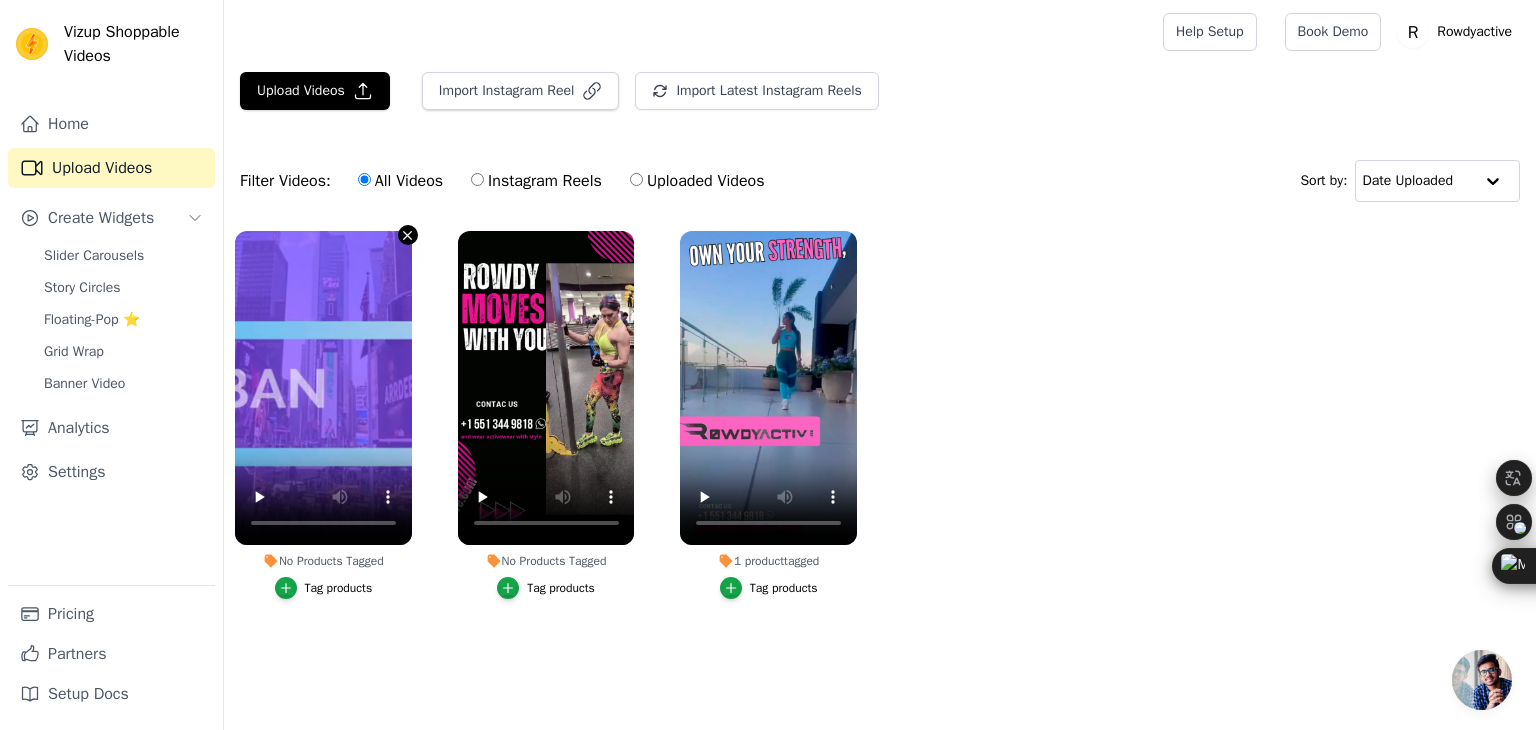 click 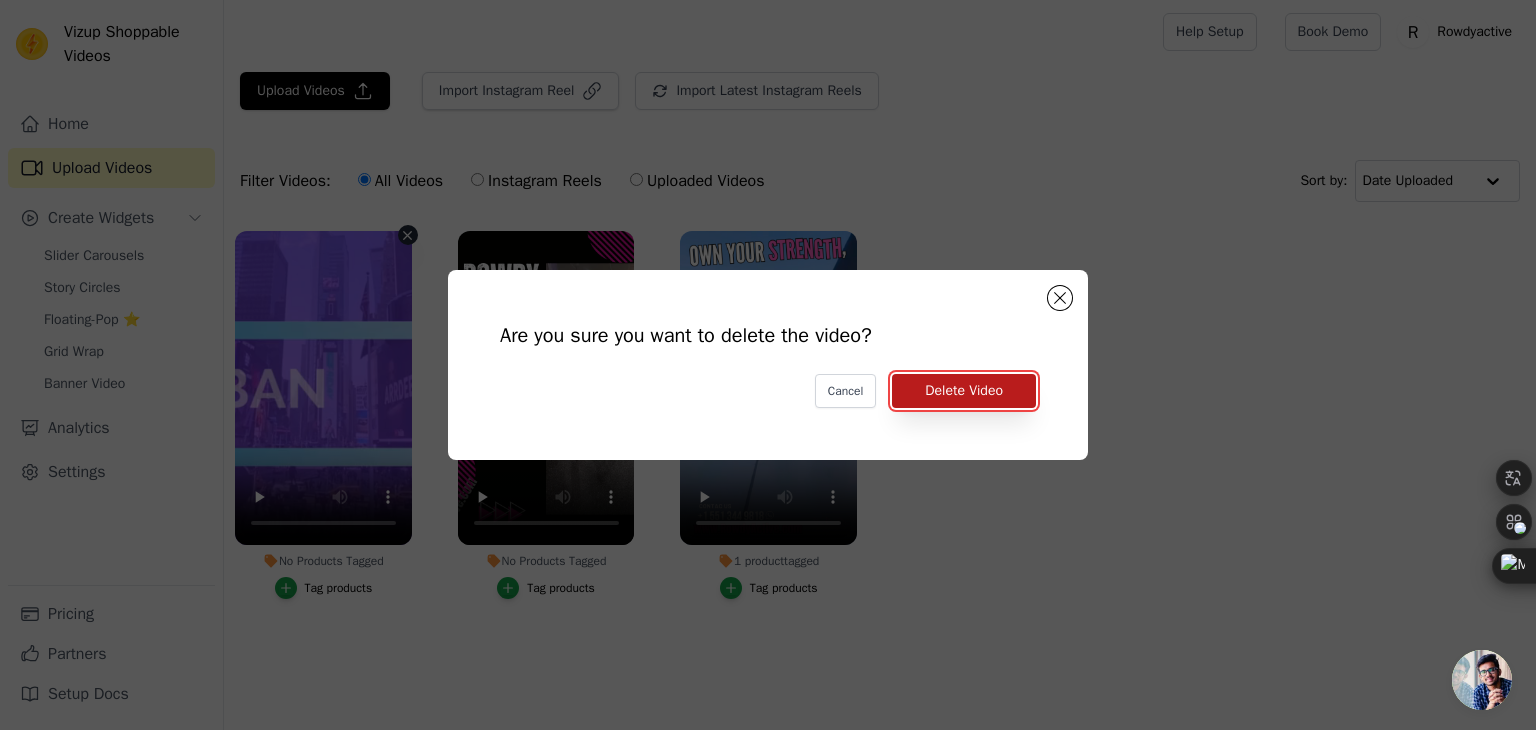 click on "Delete Video" at bounding box center [964, 391] 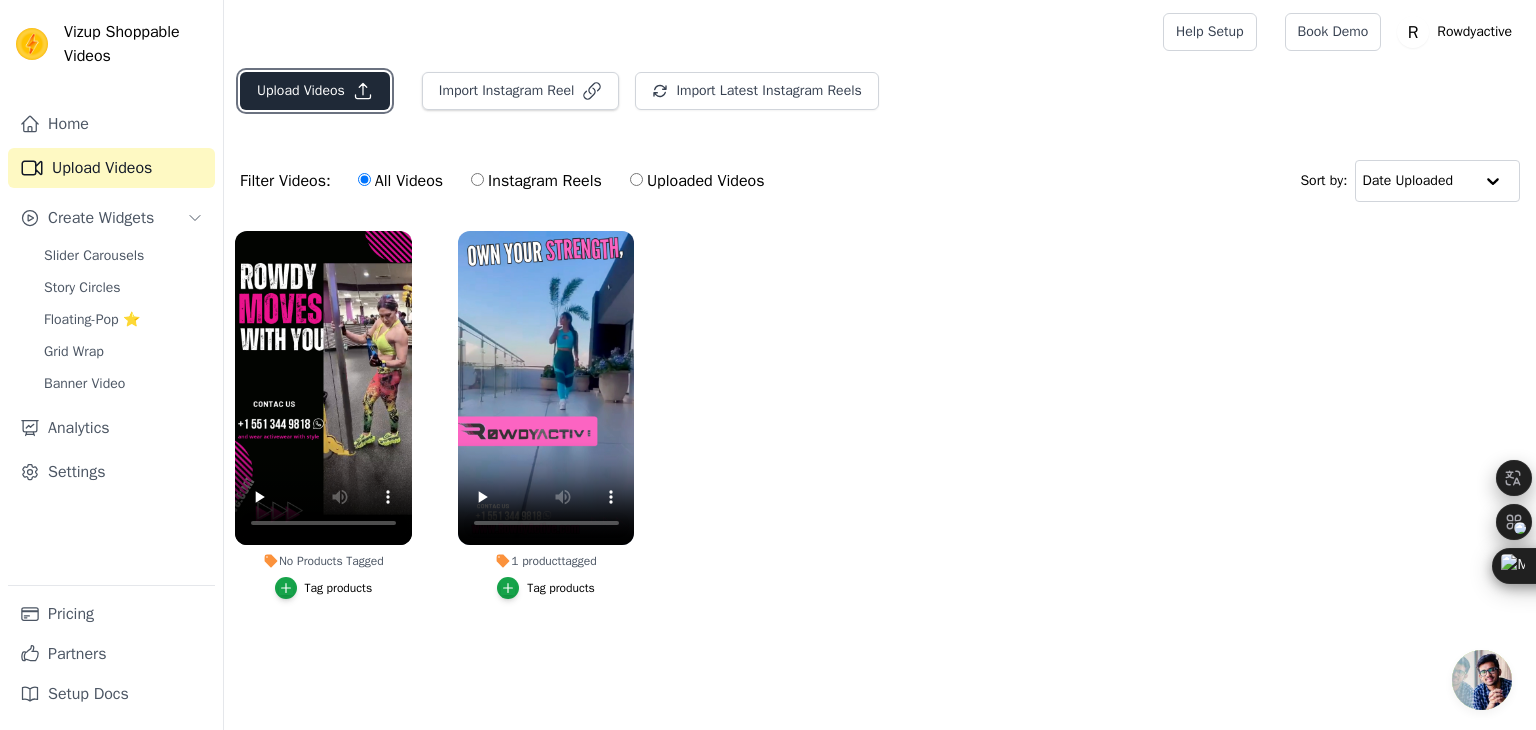 click on "Upload Videos" at bounding box center (315, 91) 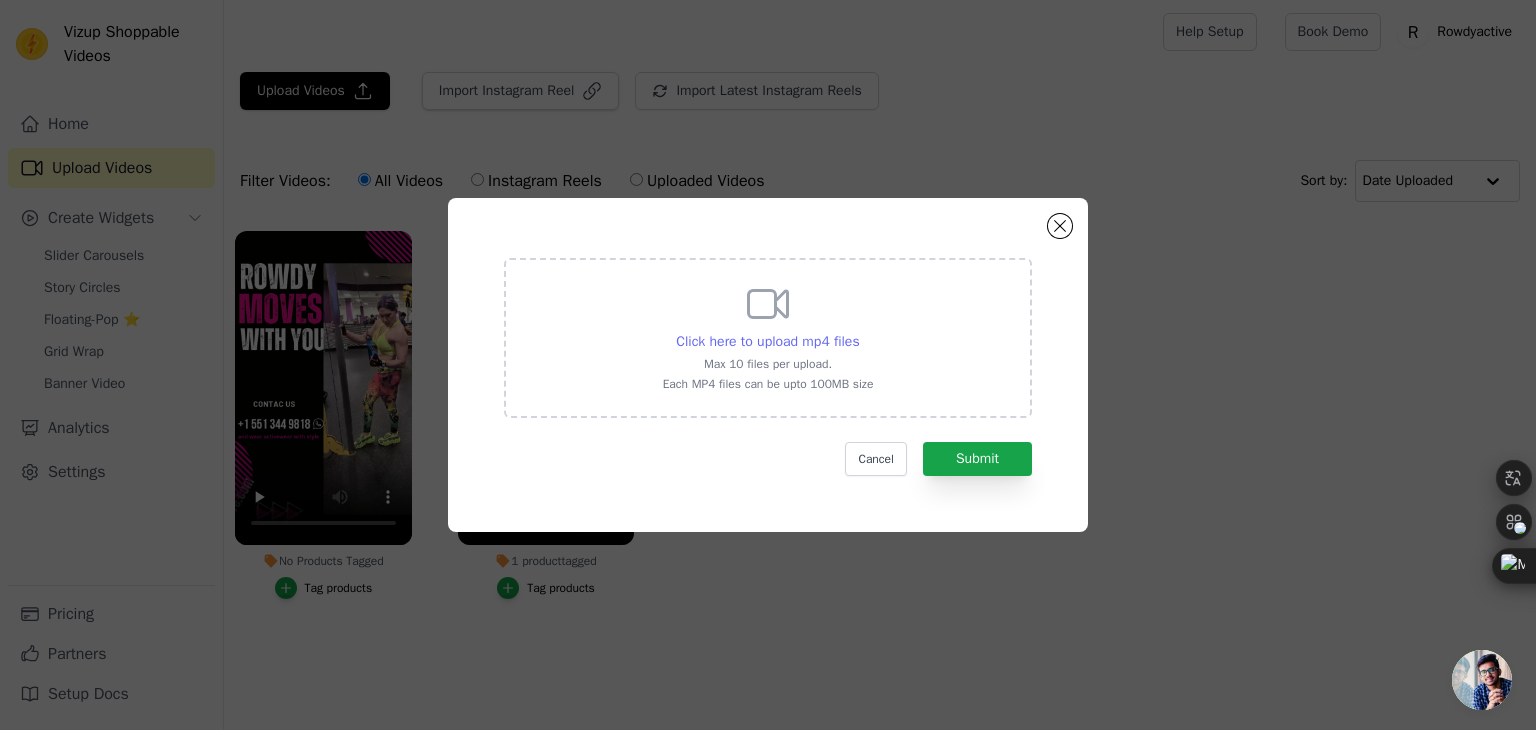 click on "Click here to upload mp4 files" at bounding box center (767, 341) 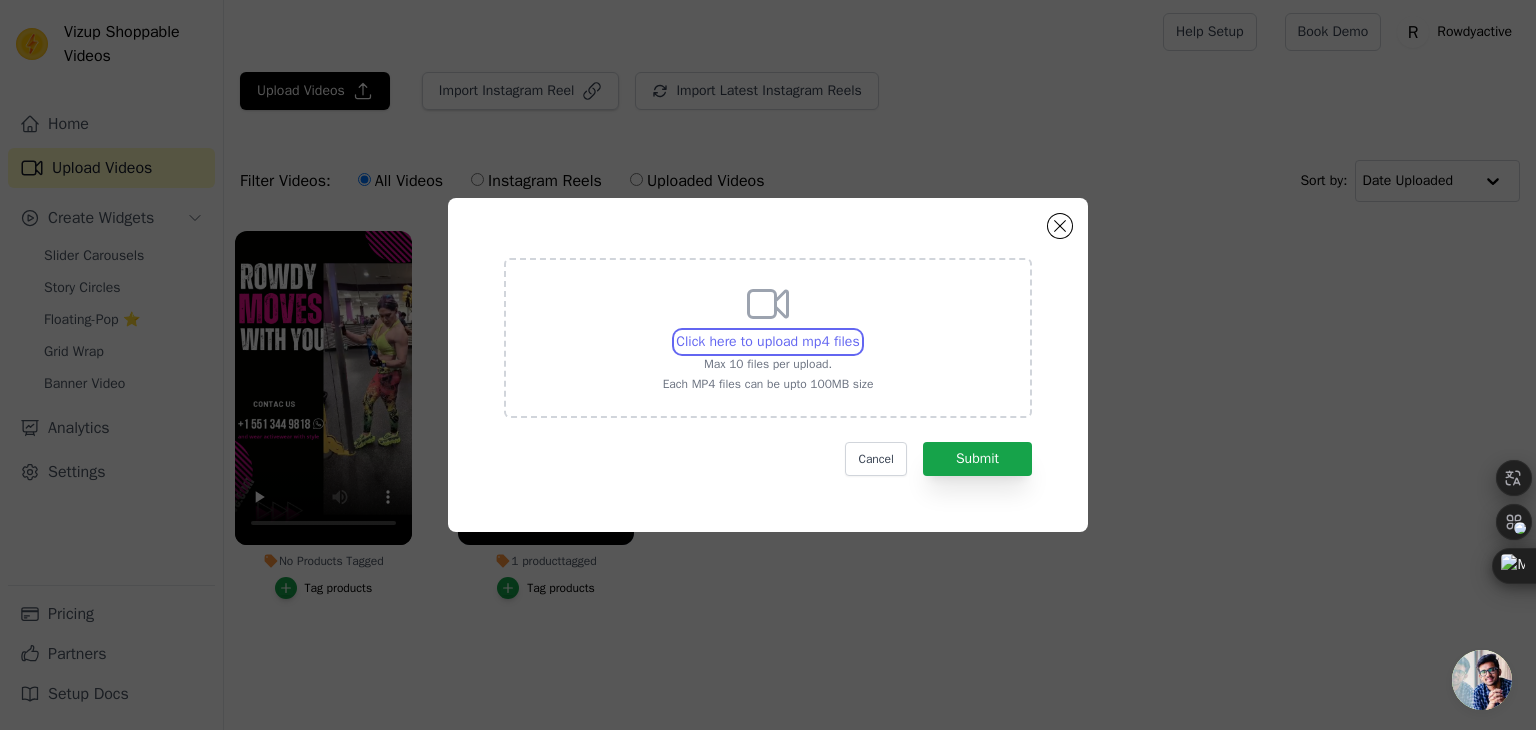 type on "C:\fakepath\home3.mp4" 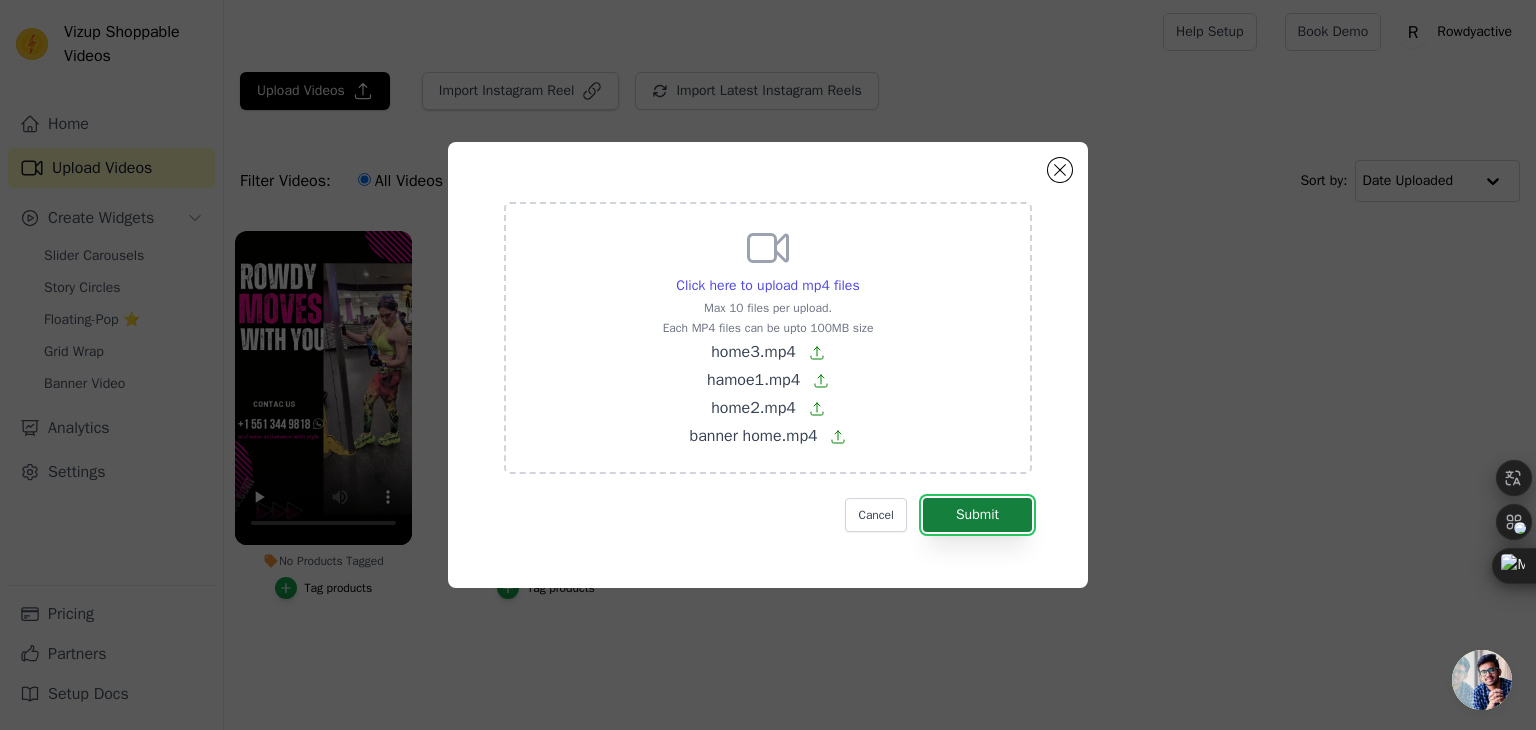 click on "Submit" at bounding box center [977, 515] 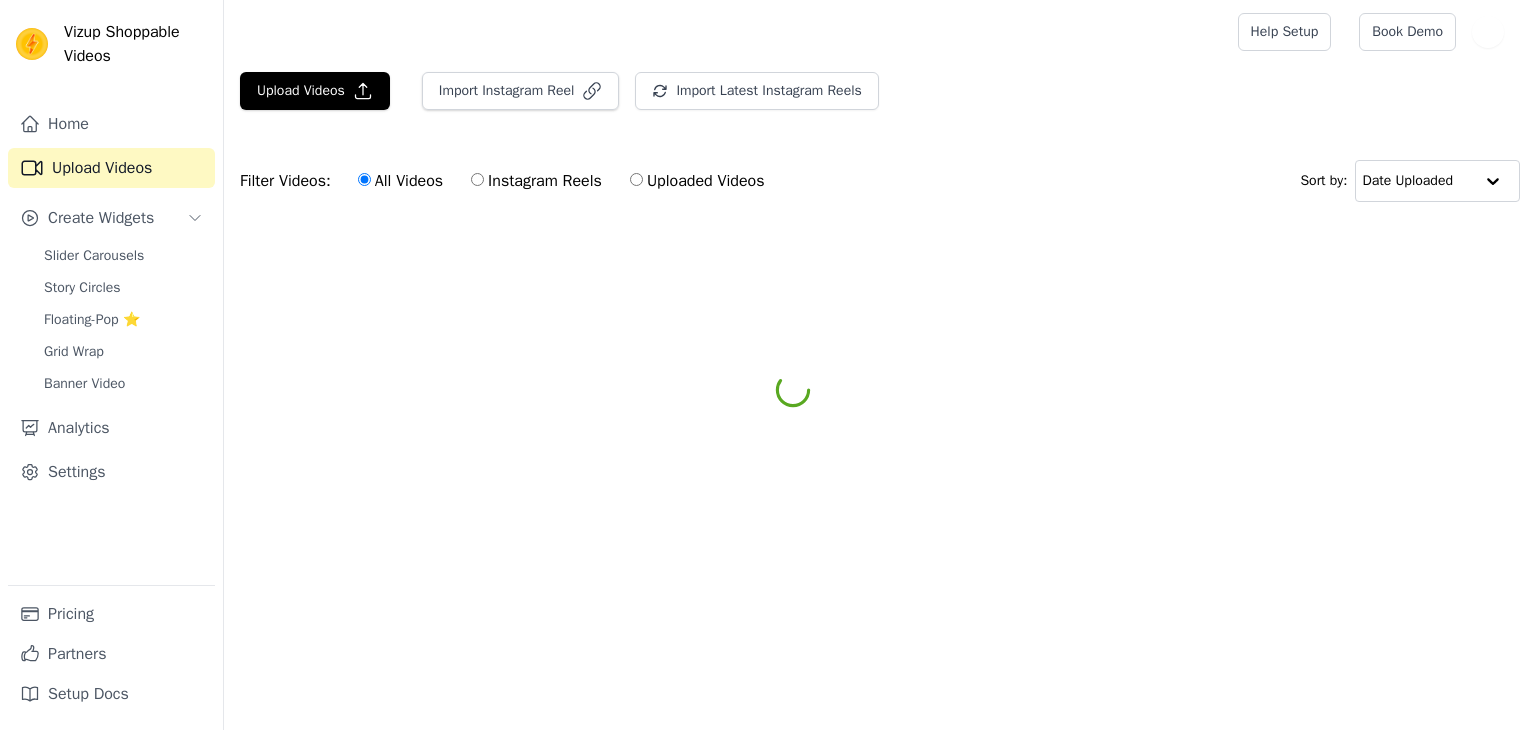 scroll, scrollTop: 0, scrollLeft: 0, axis: both 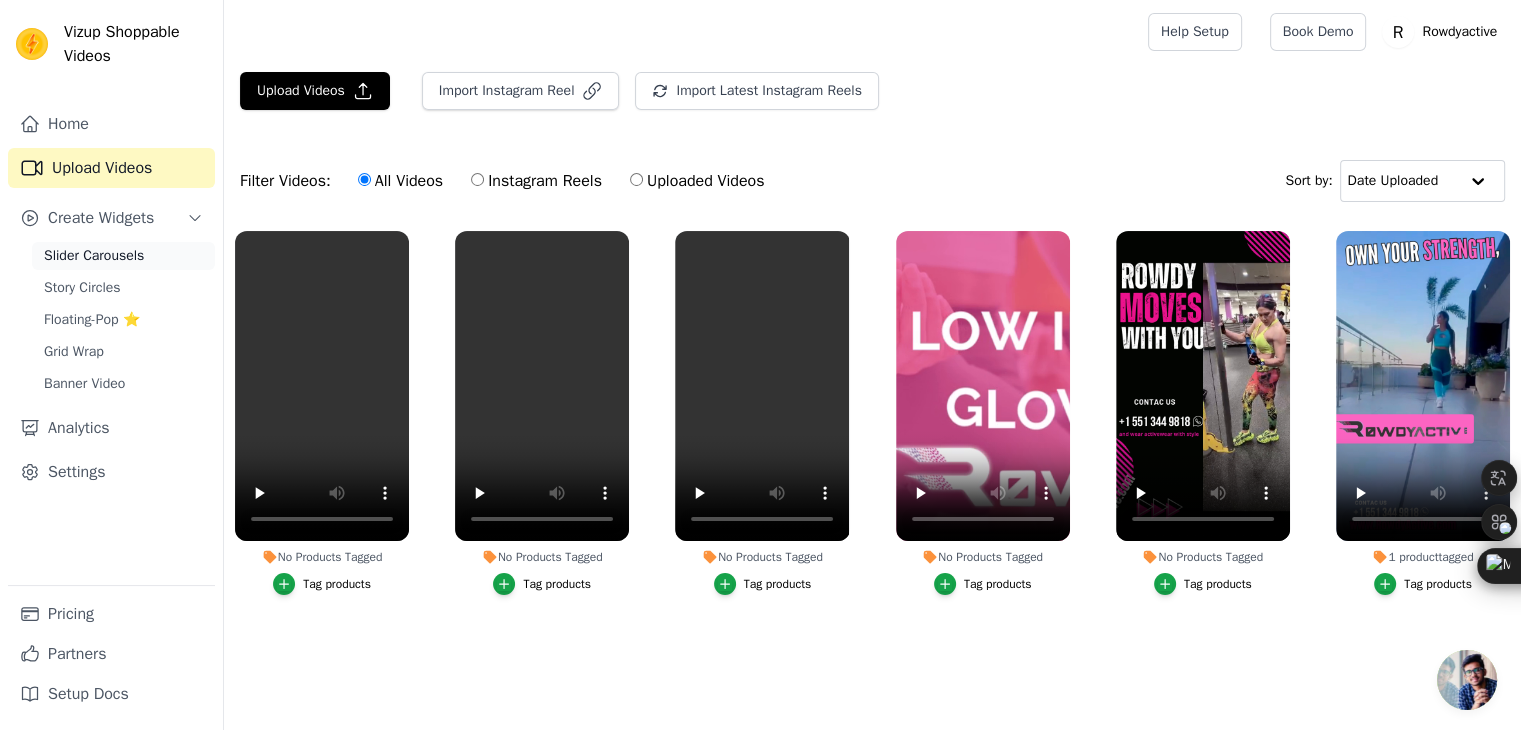 click on "Slider Carousels" at bounding box center [94, 256] 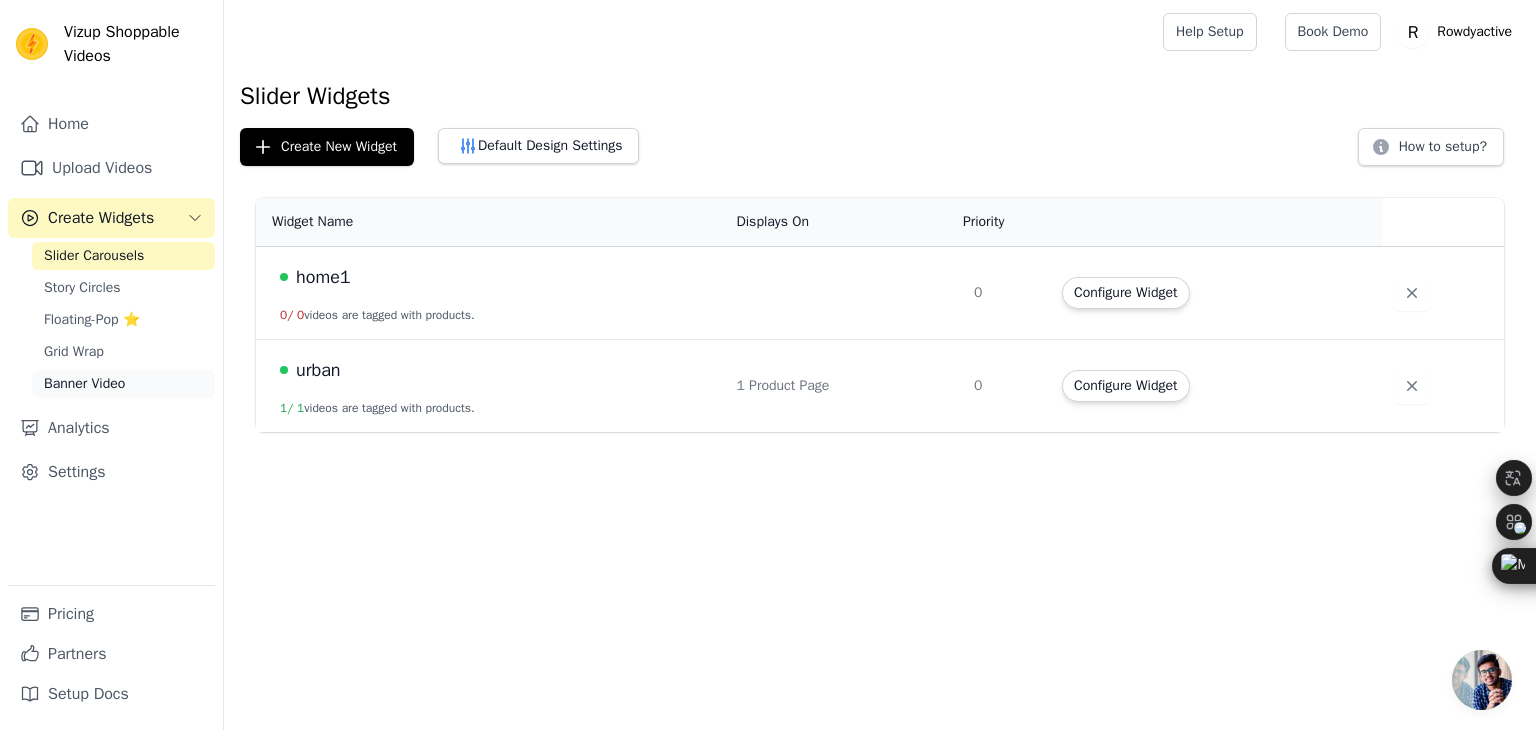 click on "Banner Video" at bounding box center [84, 384] 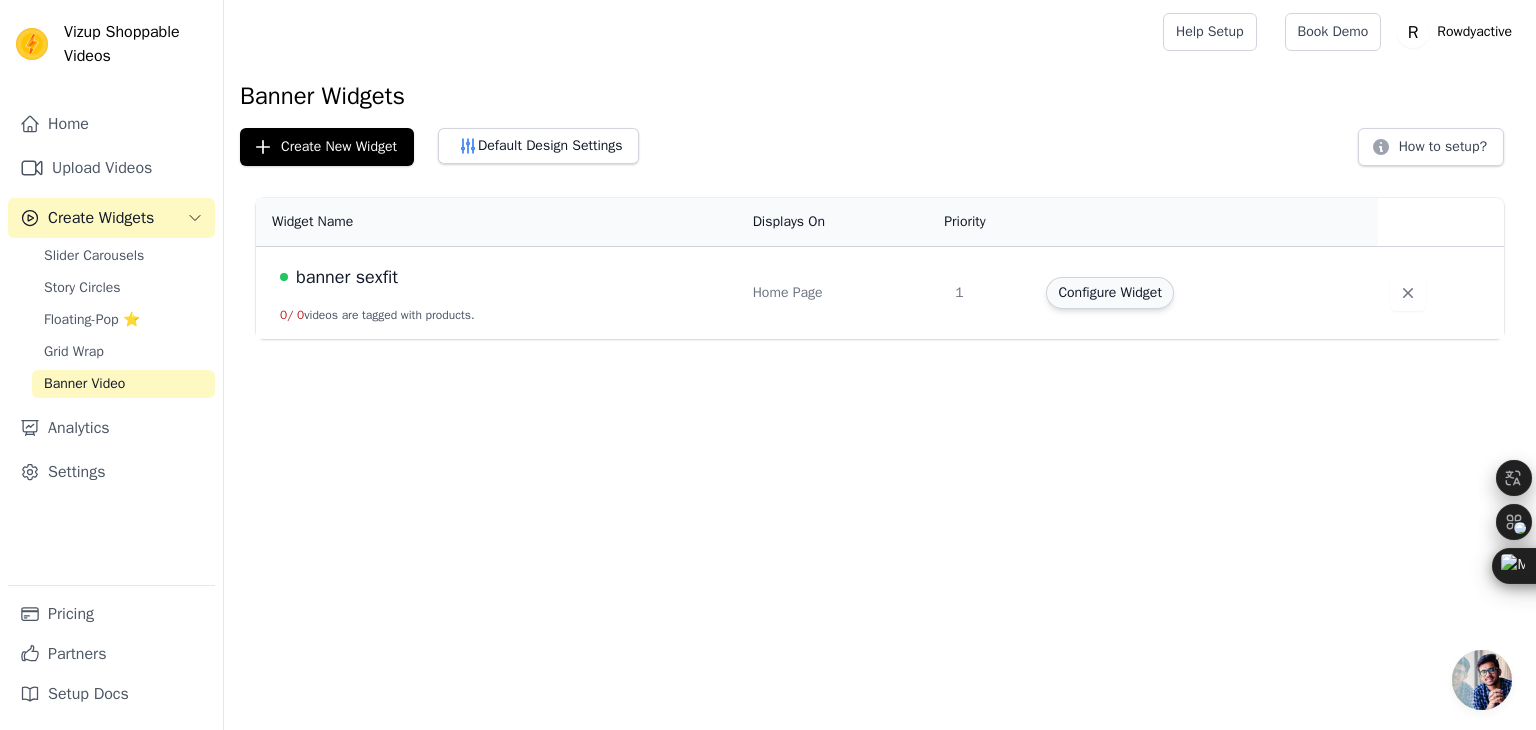 click on "Configure Widget" at bounding box center [1109, 293] 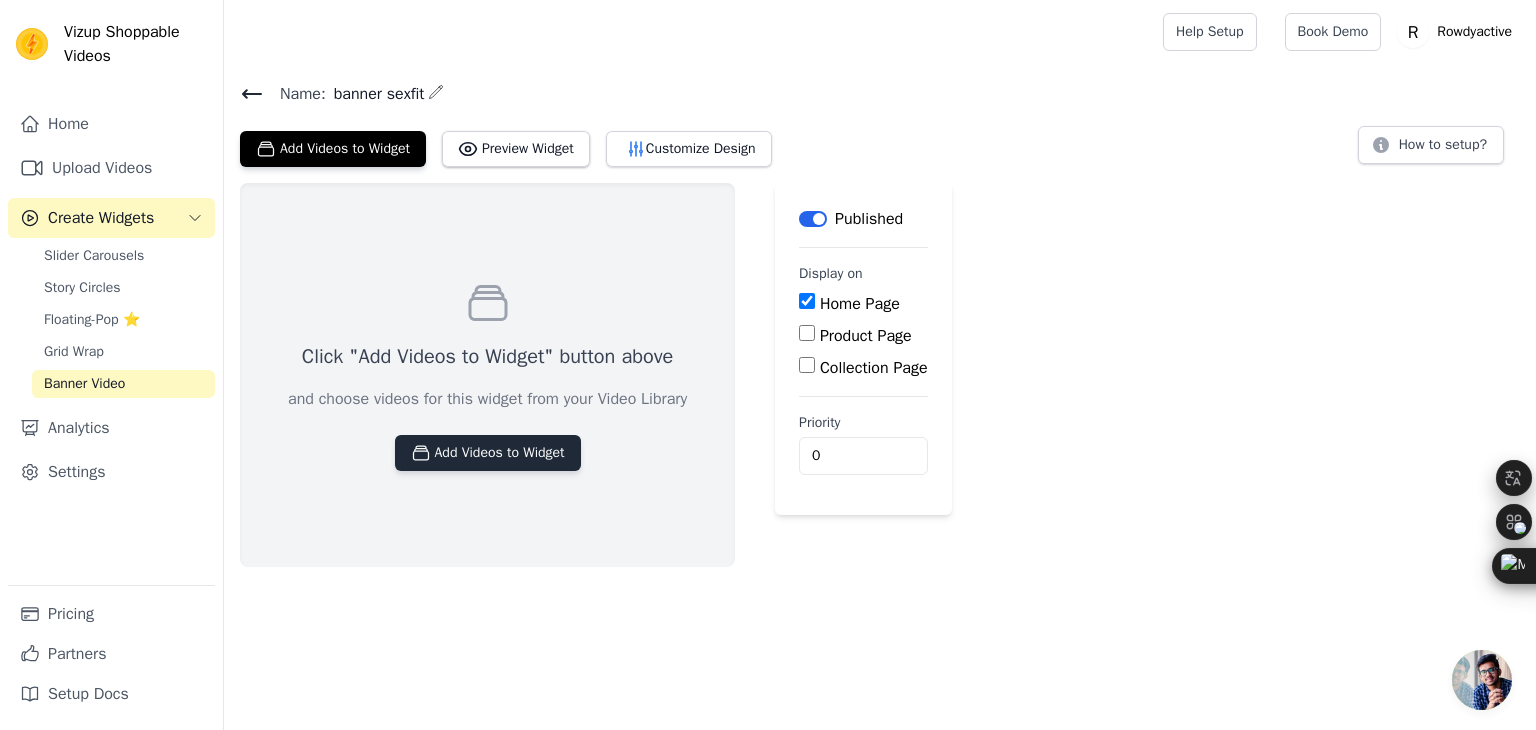 click on "Add Videos to Widget" at bounding box center (488, 453) 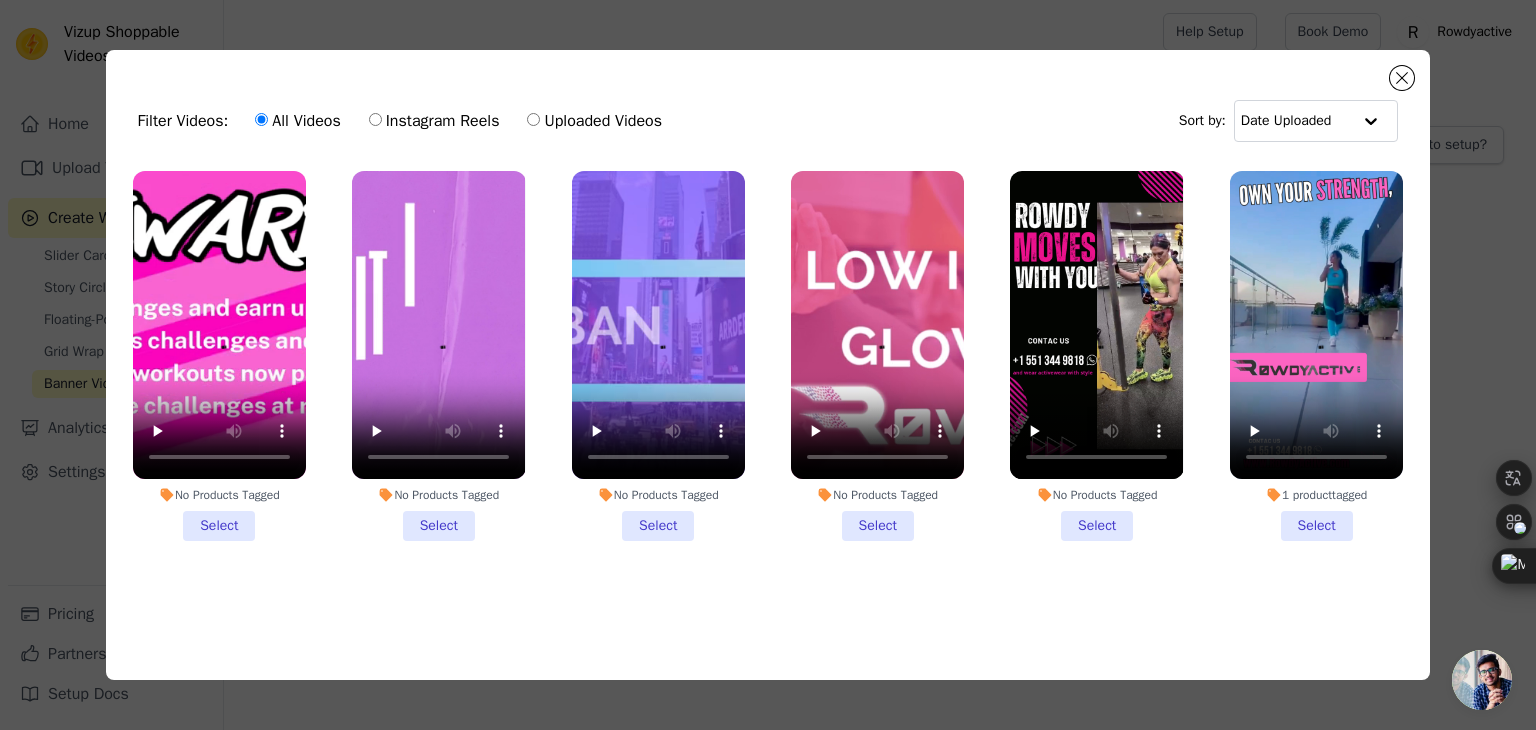 click on "No Products Tagged     Select" at bounding box center [438, 356] 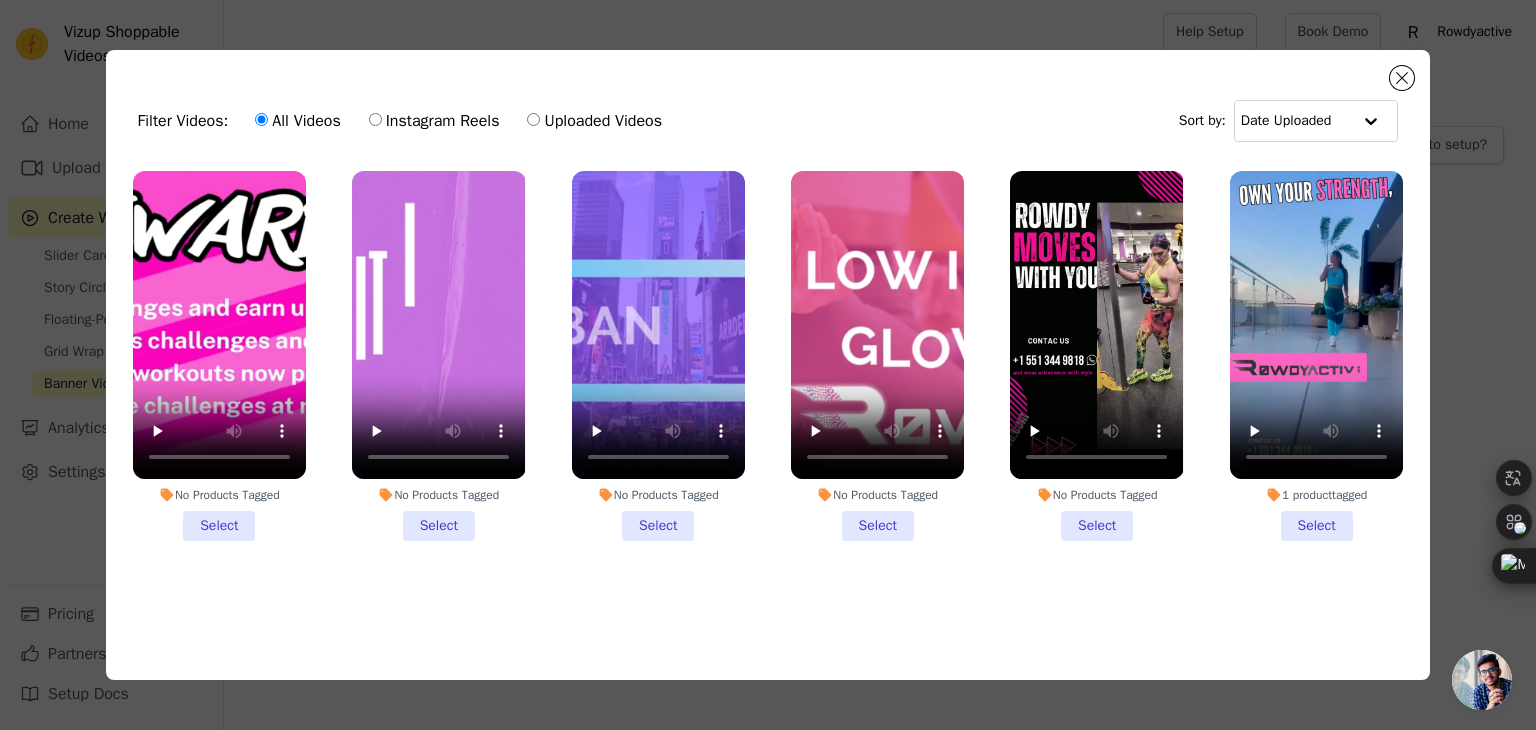 click on "No Products Tagged     Select" at bounding box center (0, 0) 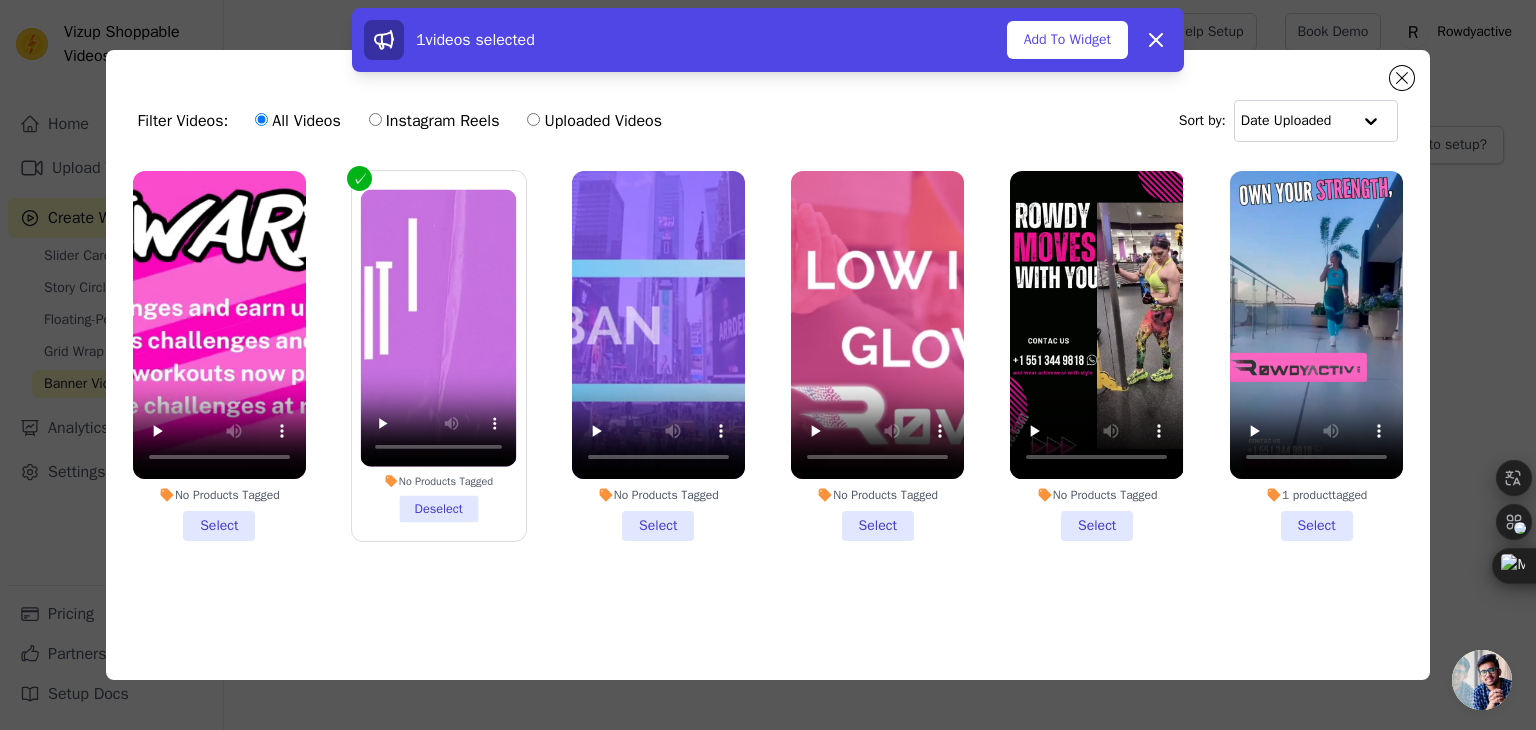 click on "No Products Tagged     Select" at bounding box center [658, 356] 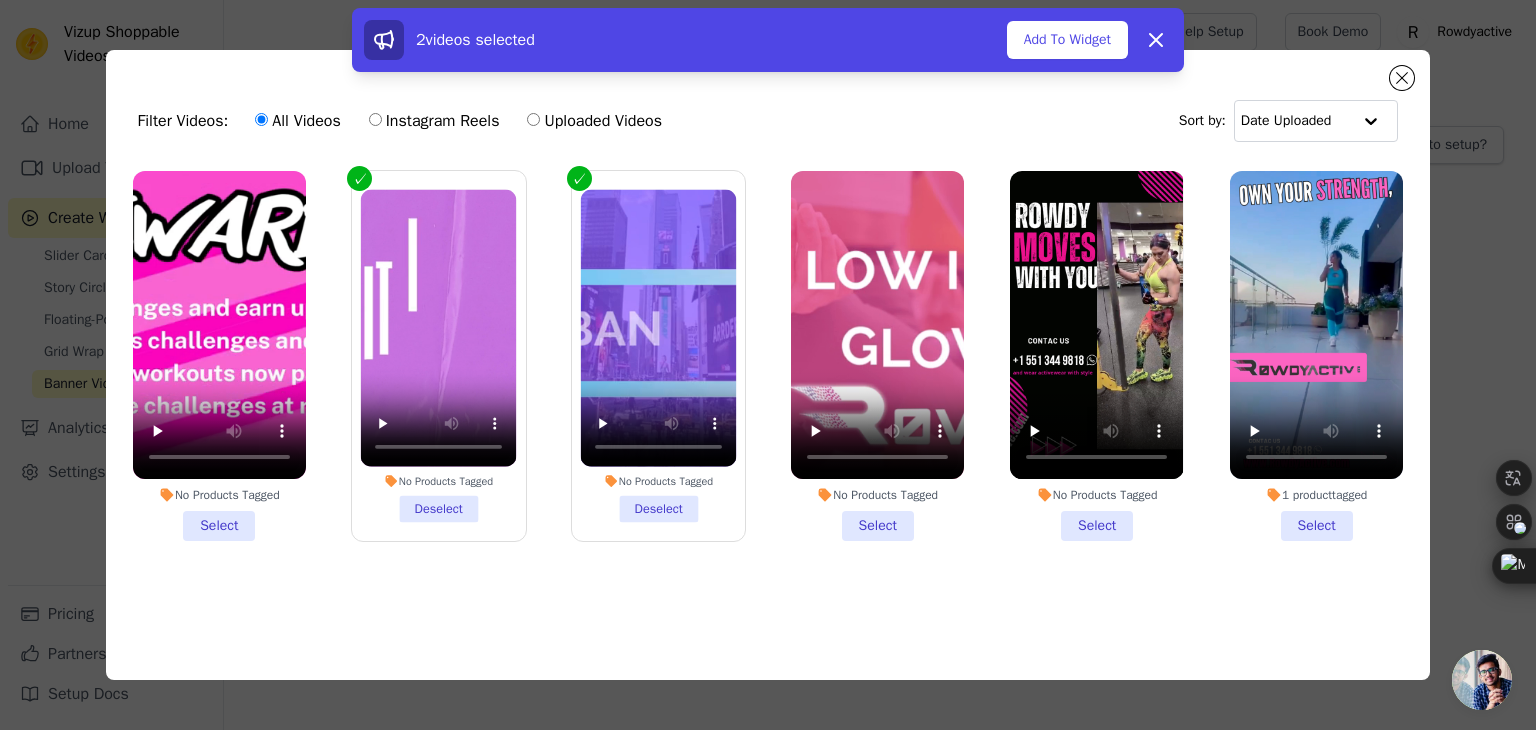 click on "No Products Tagged     Select" at bounding box center (877, 356) 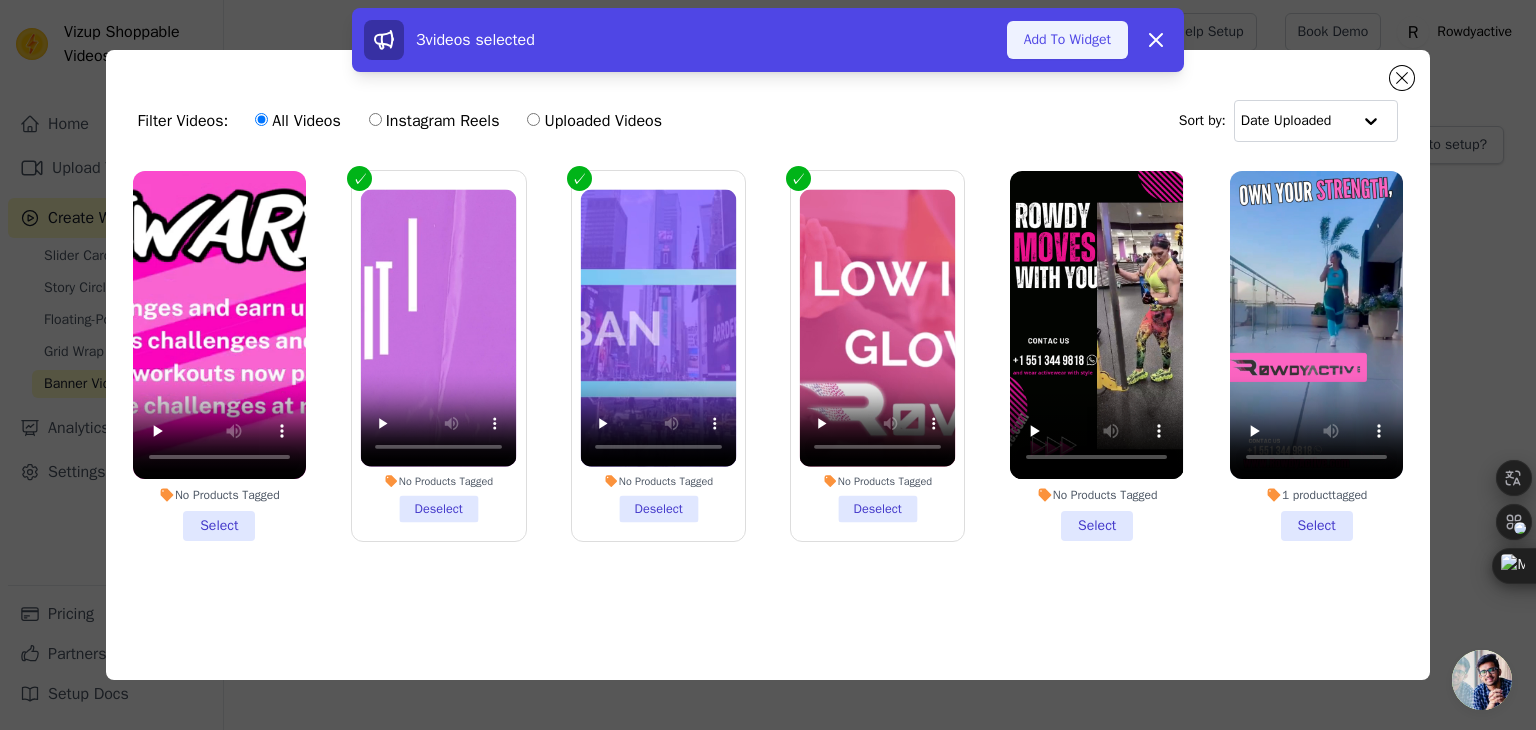 click on "Add To Widget" at bounding box center [1067, 40] 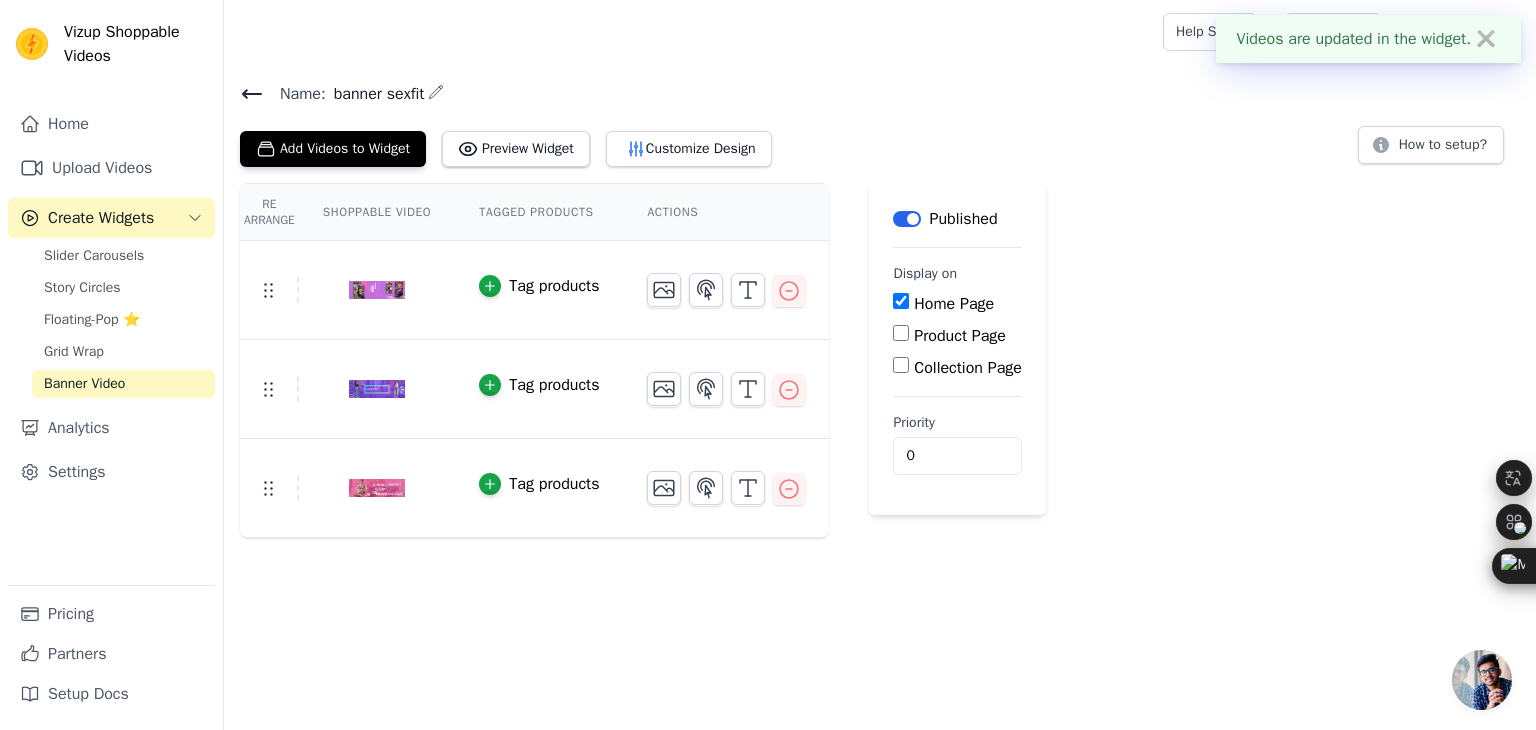 click on "Name:   banner sexfit
Add Videos to Widget
Preview Widget       Customize Design
How to setup?         Re Arrange   Shoppable Video   Tagged Products   Actions             Tag products                             Tag products                             Tag products                       Save Videos In This New Order   Save   Dismiss     Label     Published     Display on     Home Page     Product Page       Collection Page       Priority   0" at bounding box center (880, 301) 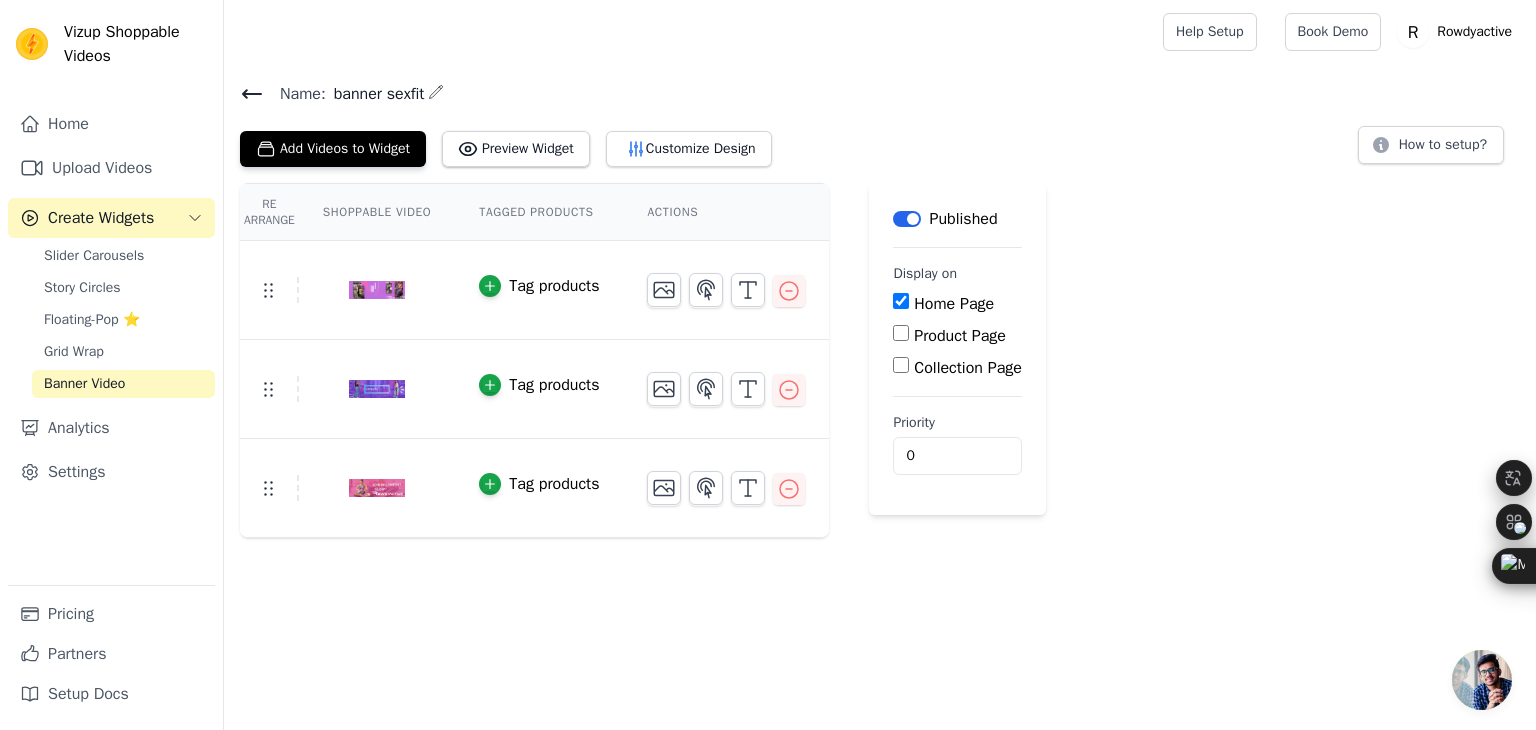 click on "Add Videos to Widget
Preview Widget       Customize Design
How to setup?" at bounding box center (880, 145) 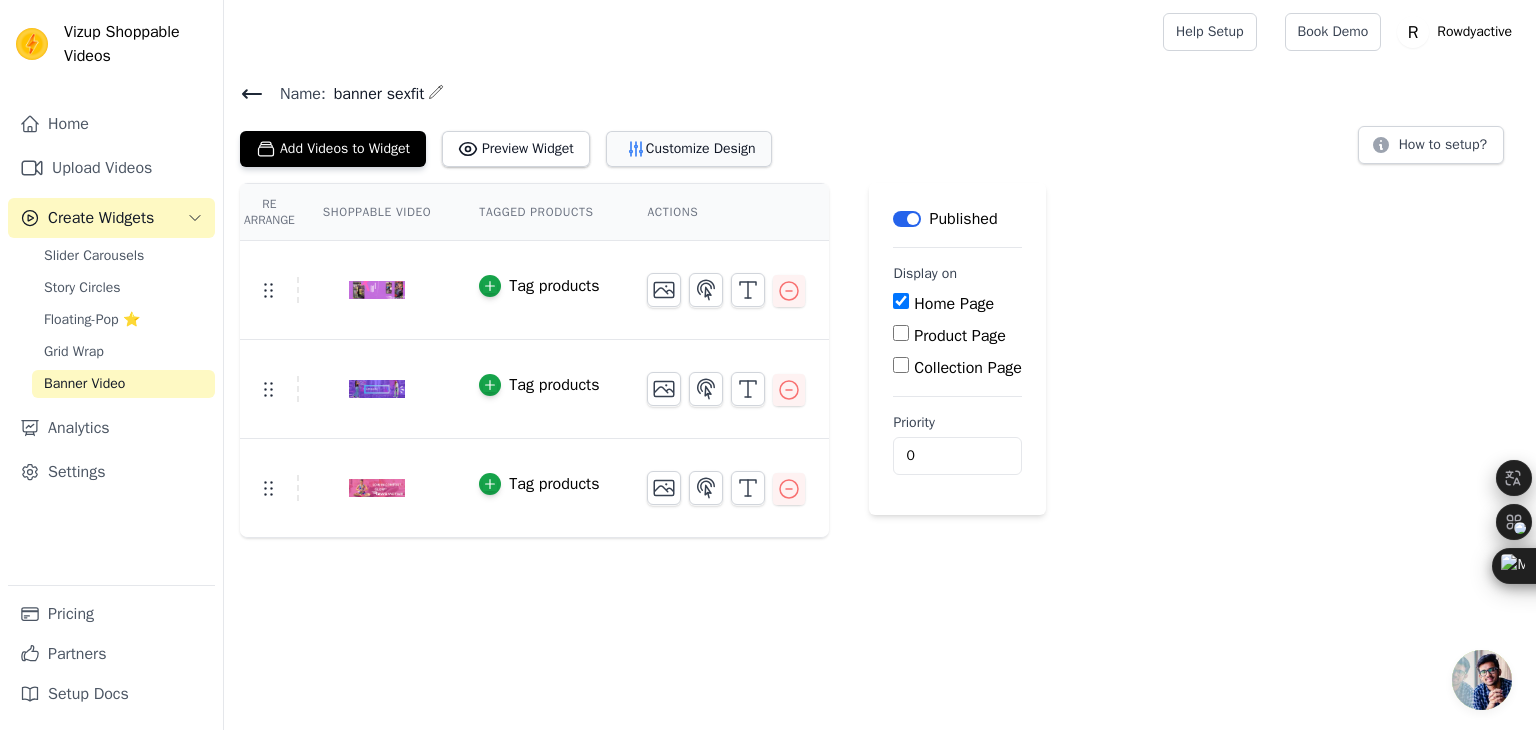 click on "Customize Design" at bounding box center (689, 149) 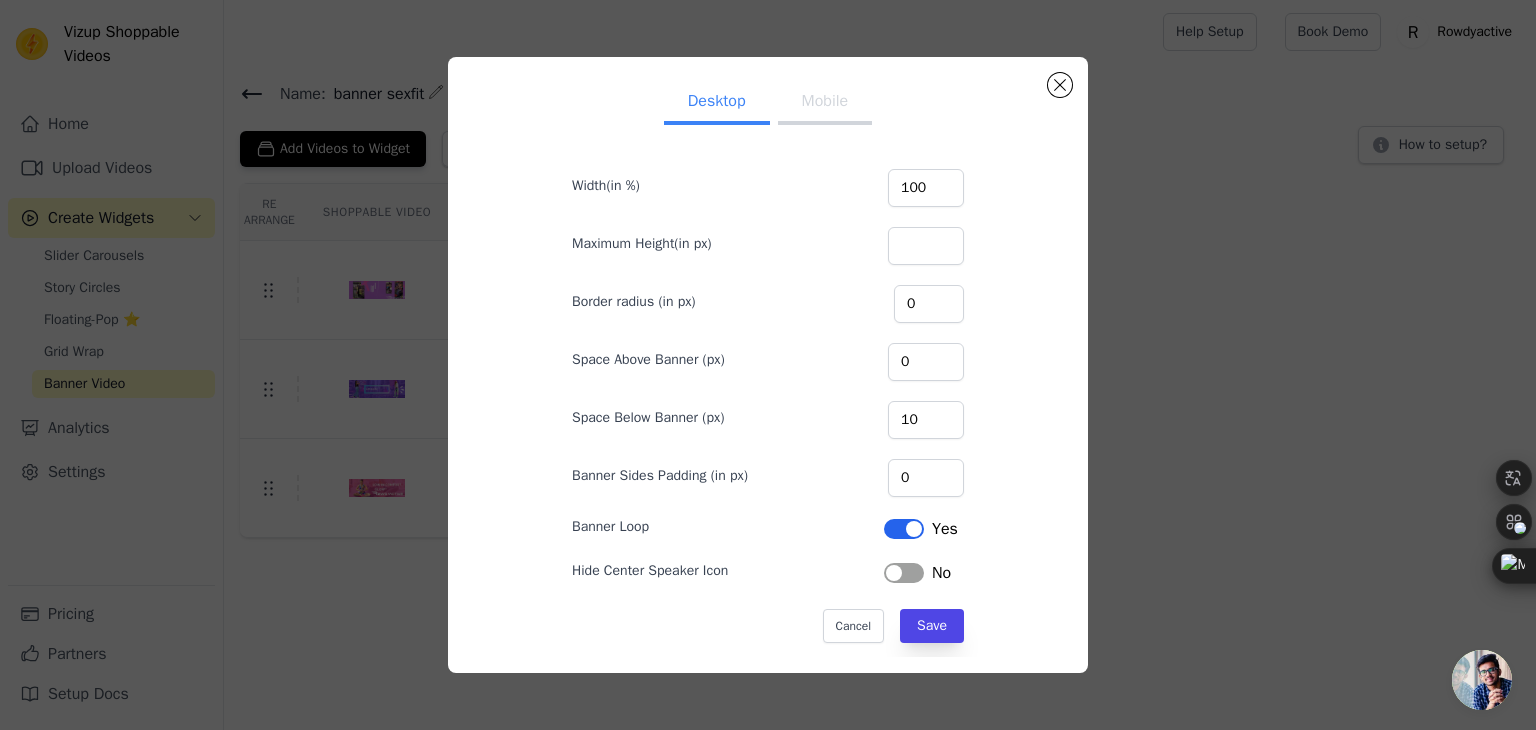 scroll, scrollTop: 31, scrollLeft: 0, axis: vertical 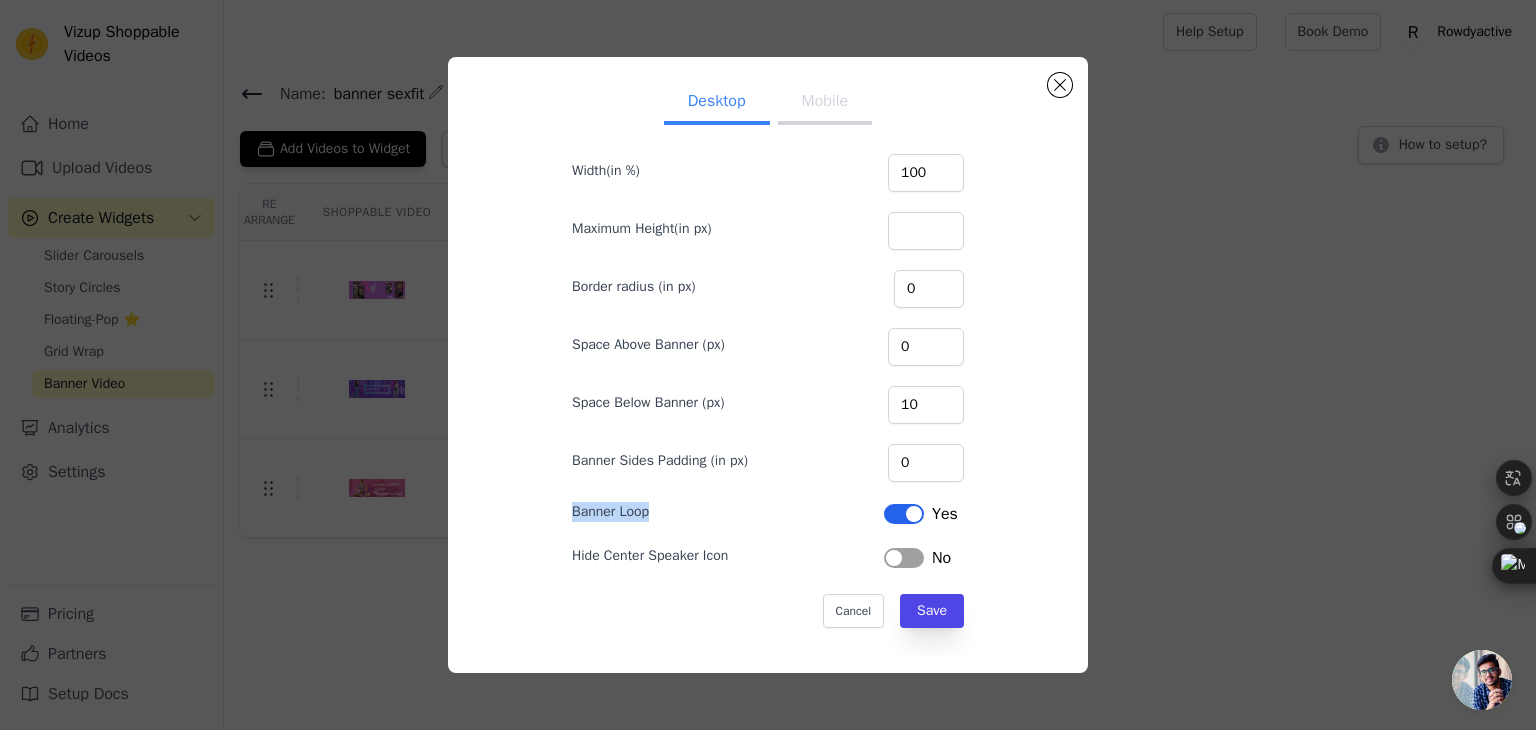 drag, startPoint x: 565, startPoint y: 508, endPoint x: 670, endPoint y: 520, distance: 105.68349 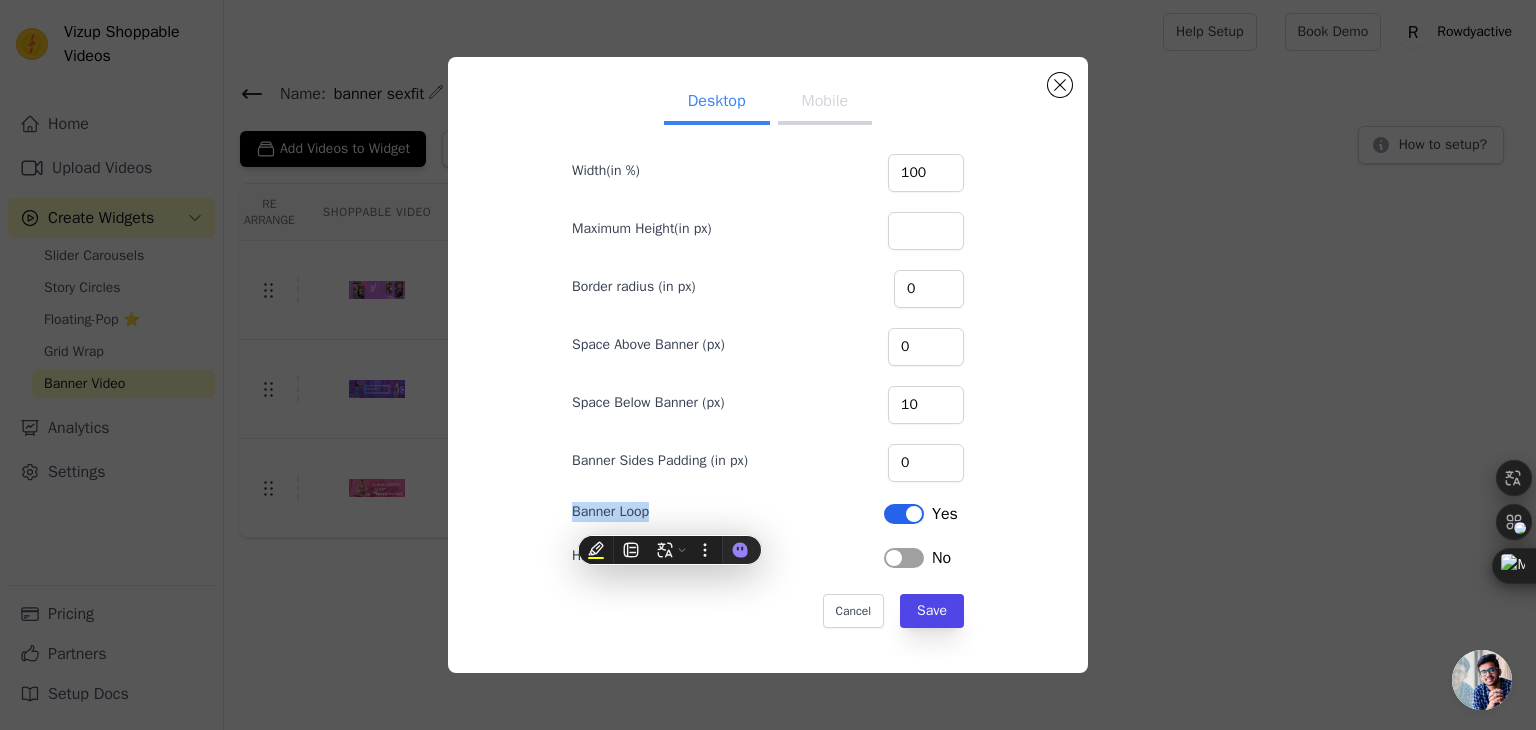 copy on "Banner Loop" 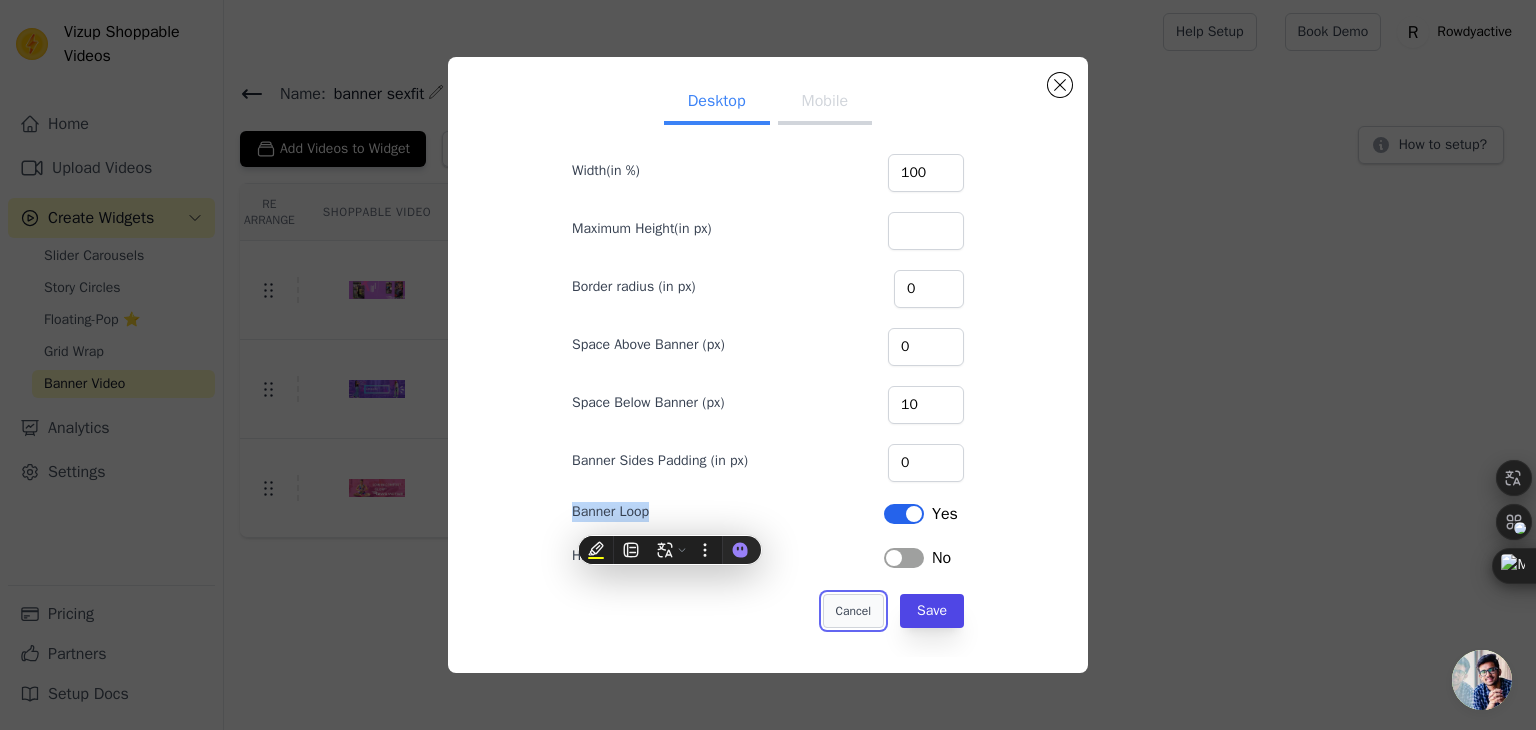 click on "Cancel" at bounding box center [853, 611] 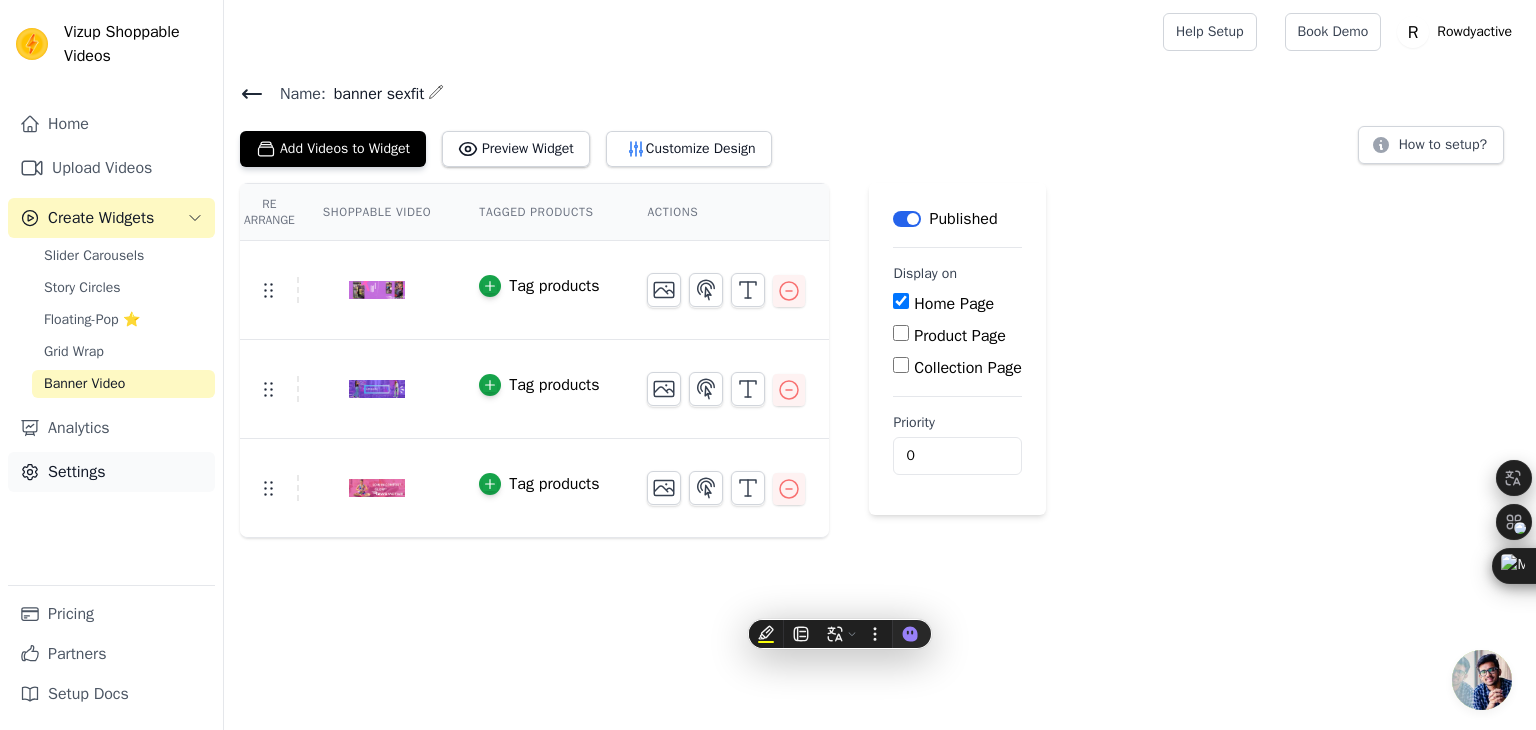 click on "Settings" at bounding box center (111, 472) 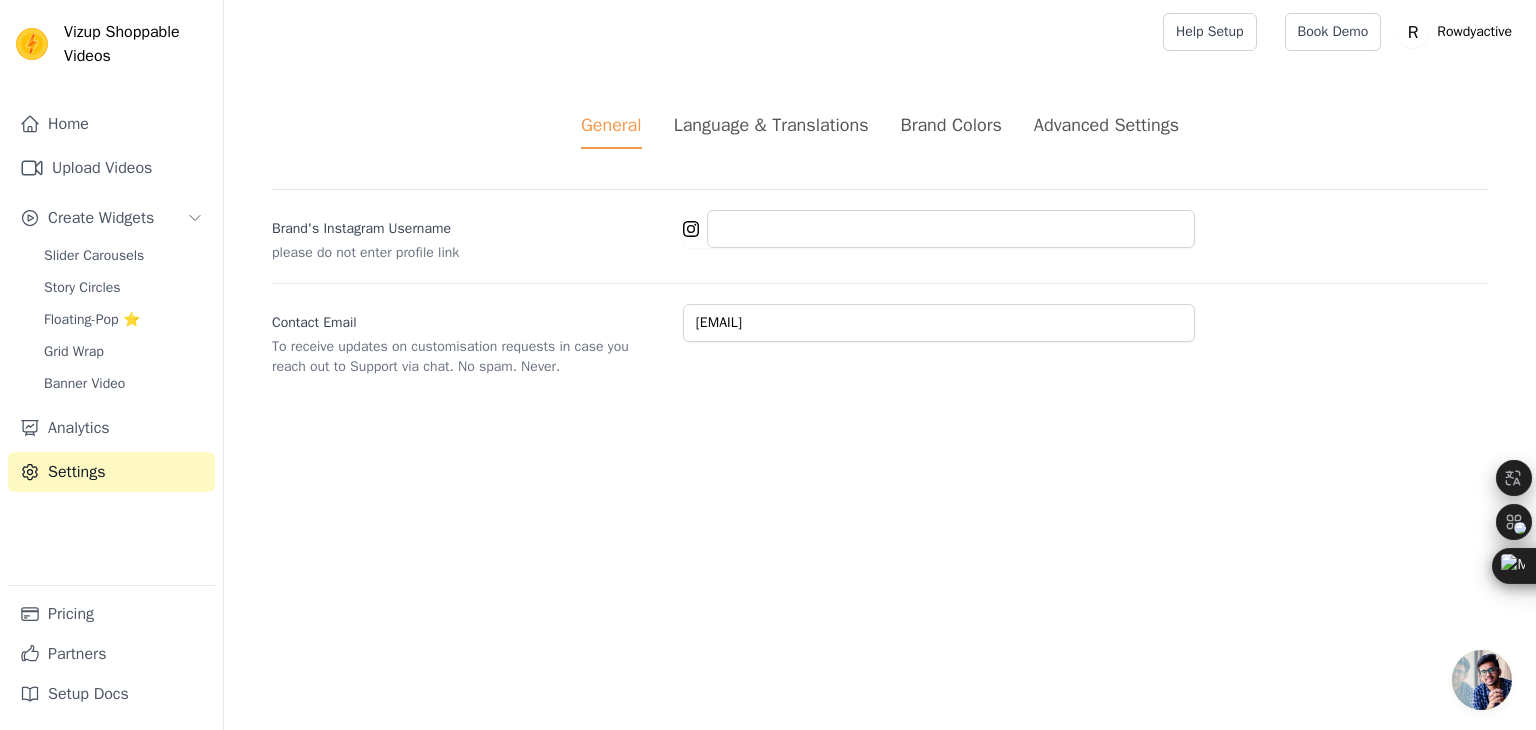 click on "Language & Translations" at bounding box center [771, 125] 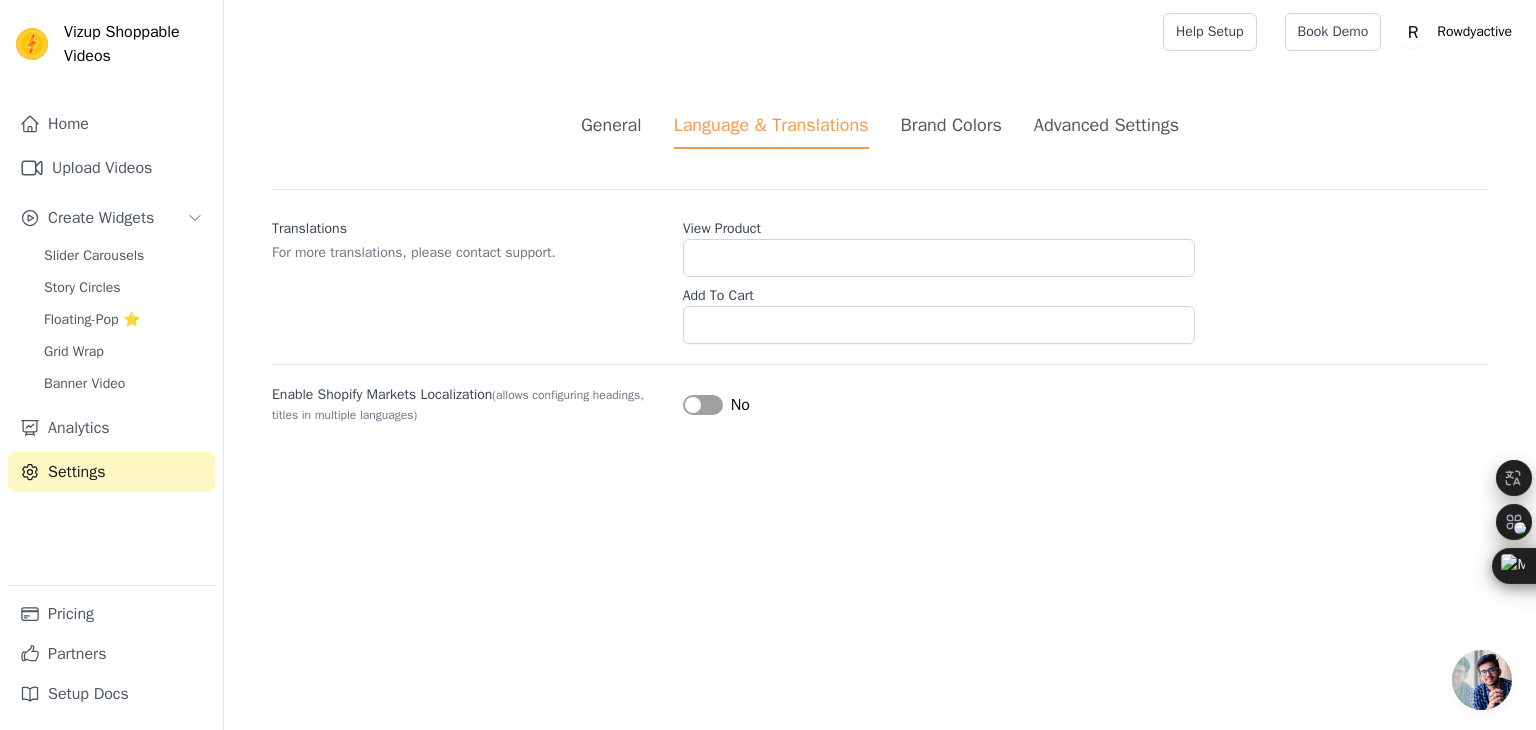 click on "Brand Colors" at bounding box center (951, 125) 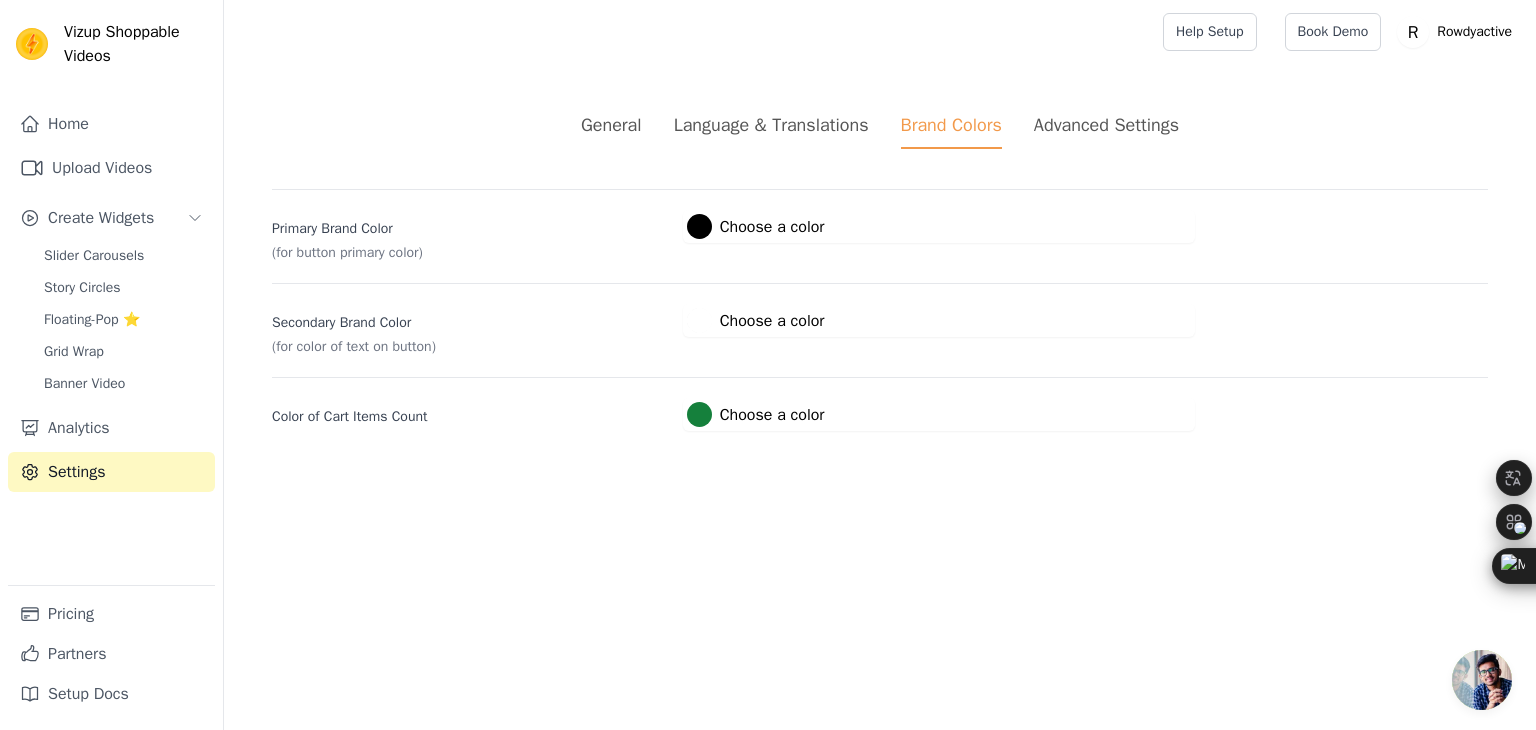 click on "General   Language & Translations   Brand Colors   Advanced Settings       unsaved changes   Save   Dismiss     Primary Brand Color   (for button primary color)   #000000       Choose a color                               #000000   1   hex   change to    rgb     Secondary Brand Color   (for color of text on button)   #ffffff       Choose a color                               #ffffff   1   hex   change to    rgb     Color of Cart Items Count   #15803c       Choose a color                               #15803c   1   hex   change to    rgb" at bounding box center (880, 271) 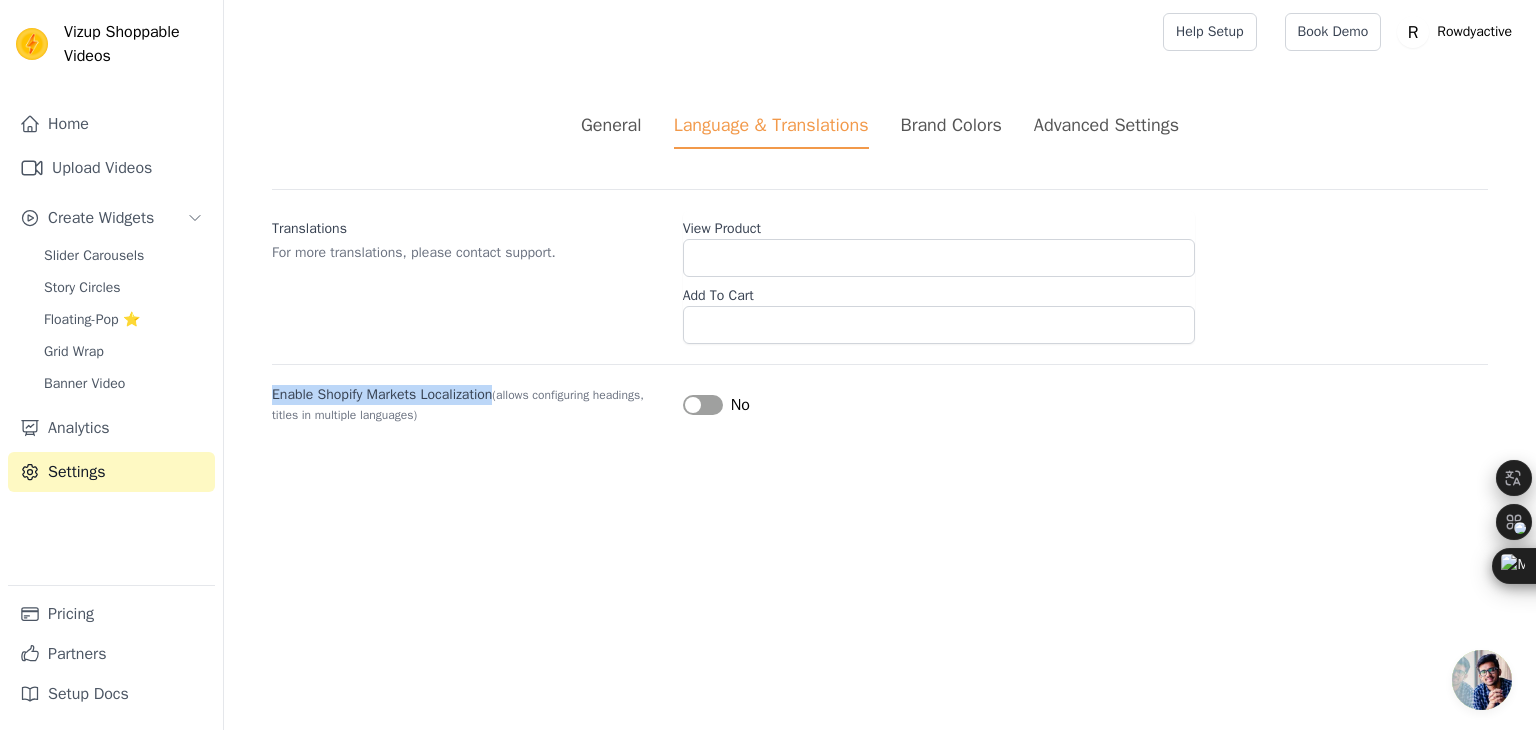 drag, startPoint x: 274, startPoint y: 394, endPoint x: 500, endPoint y: 394, distance: 226 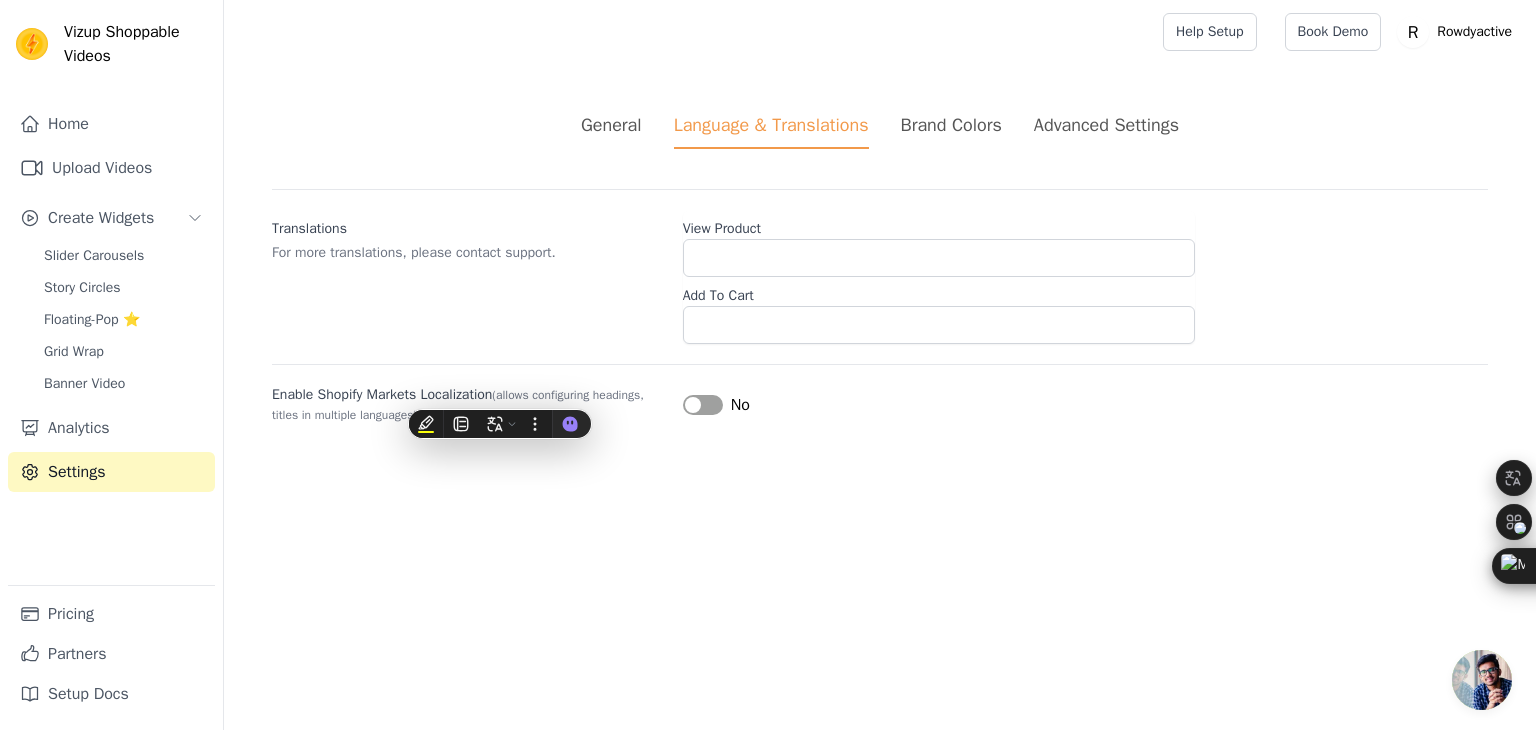 click on "General   Language & Translations   Brand Colors   Advanced Settings       unsaved changes   Save   Dismiss     Translations   For more translations, please contact support.   View Product     Add To Cart     Enable Shopify Markets Localization  (allows configuring headings, titles in multiple languages)   Label     No" at bounding box center (880, 268) 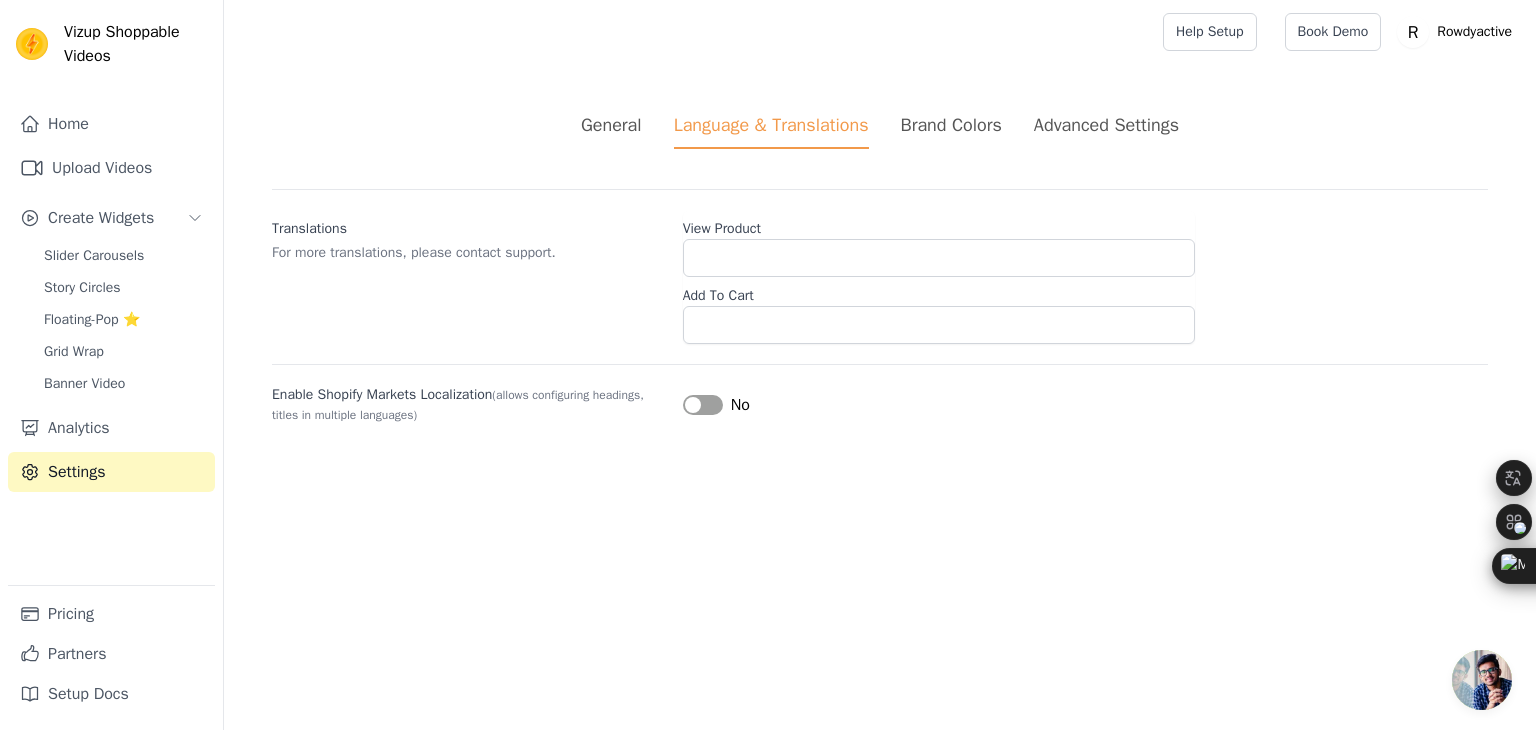 click on "Advanced Settings" at bounding box center [1106, 125] 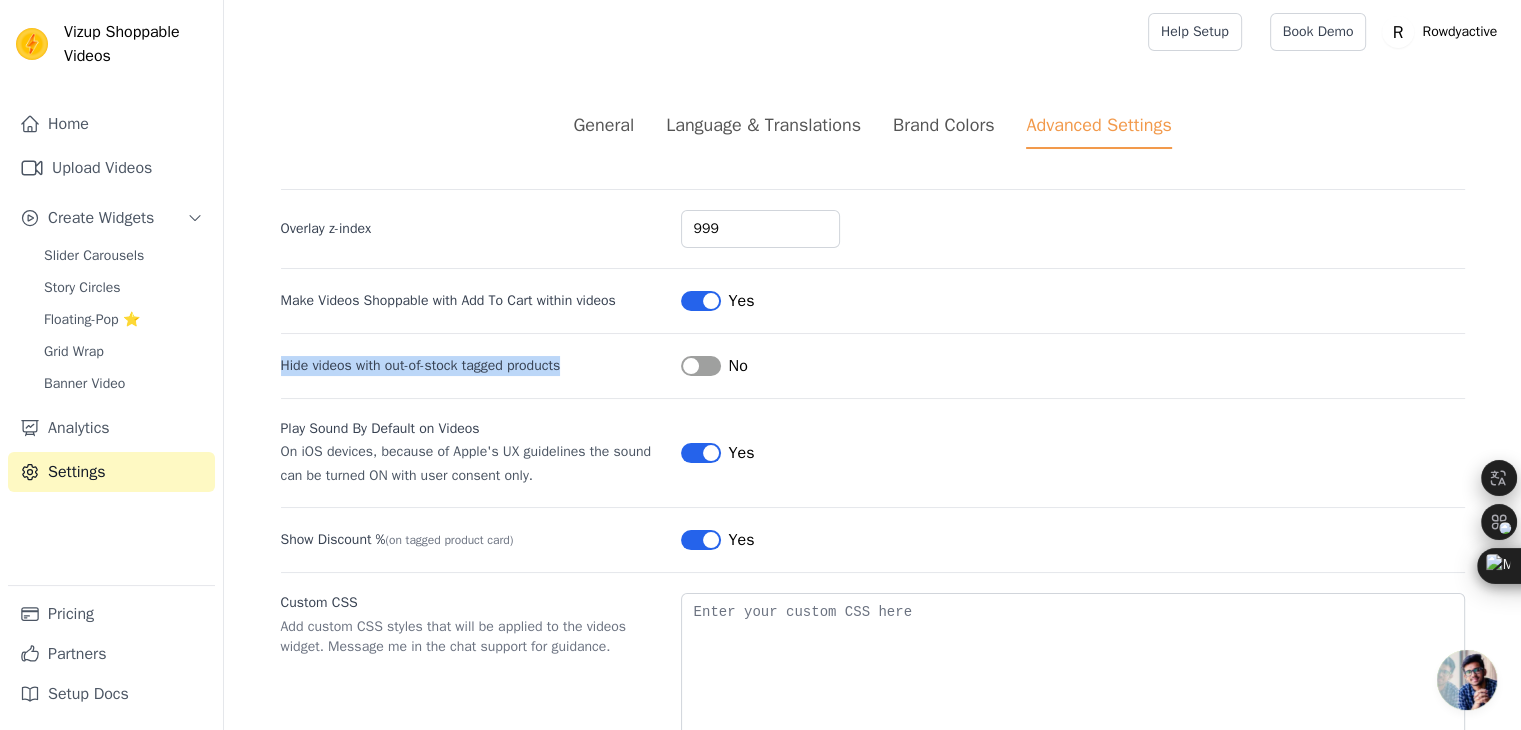 drag, startPoint x: 268, startPoint y: 364, endPoint x: 592, endPoint y: 355, distance: 324.12497 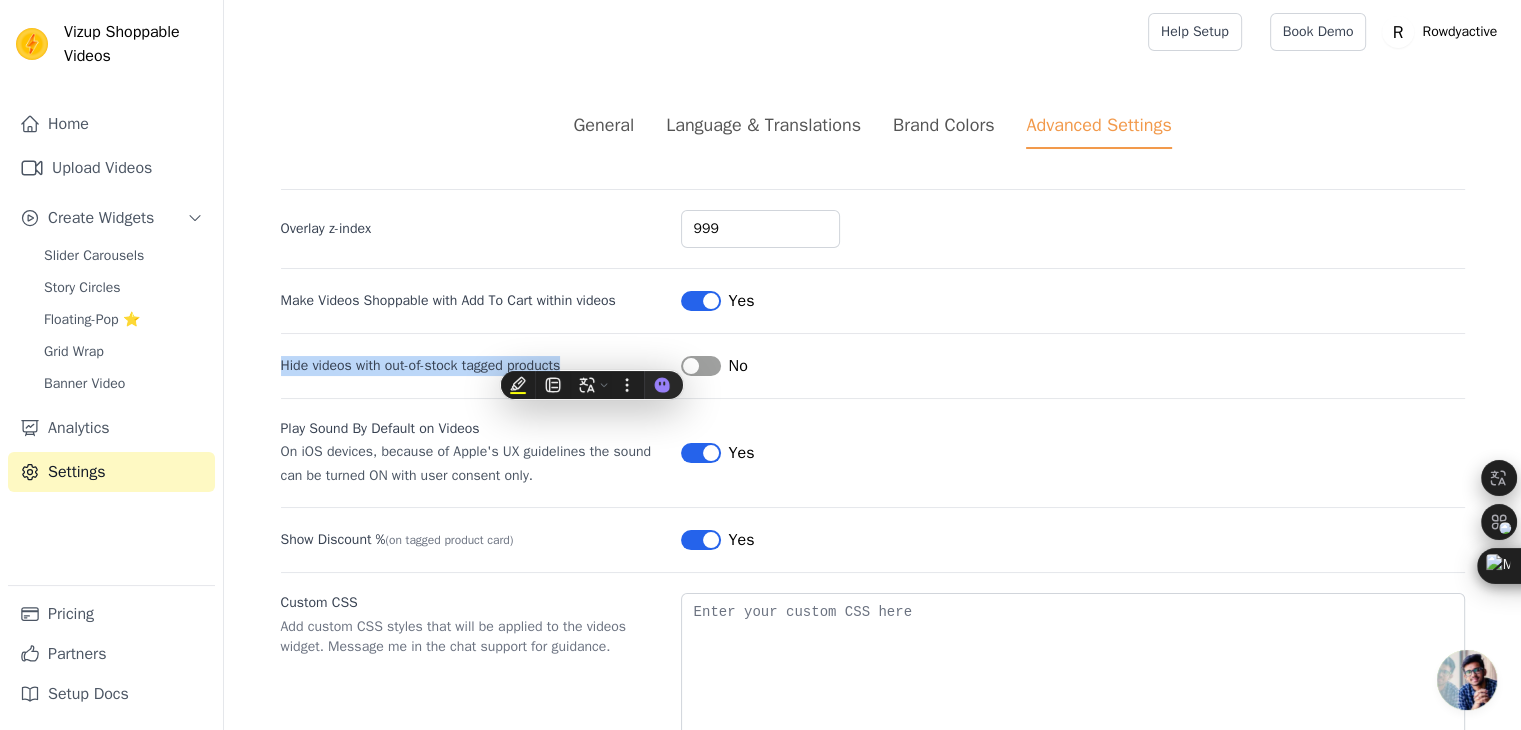 copy on "Hide videos with out-of-stock tagged products" 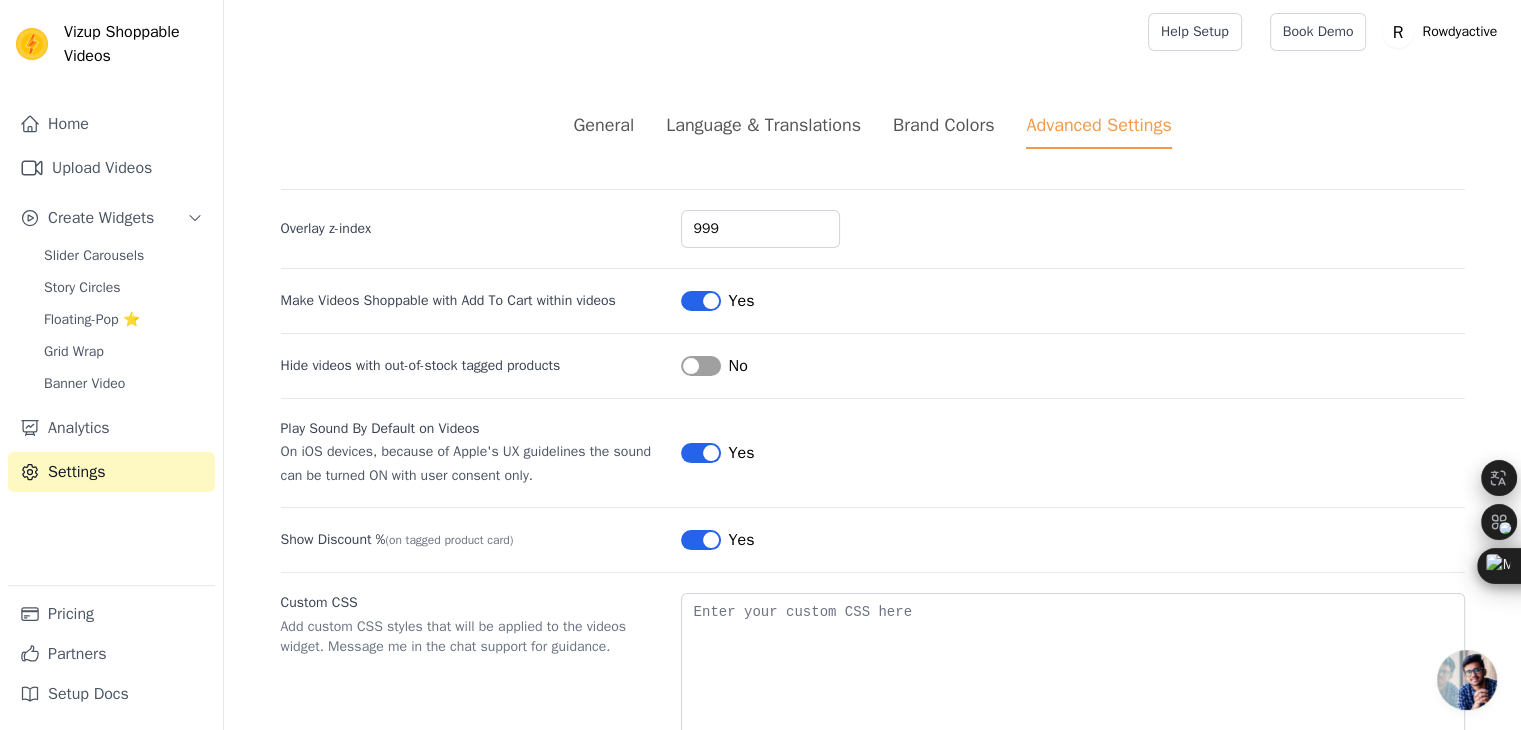 click on "General   Language & Translations   Brand Colors   Advanced Settings       unsaved changes   Save   Dismiss     Overlay z-index   999   Make Videos Shoppable with Add To Cart within videos   Label     Yes   Hide videos with out-of-stock tagged products   Label     No   Play Sound By Default on Videos   On iOS devices, because of Apple's UX guidelines the sound can be turned ON with user consent only.   Label     Yes   Show Discount %  (on tagged product card)   Label     Yes     Custom CSS   Add custom CSS styles that will be applied to the videos widget. Message me in the chat support for guidance." at bounding box center [873, 441] 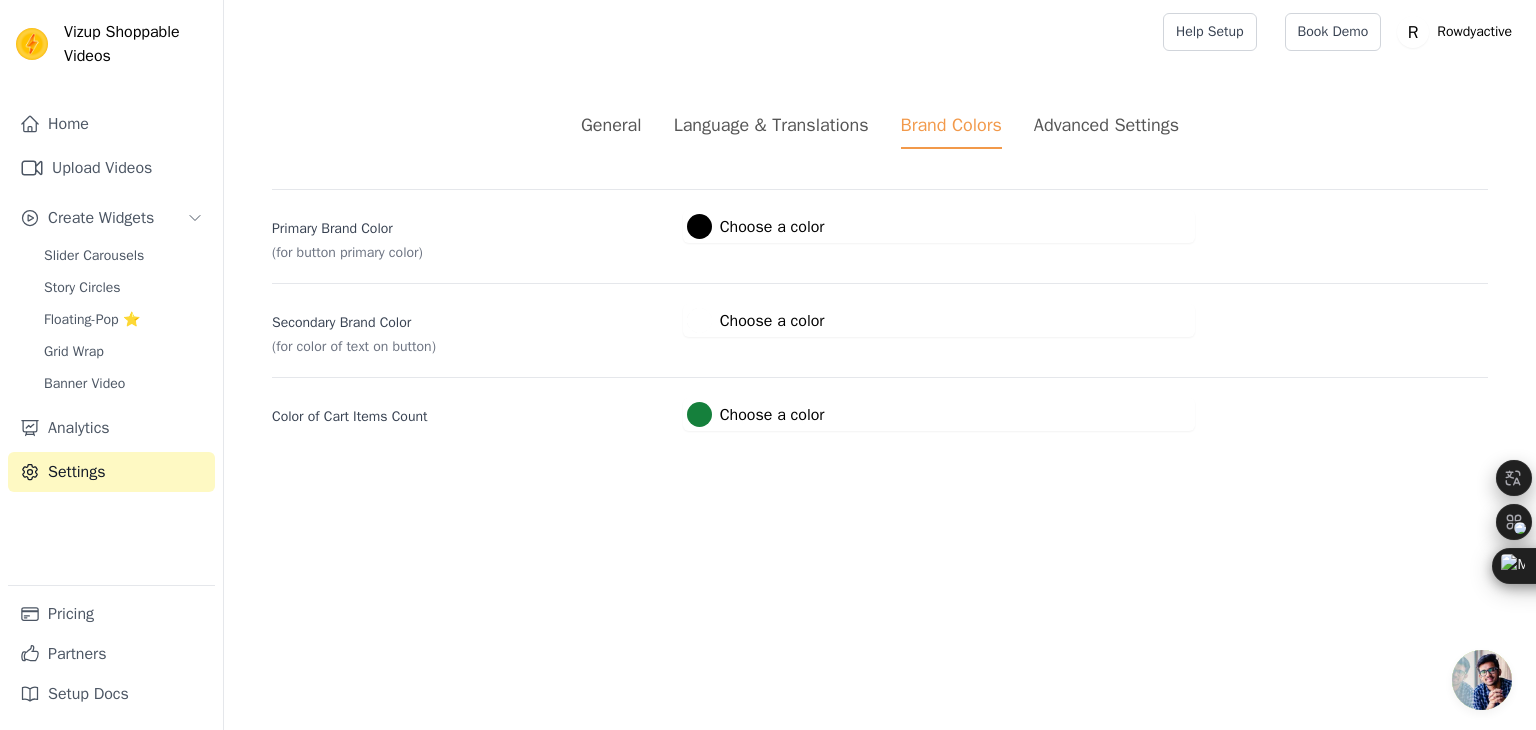 click on "Vizup Shoppable Videos
Home
Upload Videos       Create Widgets     Slider Carousels   Story Circles   Floating-Pop ⭐   Grid Wrap   Banner Video
Analytics
Settings
Pricing
Partners
Setup Docs   Open sidebar       Help Setup     Book Demo   Open user menu" at bounding box center [768, 239] 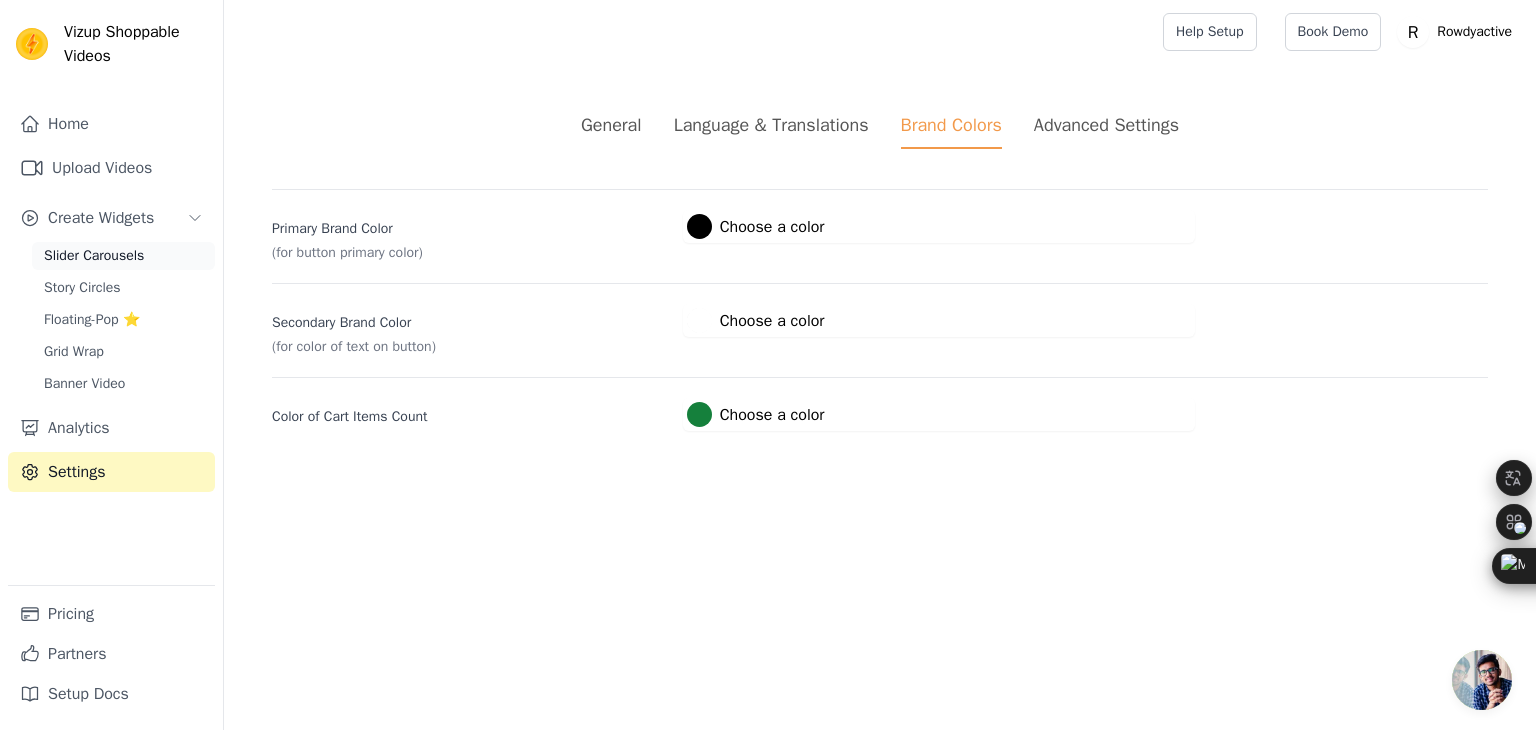 click on "Slider Carousels" at bounding box center (94, 256) 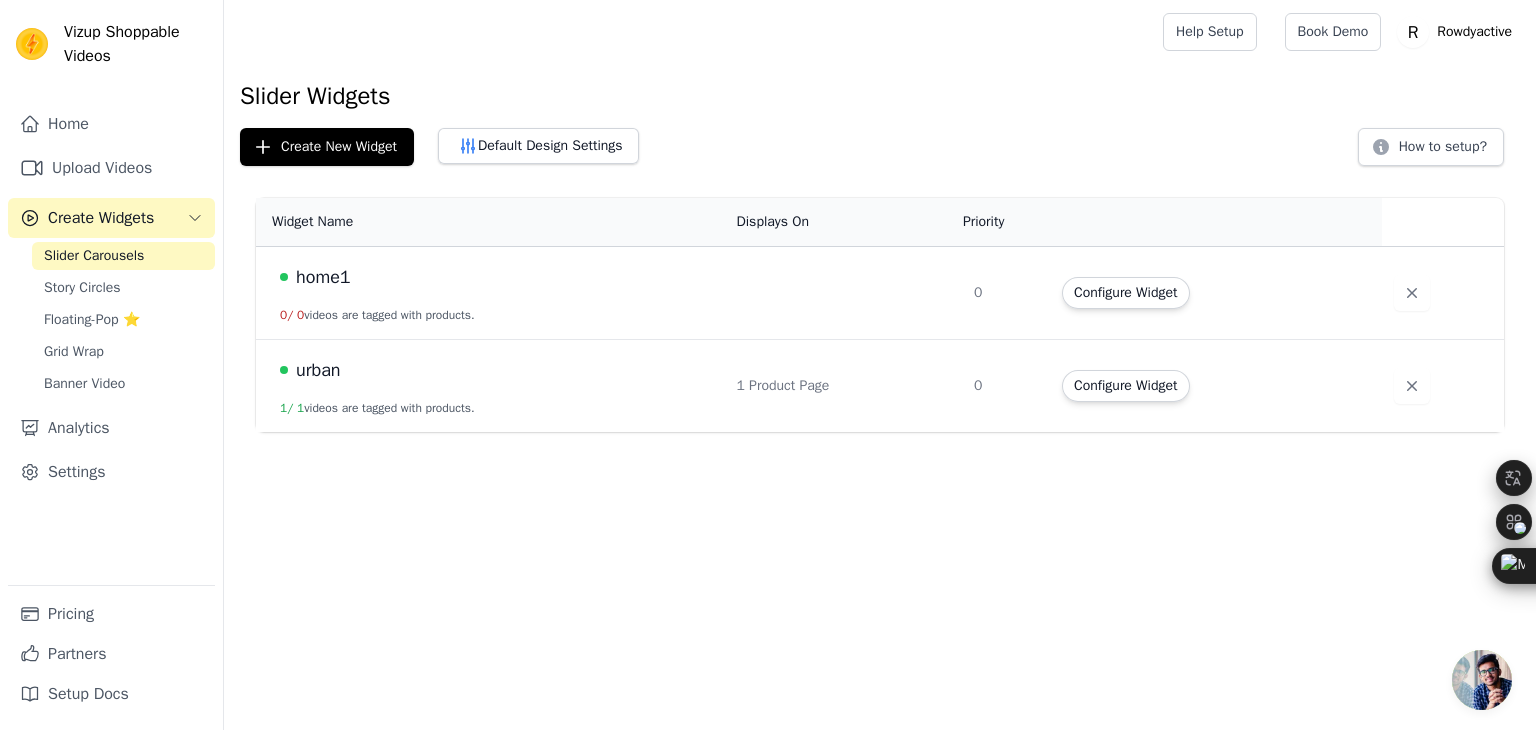 click on "urban" at bounding box center [318, 370] 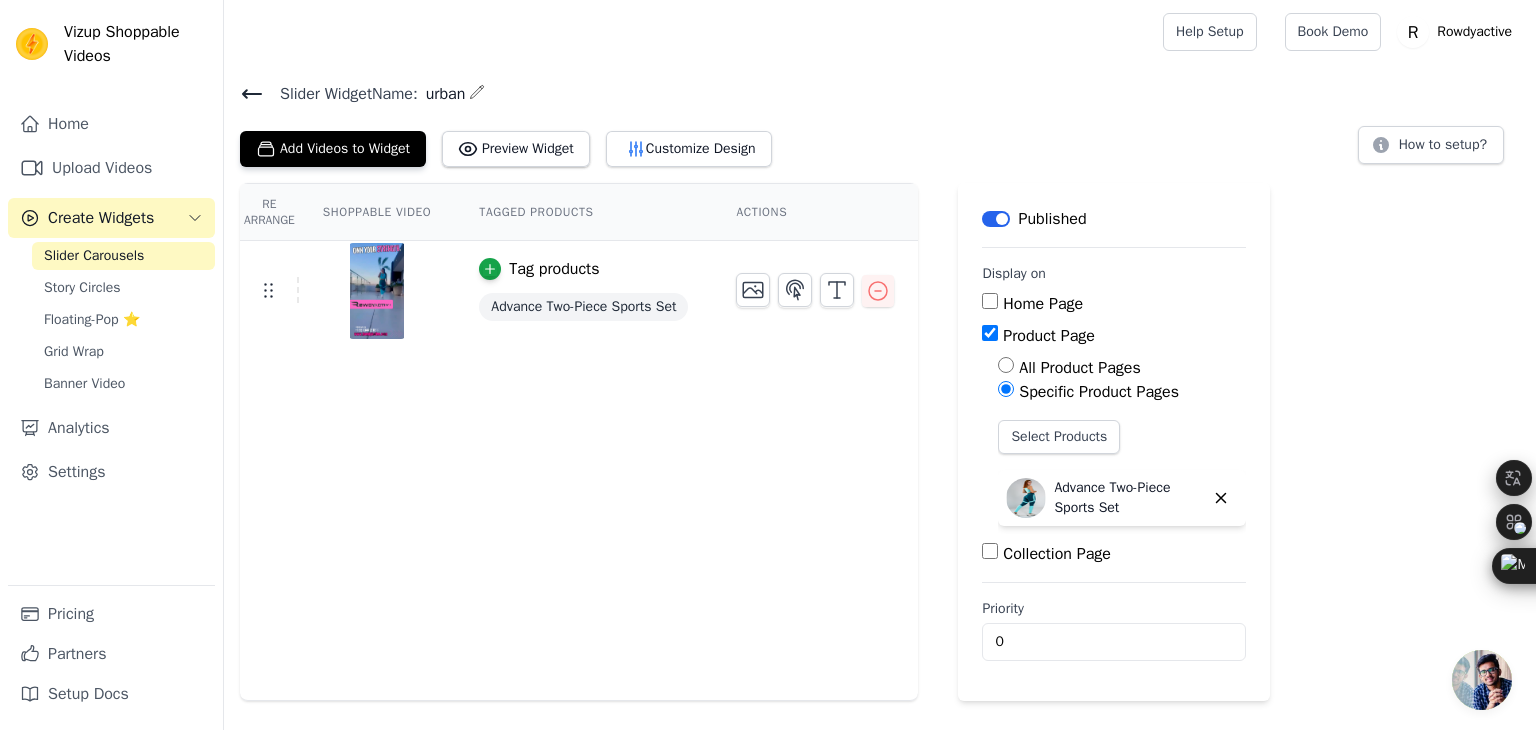 click 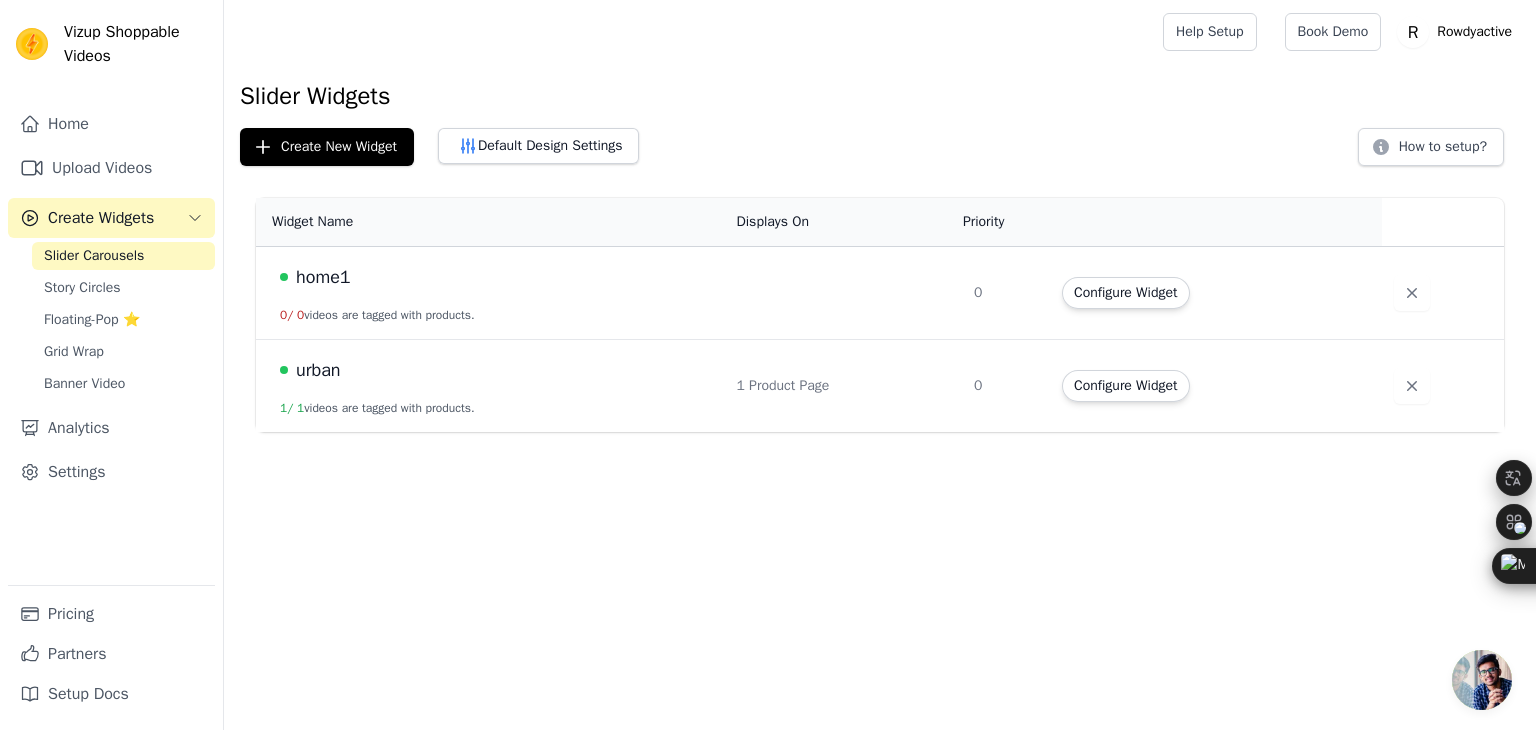 click on "home1" at bounding box center (323, 277) 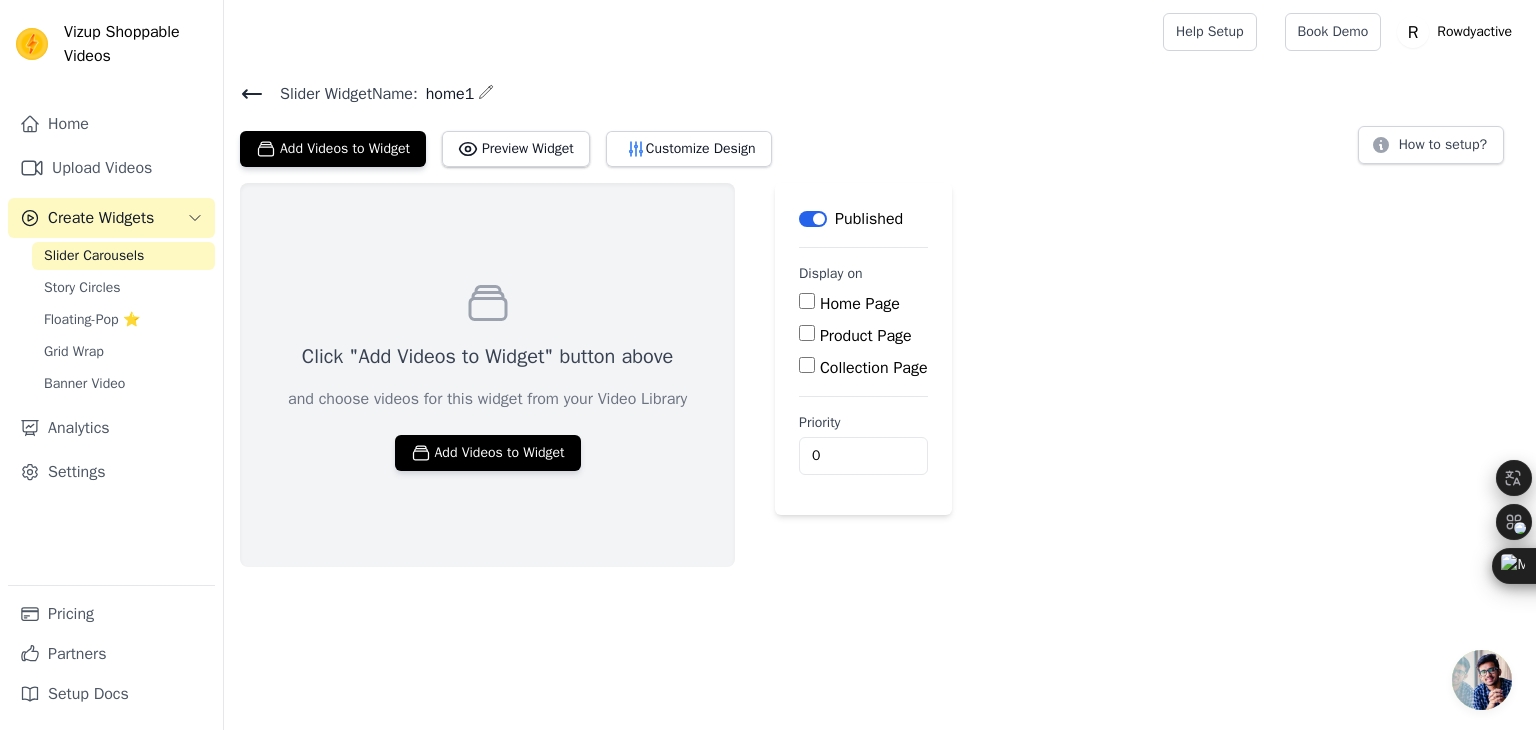 click 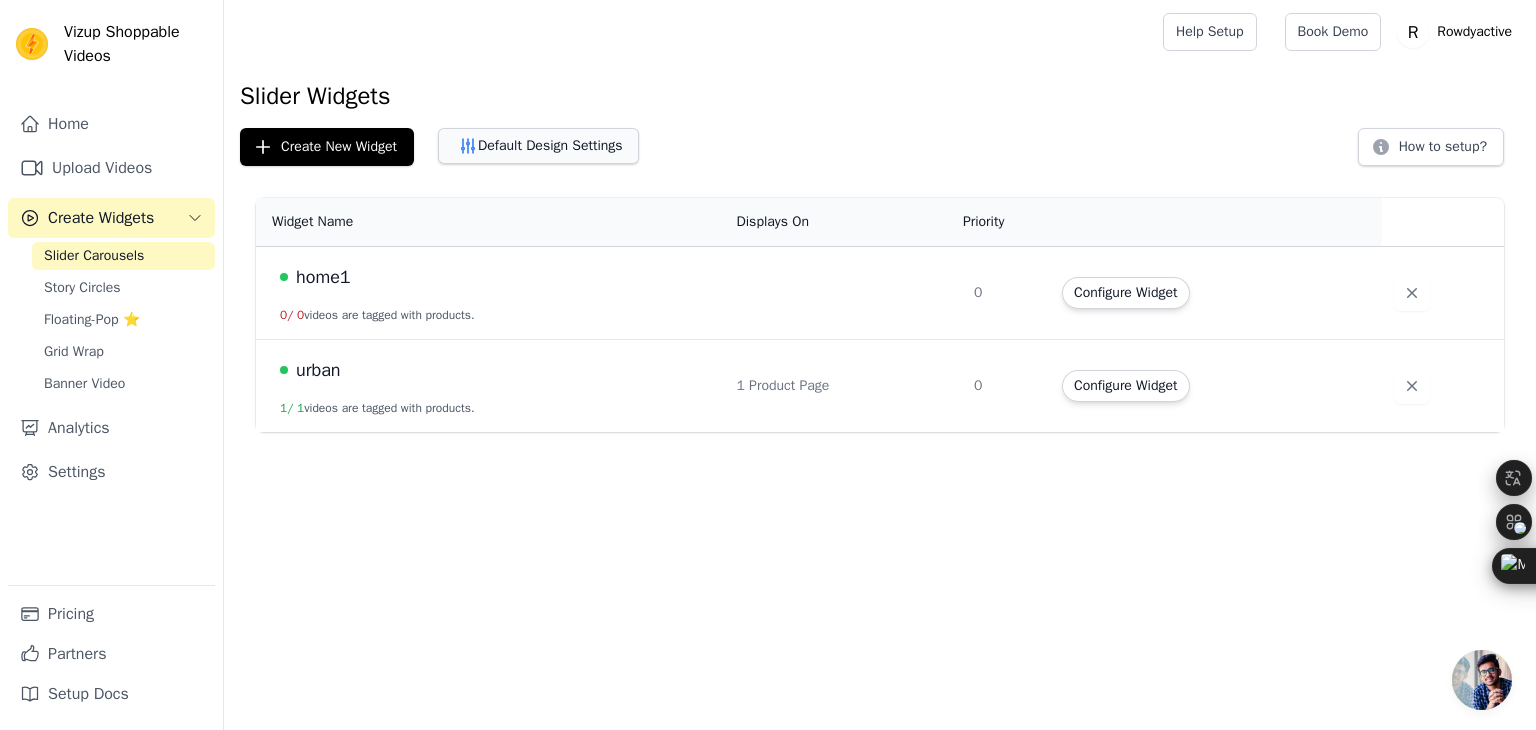 click on "Default Design Settings" at bounding box center (538, 146) 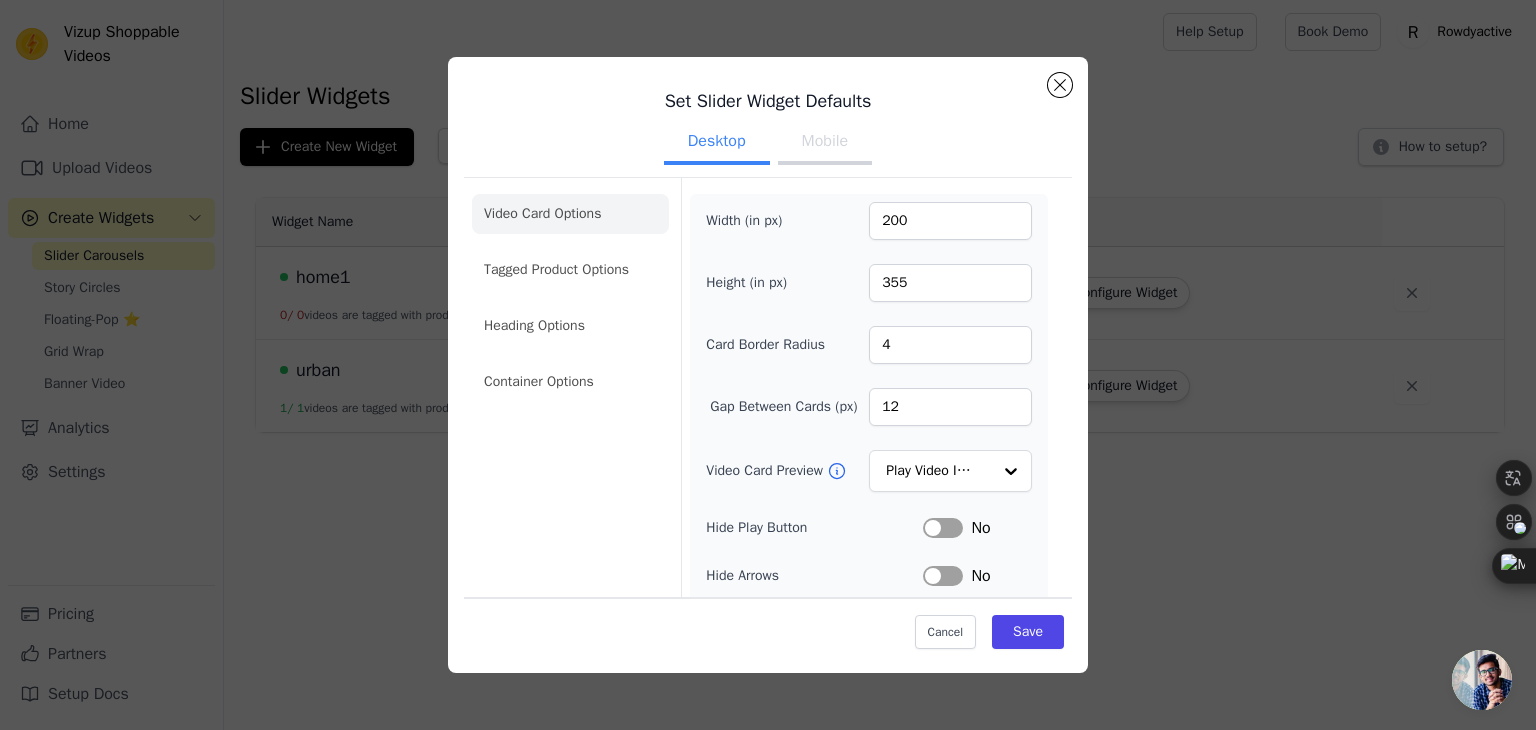 click on "Tagged Product Options" 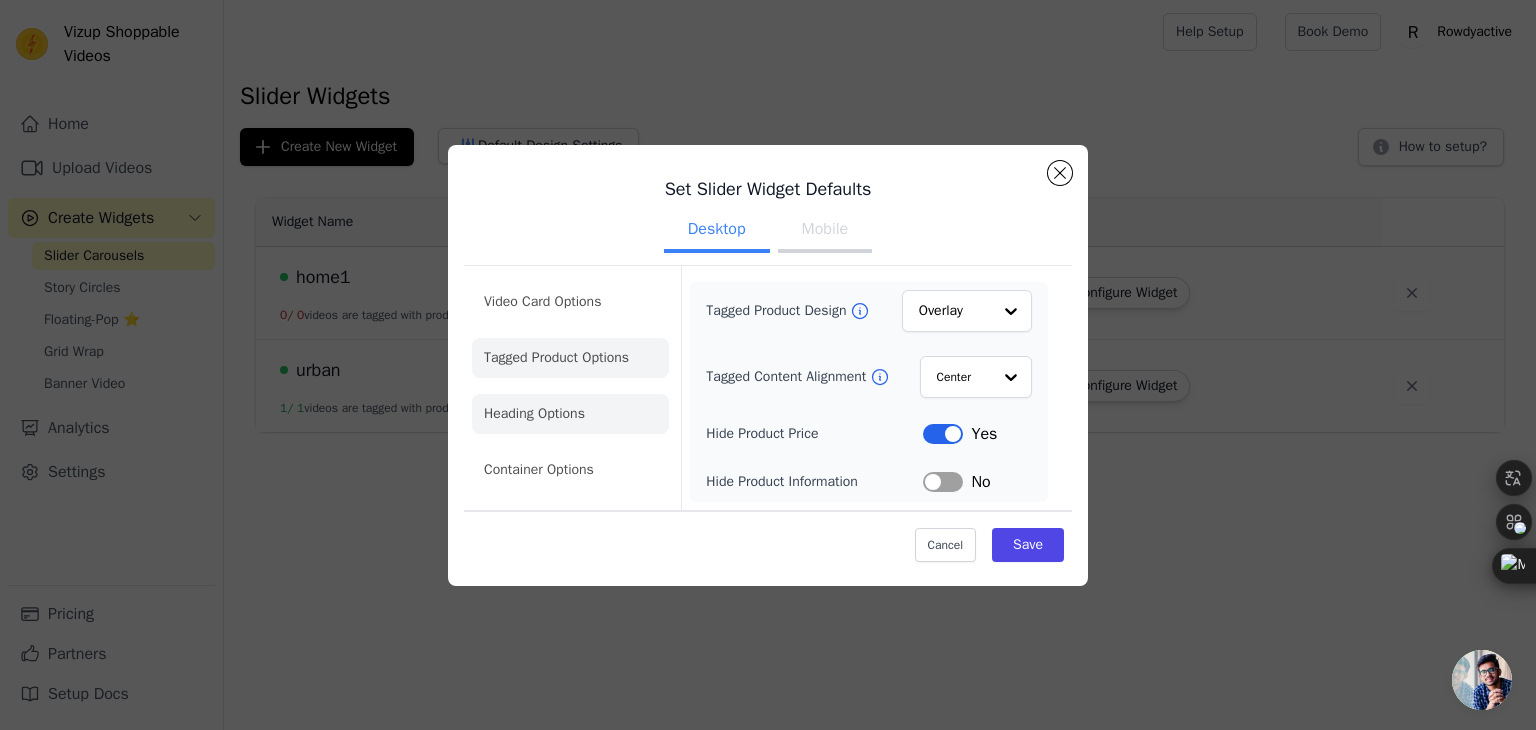click on "Heading Options" 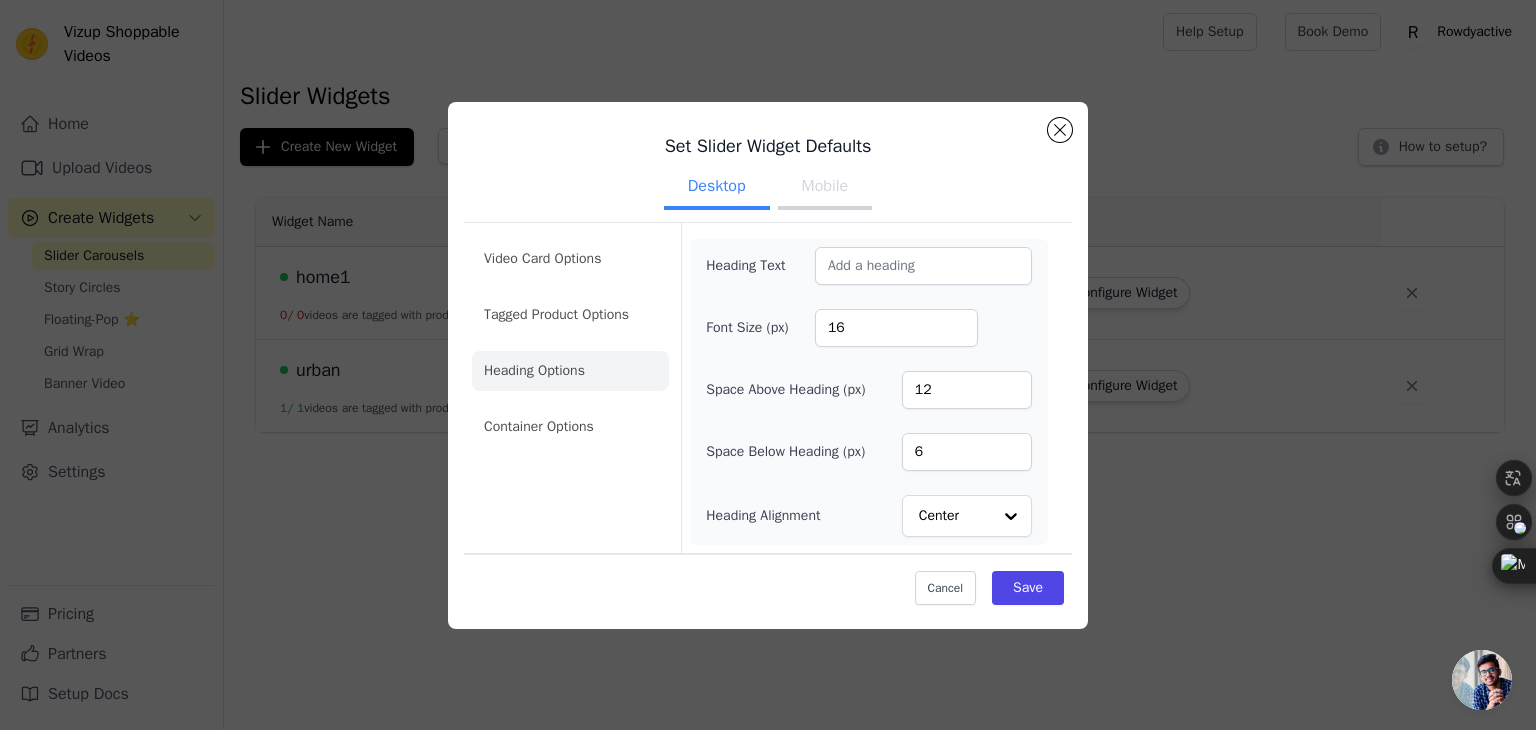 click on "Video Card Options Tagged Product Options Heading Options Container Options" at bounding box center (570, 343) 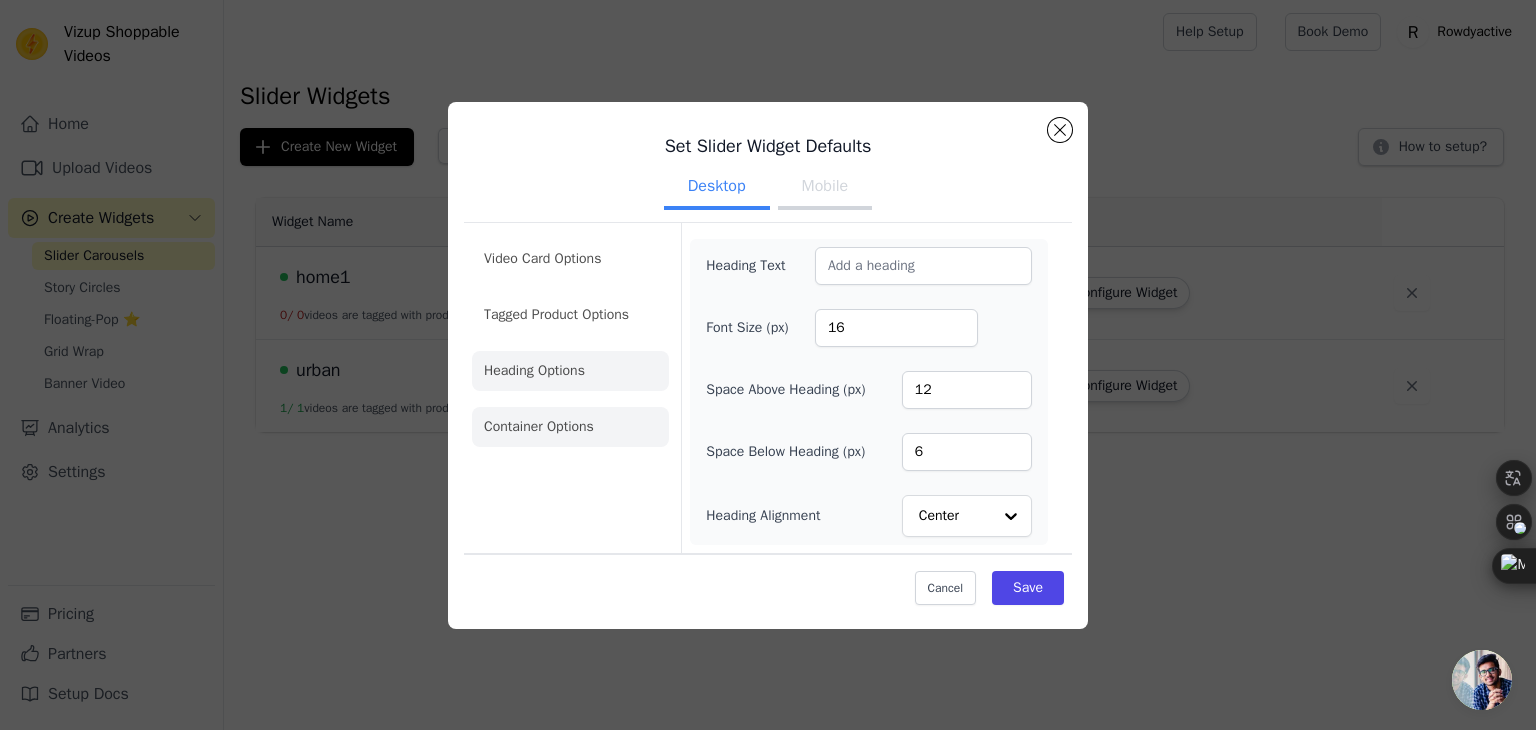 drag, startPoint x: 535, startPoint y: 448, endPoint x: 540, endPoint y: 431, distance: 17.720045 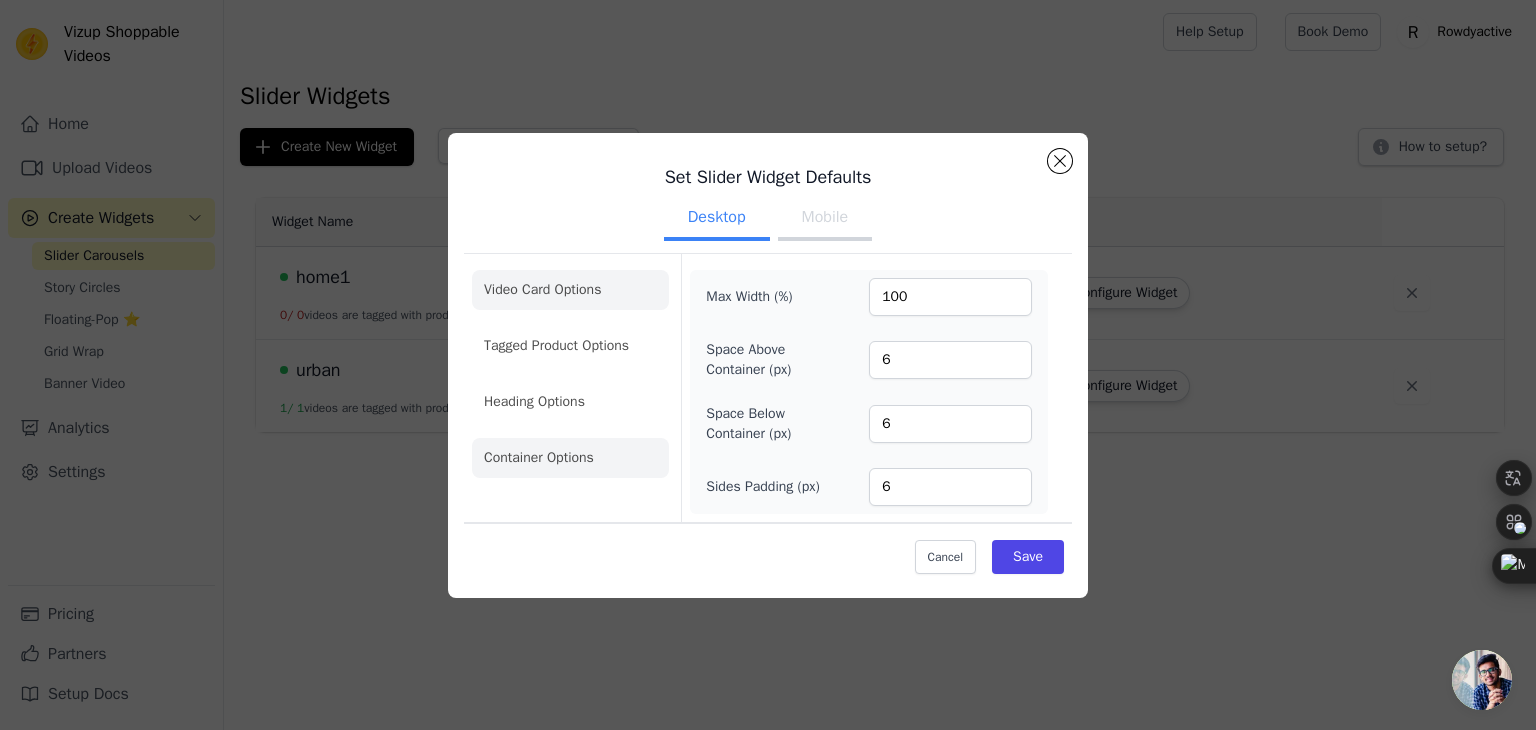 click on "Video Card Options" 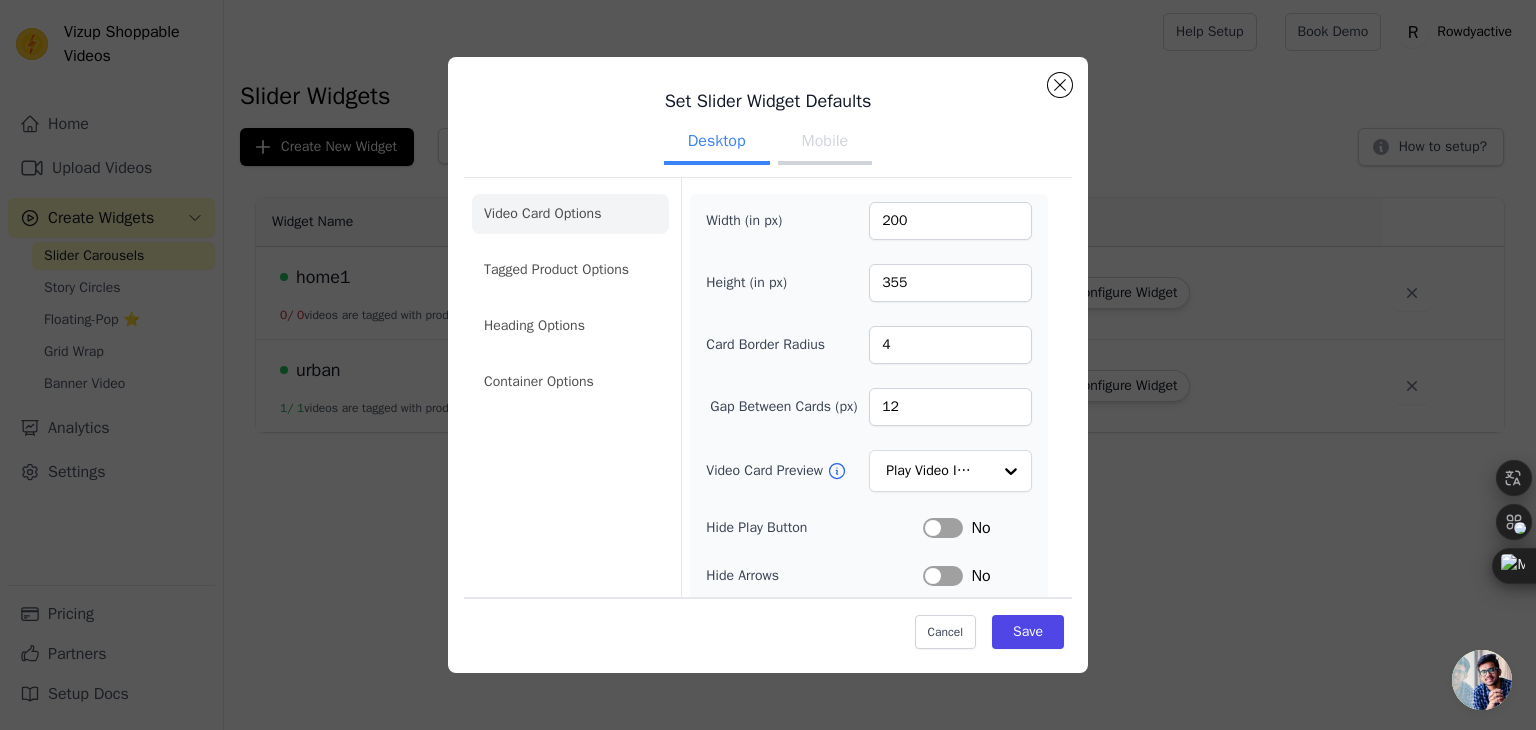 click on "Mobile" at bounding box center (825, 143) 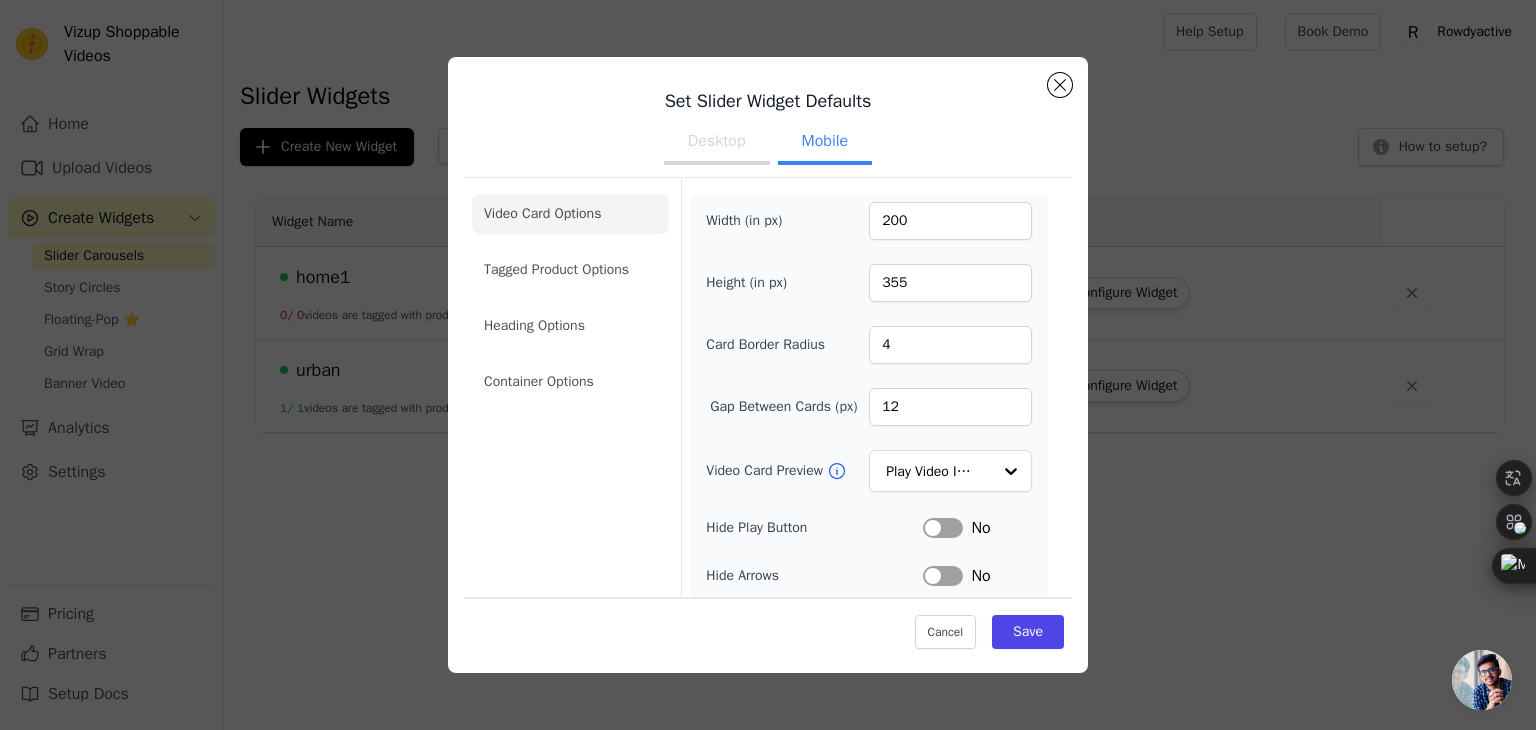 click on "Desktop" at bounding box center [717, 143] 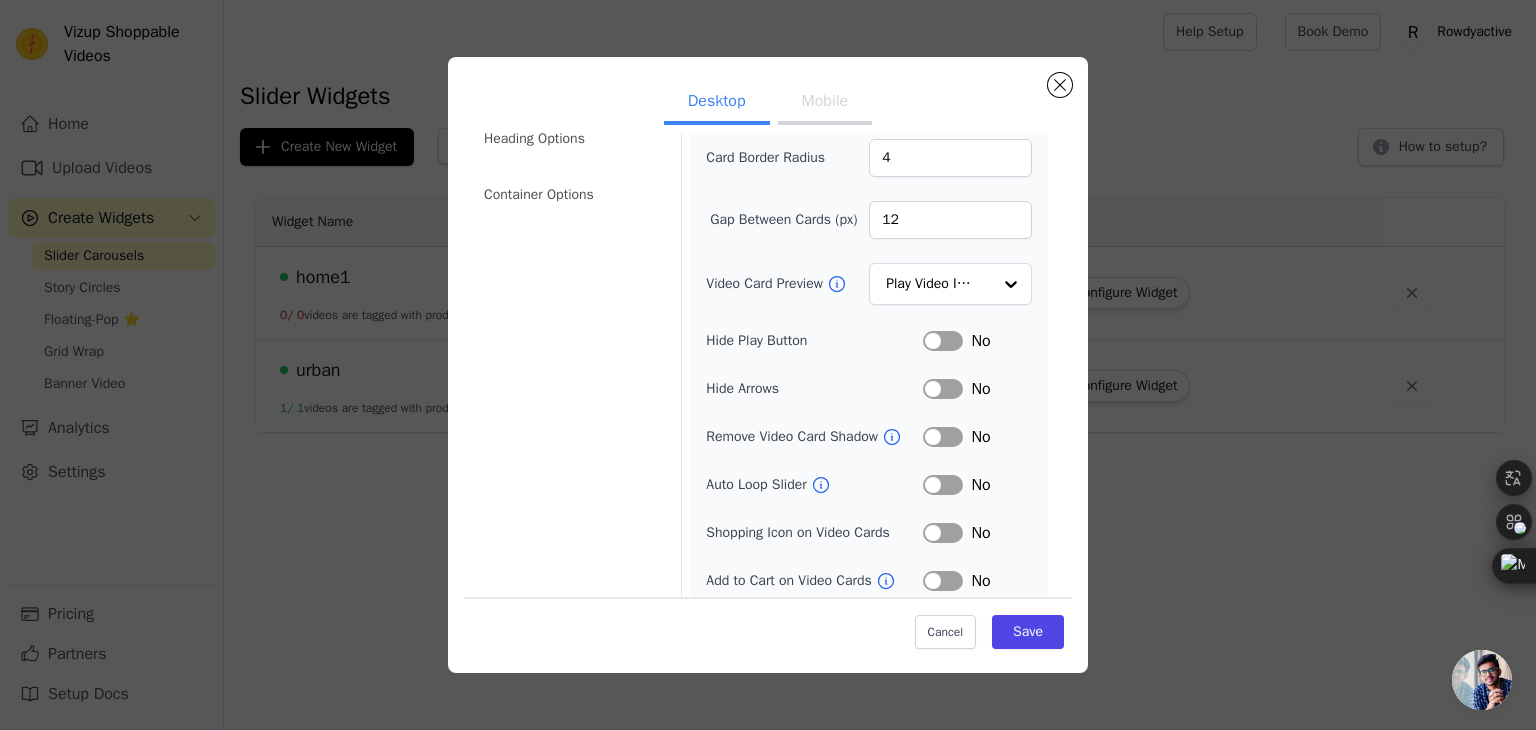 scroll, scrollTop: 196, scrollLeft: 0, axis: vertical 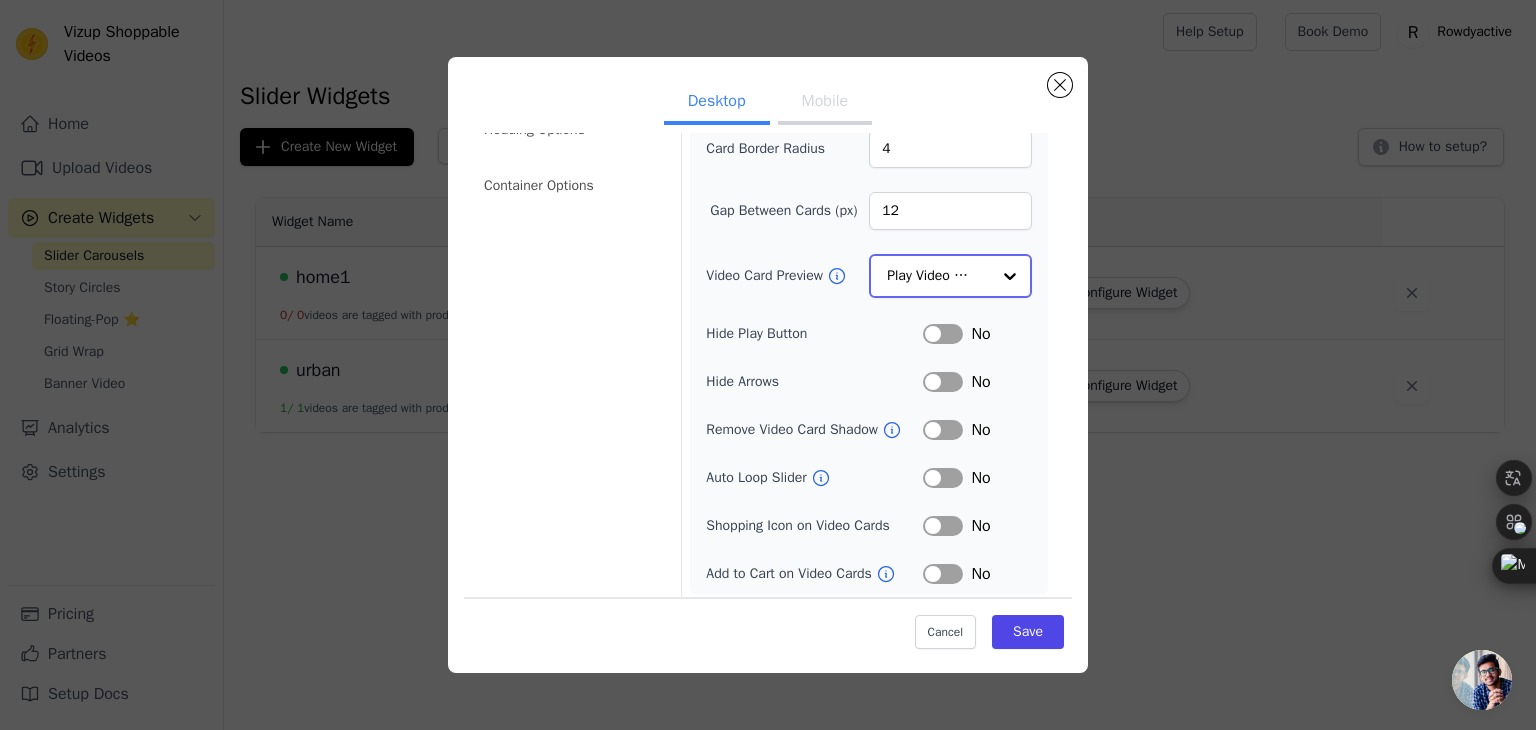 click at bounding box center (1010, 276) 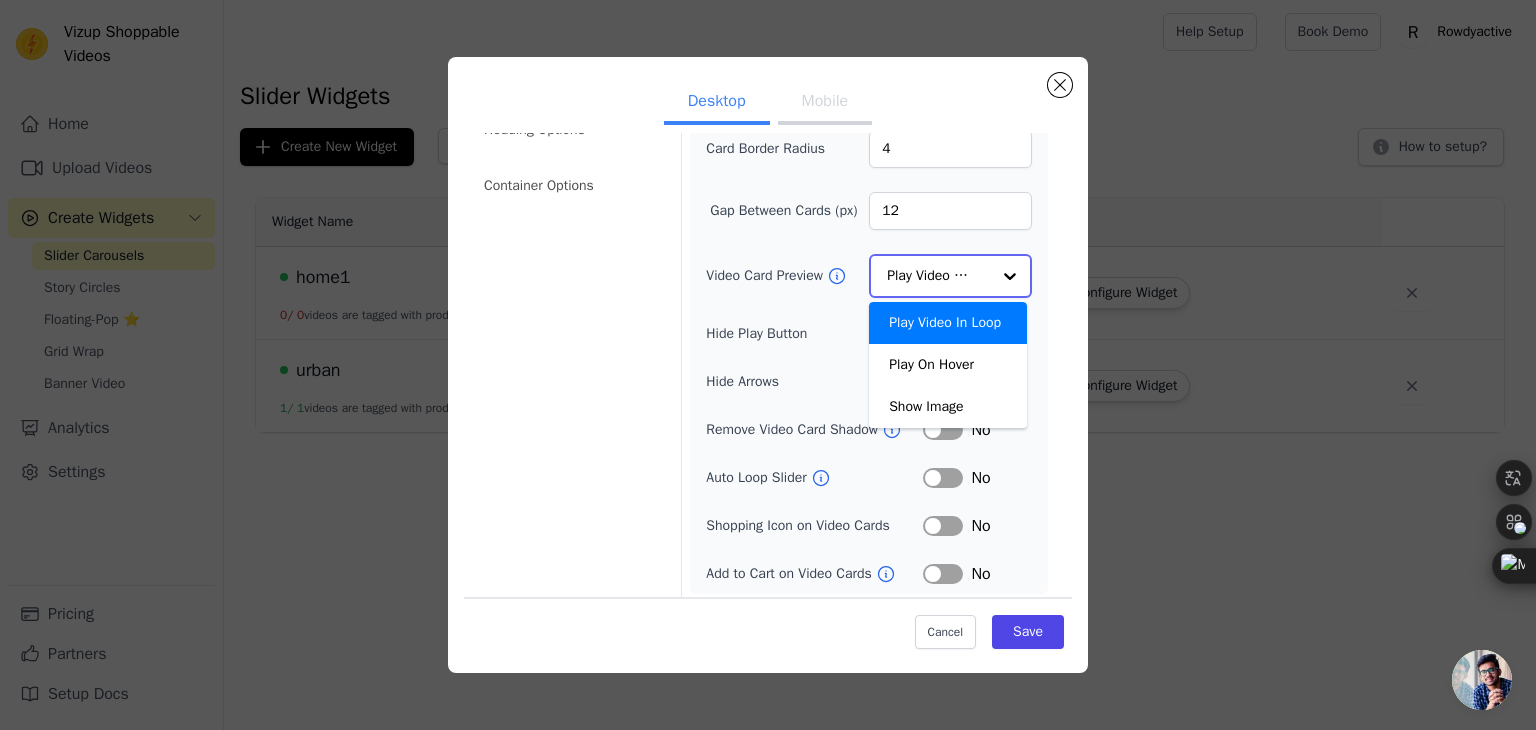 click at bounding box center [1010, 276] 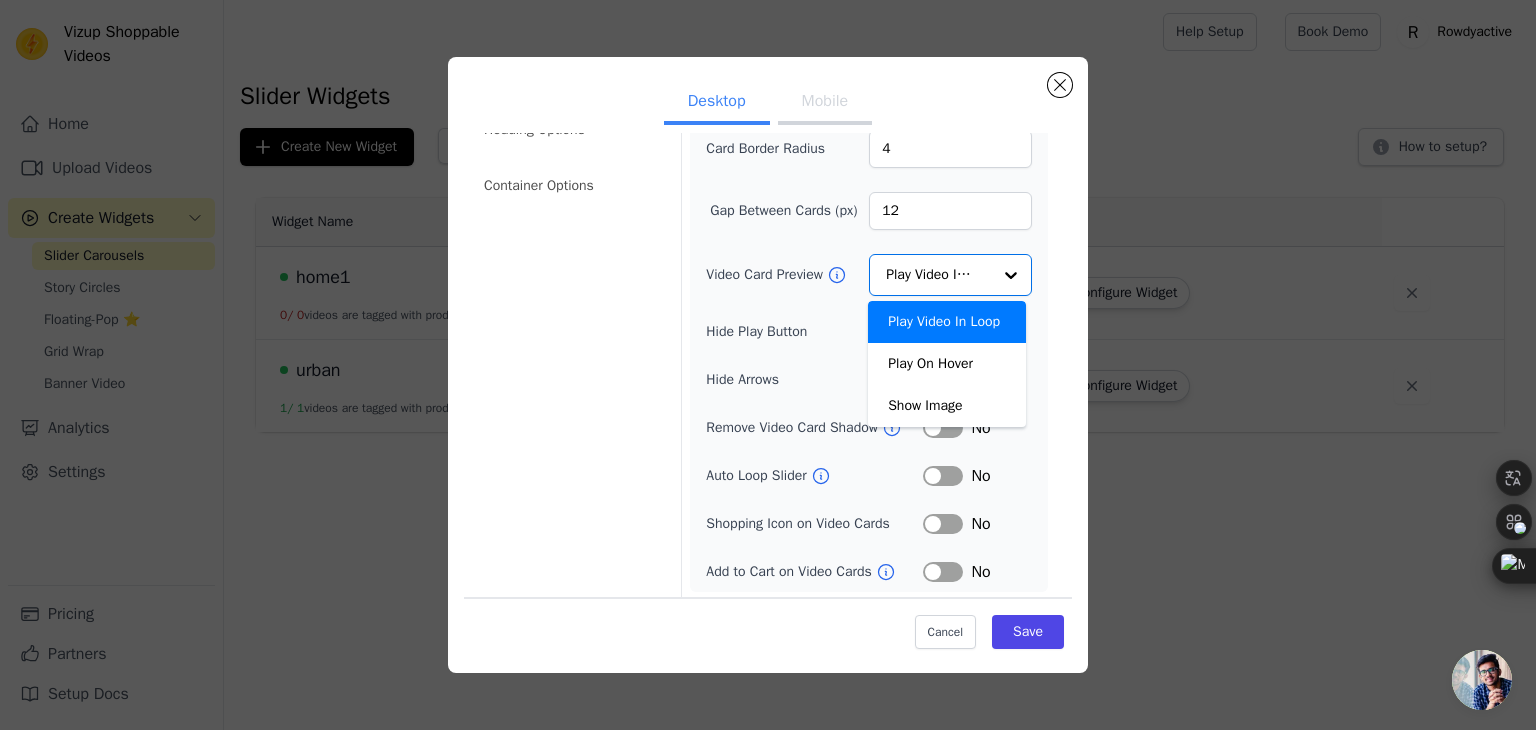 click on "Width (in px)   200   Height (in px)   355   Card Border Radius   4   Gap Between Cards (px)   12   Video Card Preview       Play Video In Loop   Play On Hover   Show Image       Option Play Video In Loop, selected.   You are currently focused on option Play Video In Loop. There are 3 results available.     Play Video In Loop               Hide Play Button   Label     No   Hide Arrows   Label     No   Remove Video Card Shadow     Label     No   Auto Loop Slider     Label     No   Shopping Icon on Video Cards   Label     No   Add to Cart on Video Cards     Label     No" at bounding box center (869, 295) 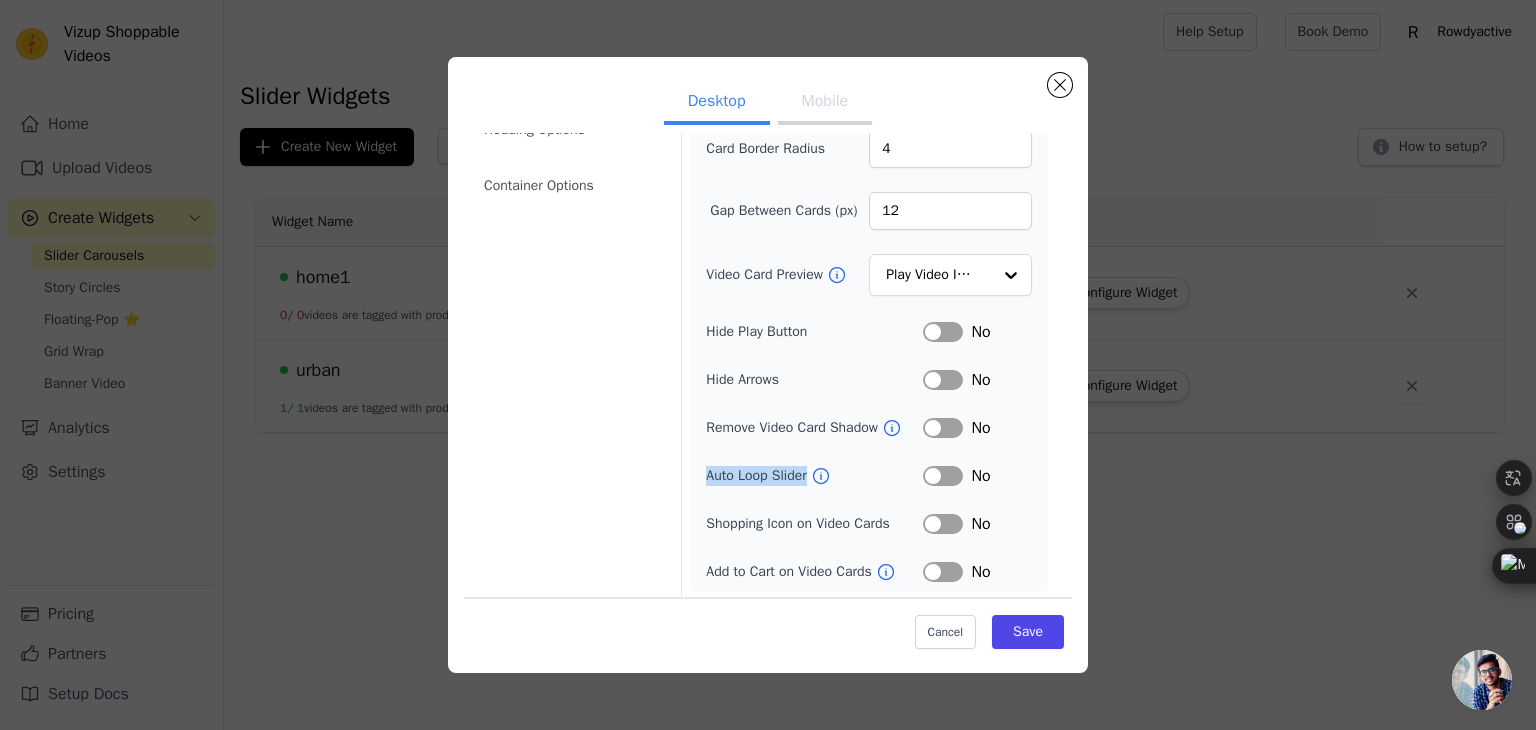 drag, startPoint x: 702, startPoint y: 468, endPoint x: 805, endPoint y: 481, distance: 103.81715 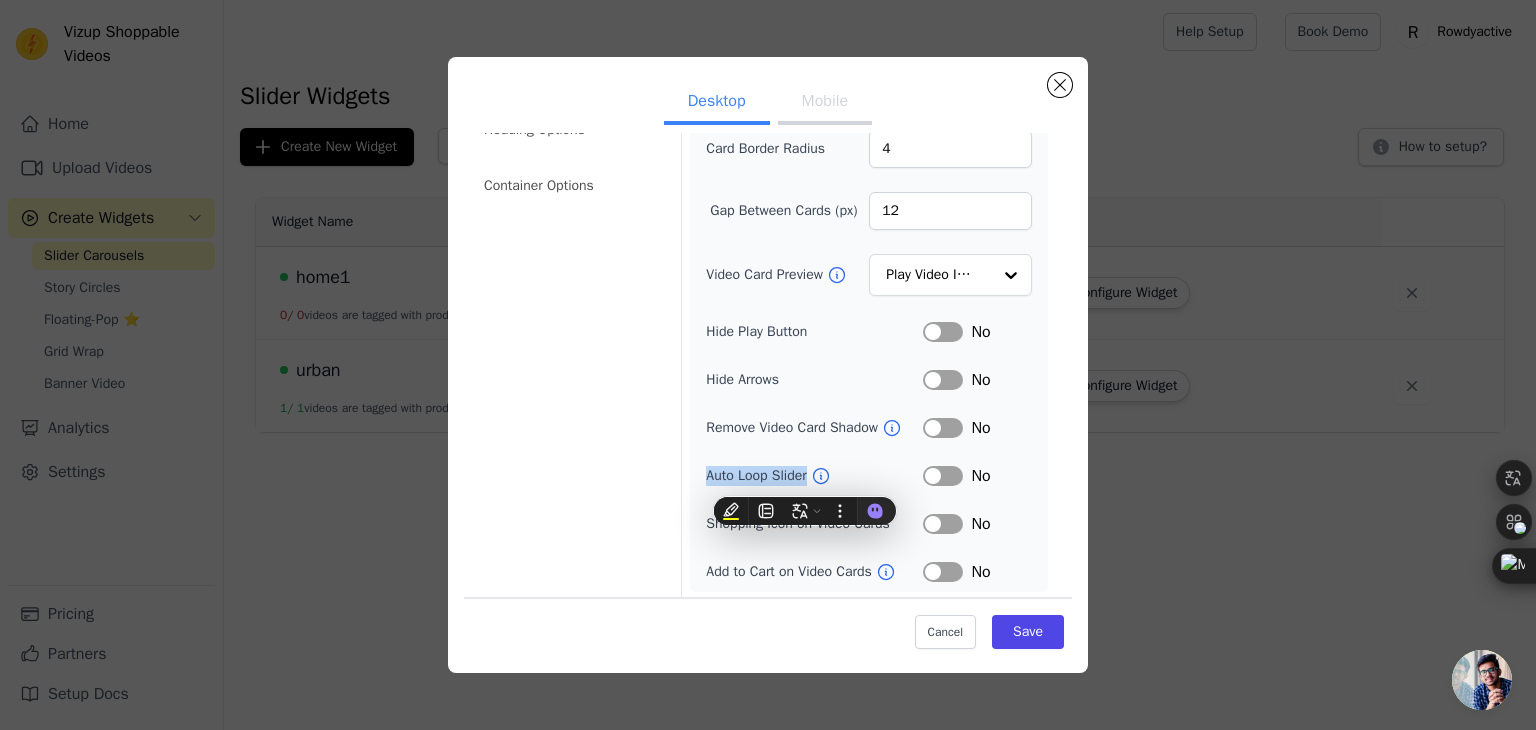 copy on "Auto Loop Slider" 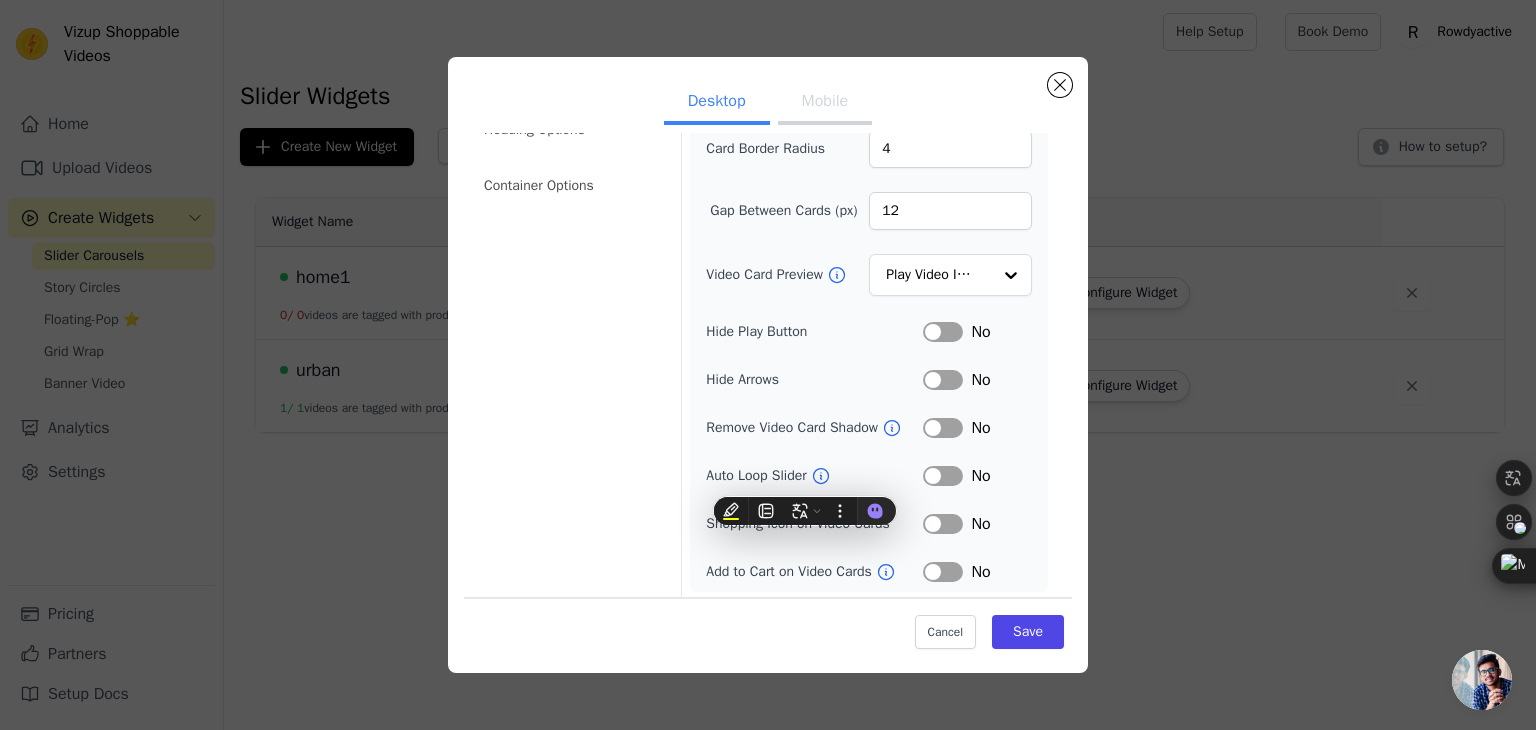 click on "Video Card Options Tagged Product Options Heading Options Container Options" at bounding box center [570, 291] 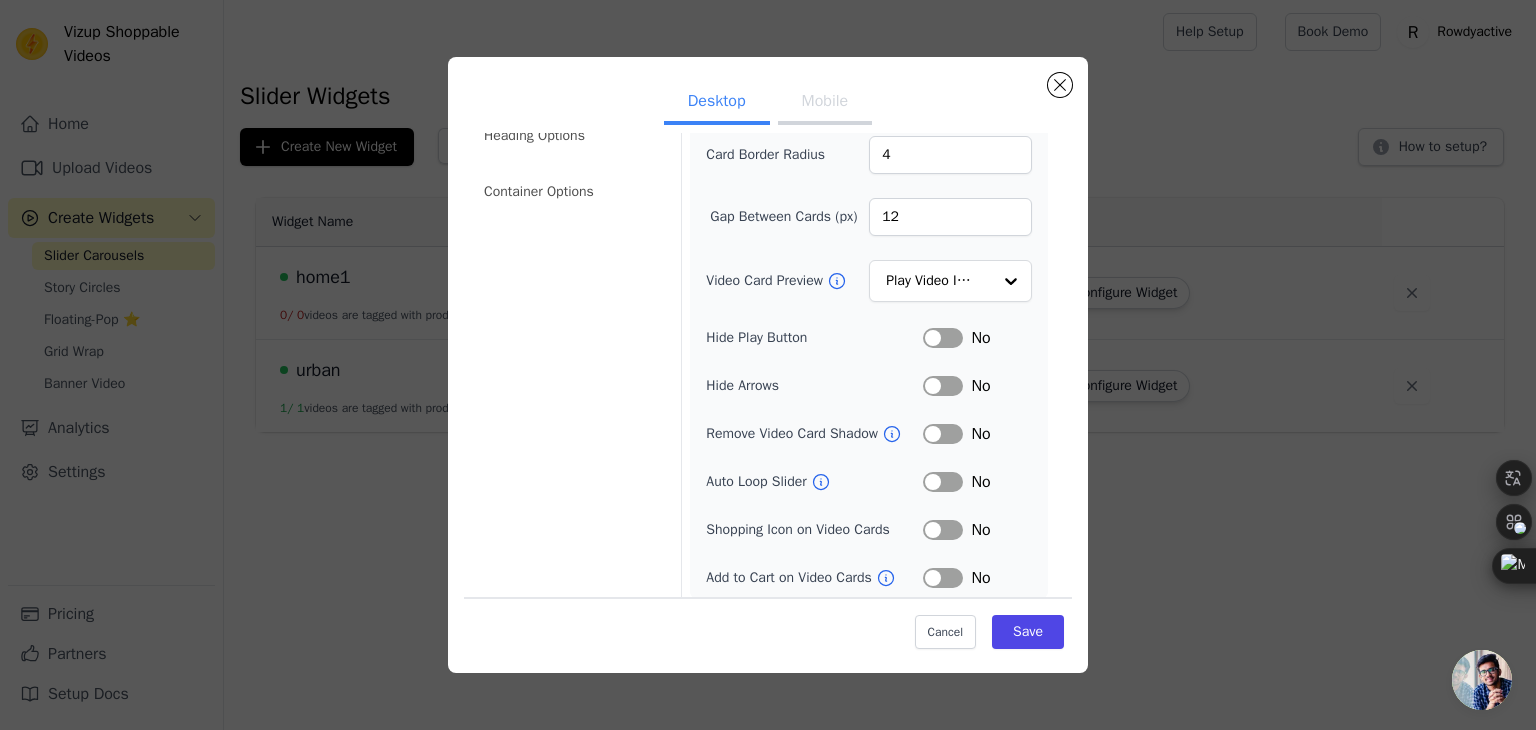 scroll, scrollTop: 196, scrollLeft: 0, axis: vertical 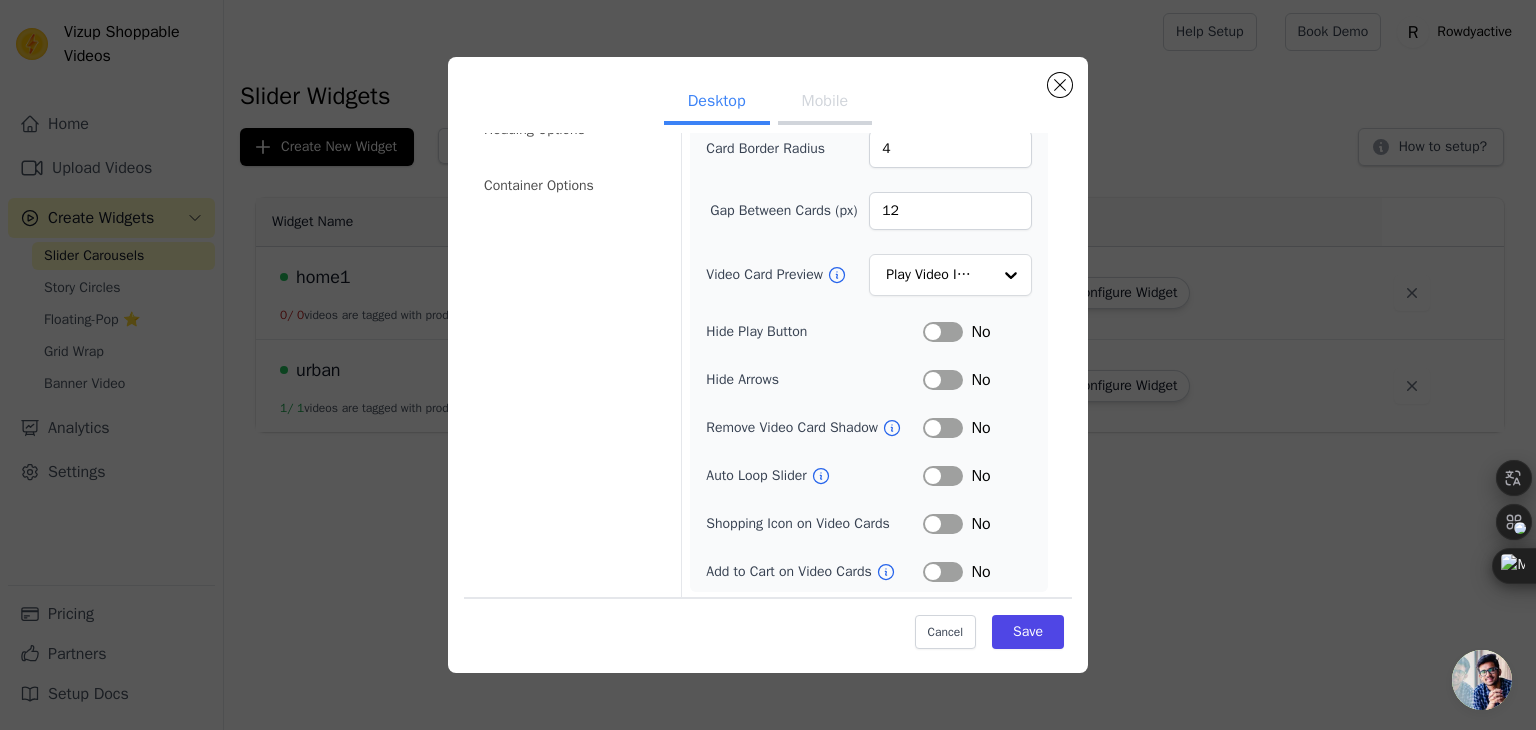 click on "Label" at bounding box center [943, 476] 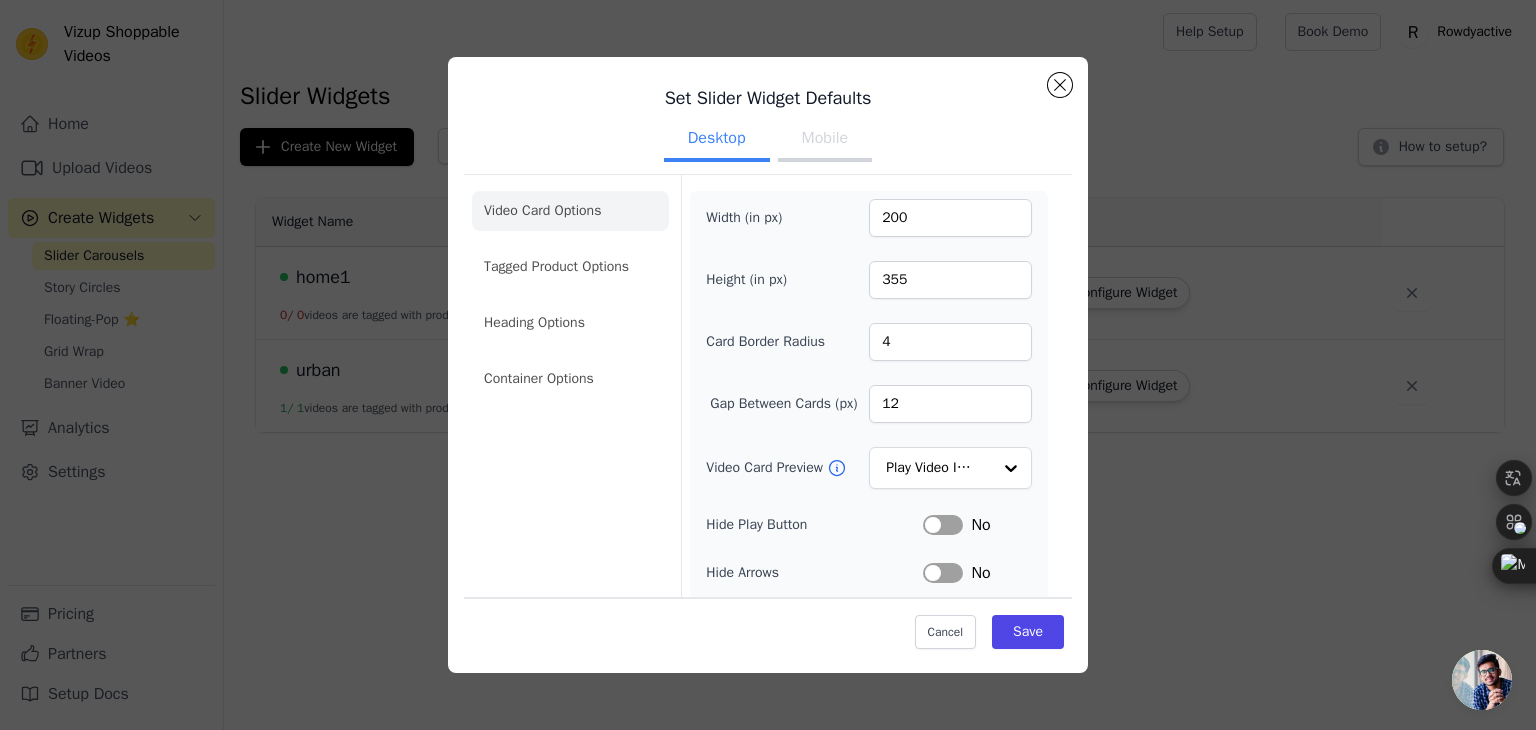 scroll, scrollTop: 0, scrollLeft: 0, axis: both 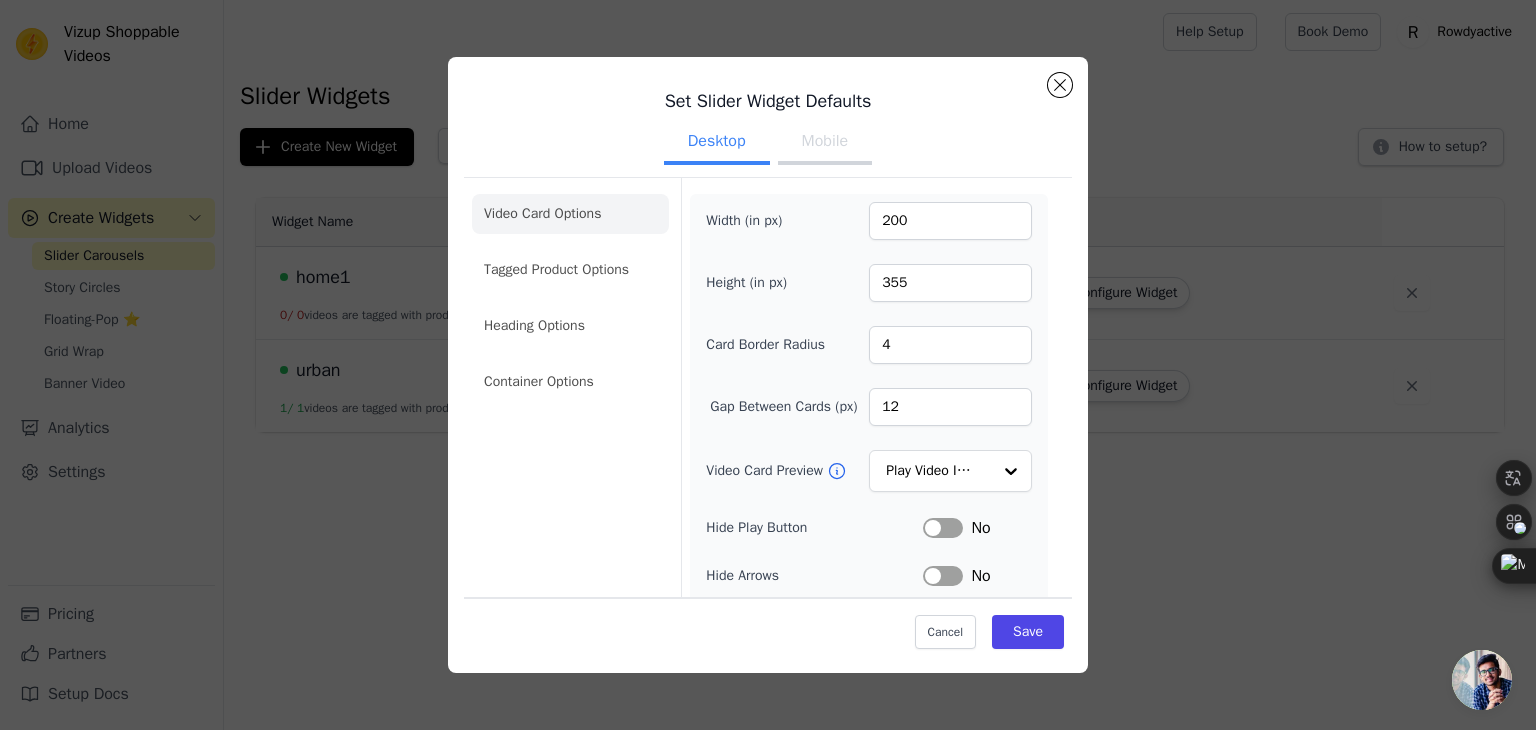 click on "Mobile" at bounding box center (825, 143) 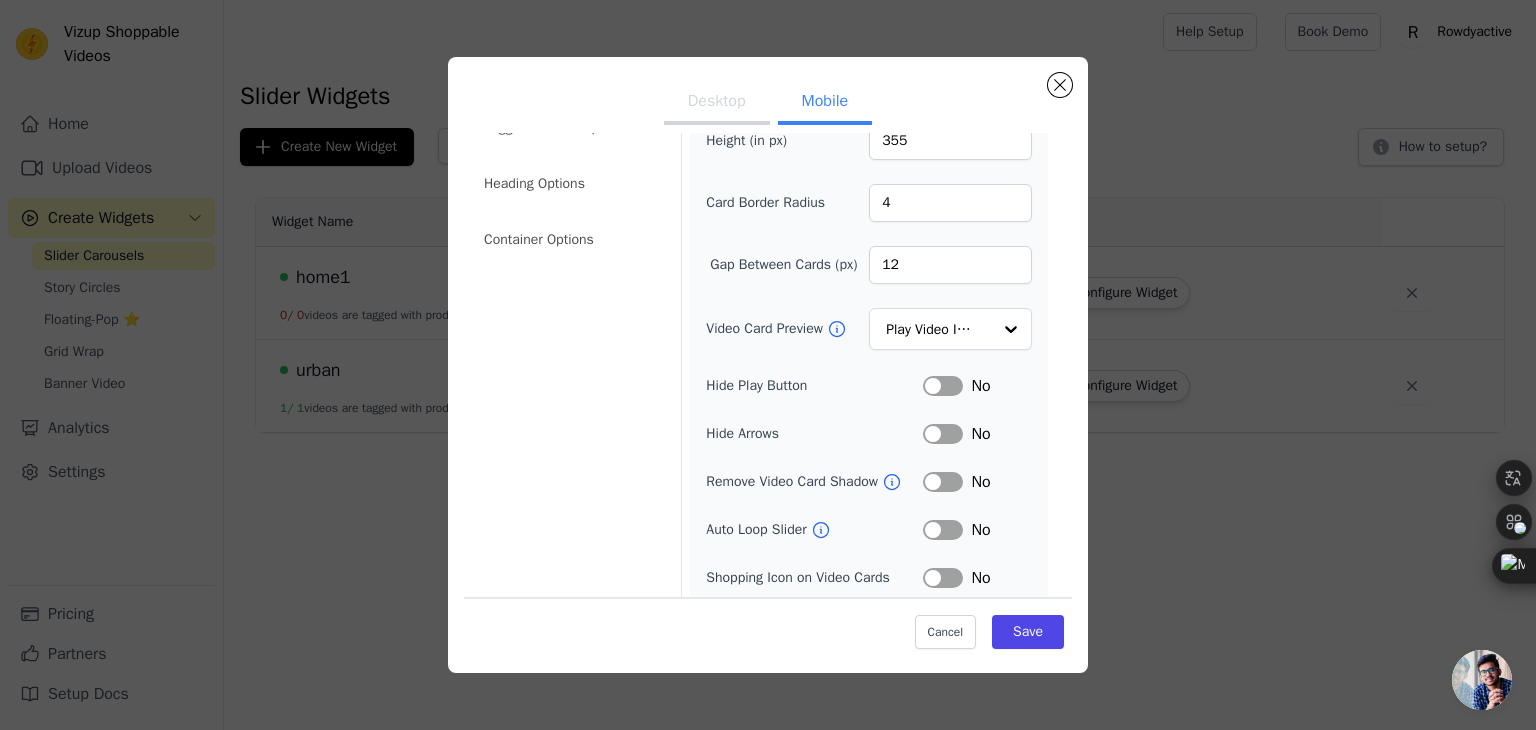 scroll, scrollTop: 244, scrollLeft: 0, axis: vertical 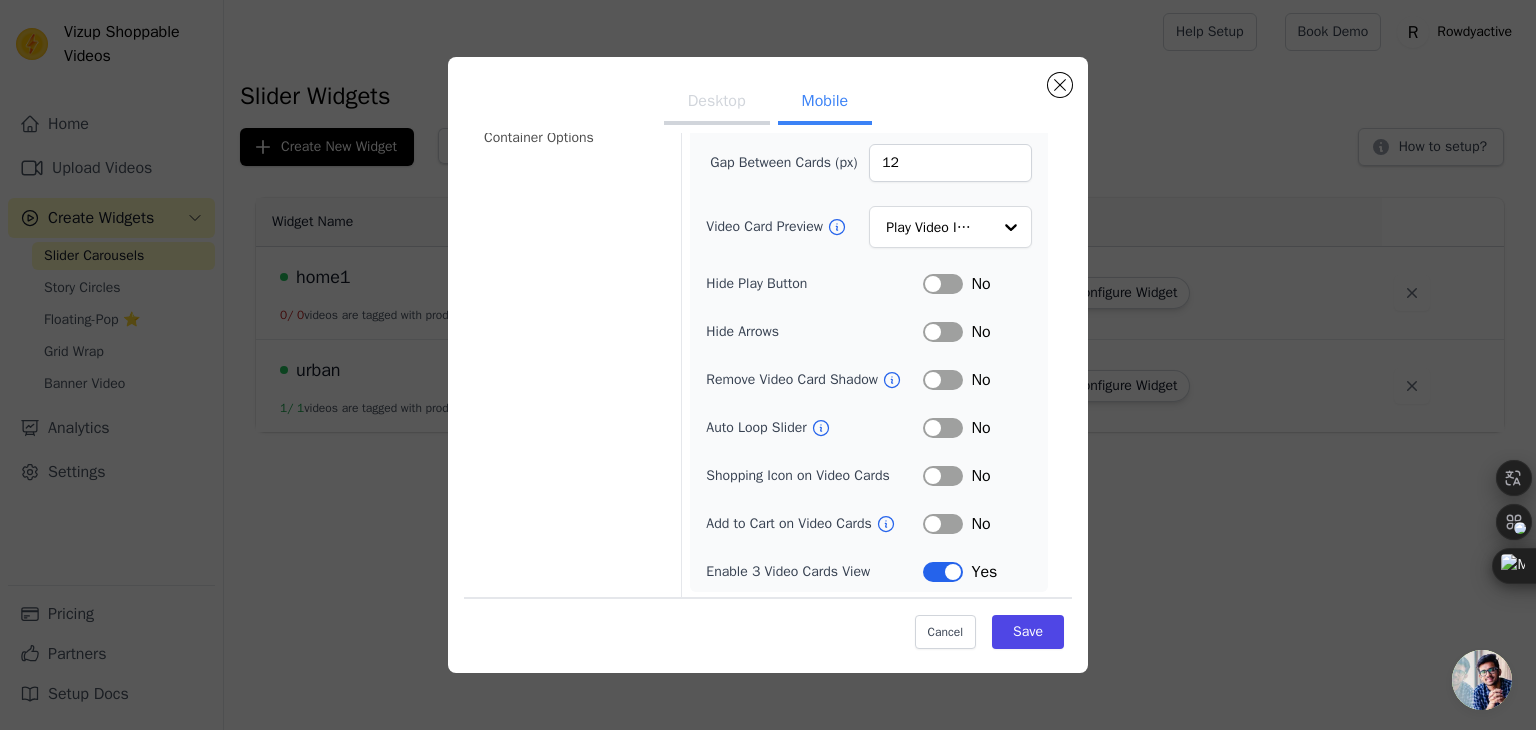 click on "Label" at bounding box center [943, 428] 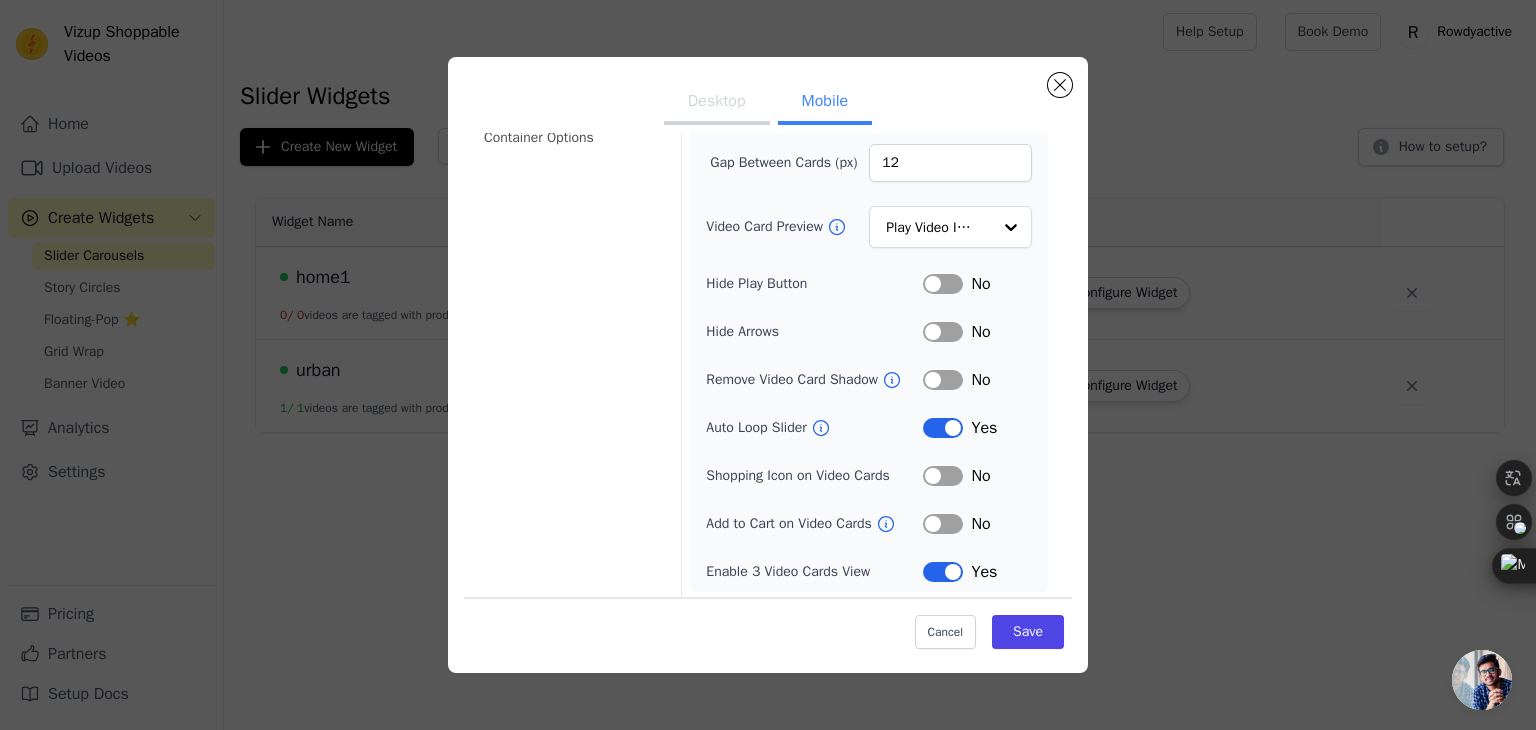 click 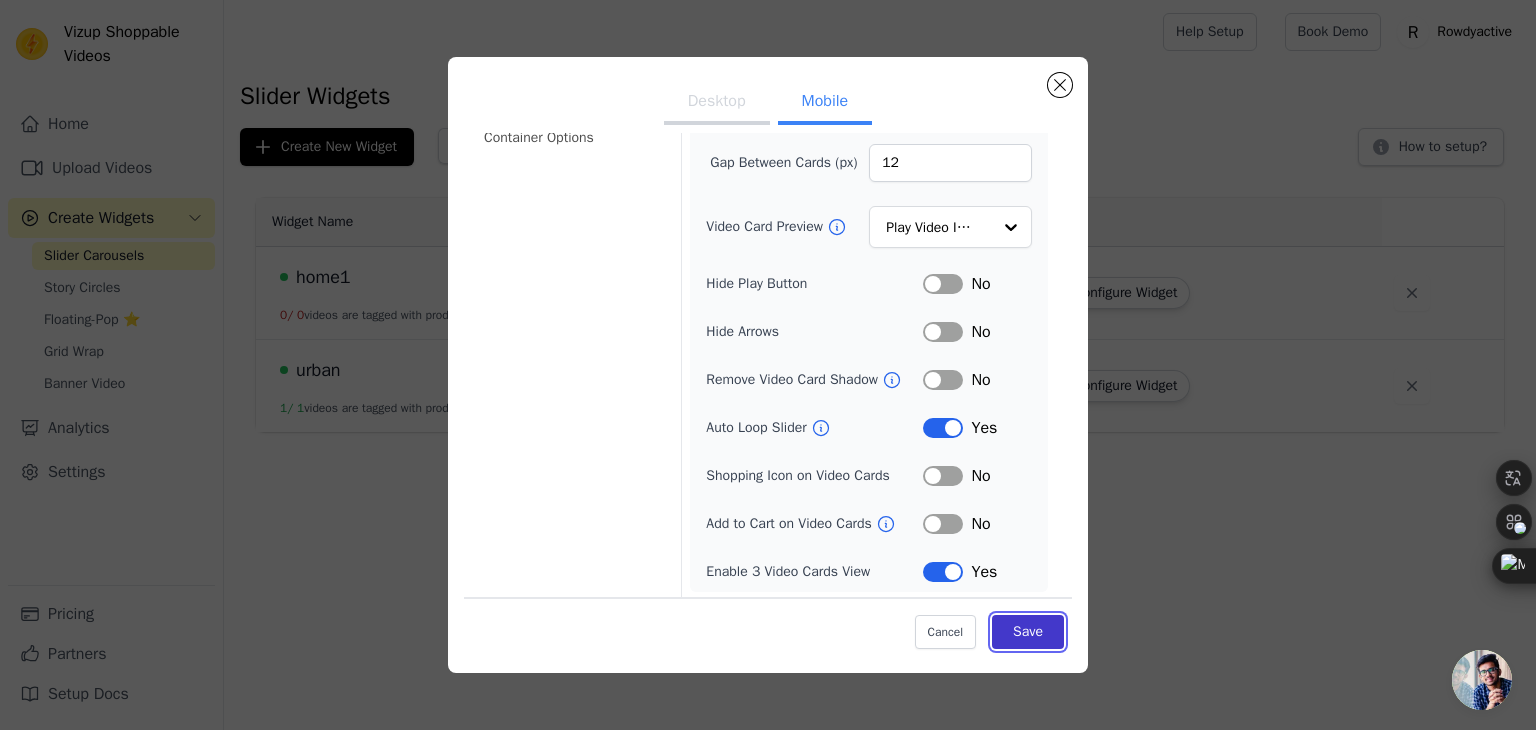 click on "Save" at bounding box center (1028, 632) 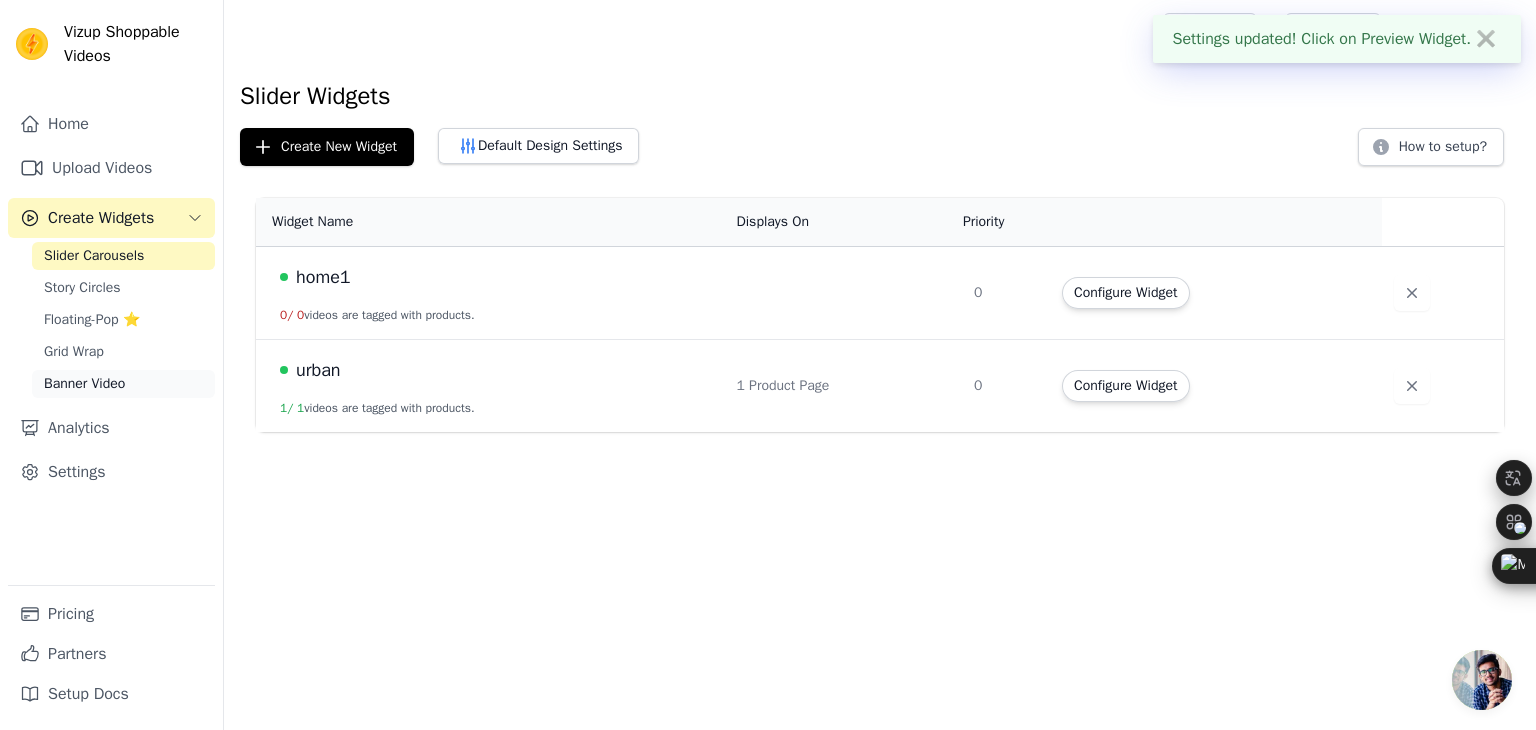 click on "Banner Video" at bounding box center [84, 384] 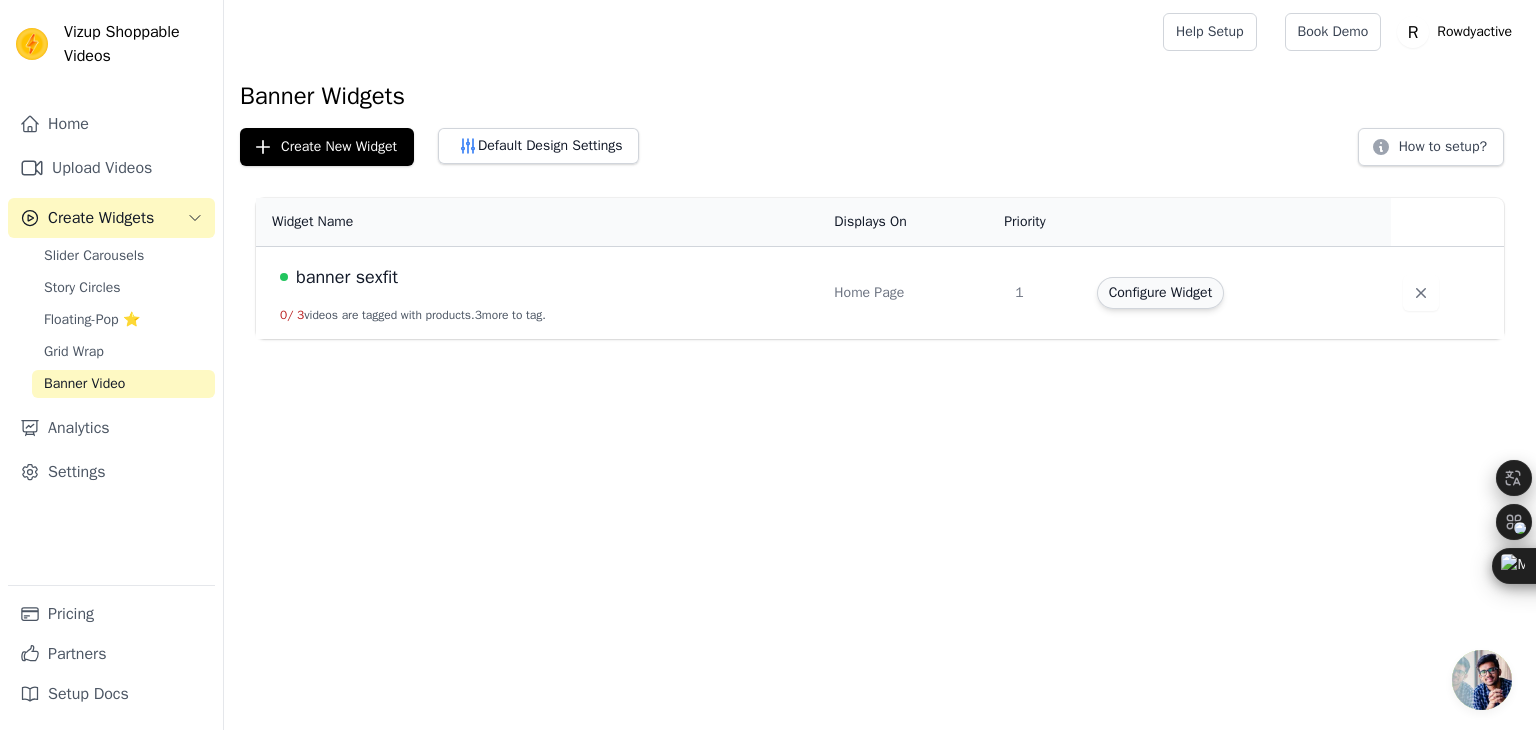 click on "Configure Widget" at bounding box center (1160, 293) 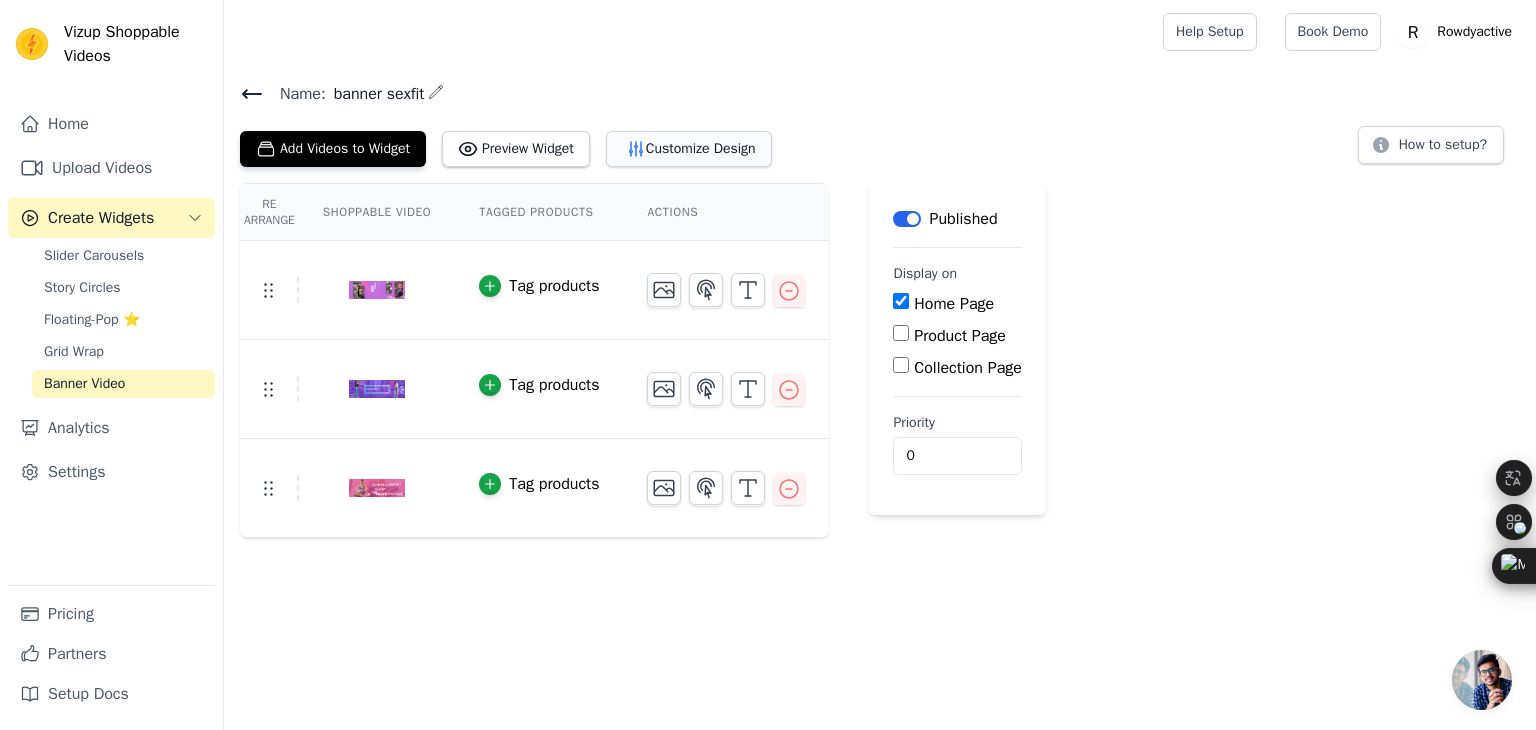 click on "Customize Design" at bounding box center (689, 149) 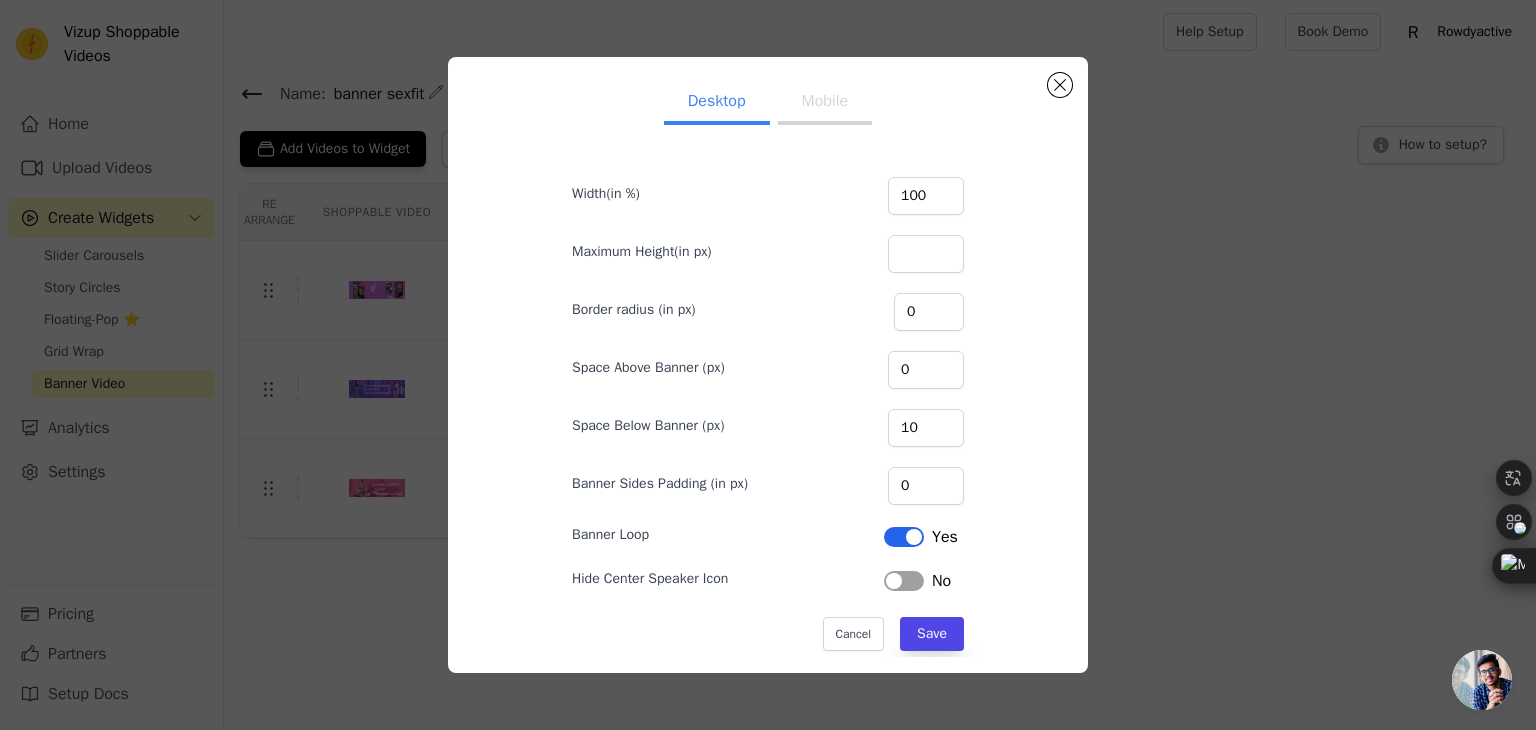 scroll, scrollTop: 31, scrollLeft: 0, axis: vertical 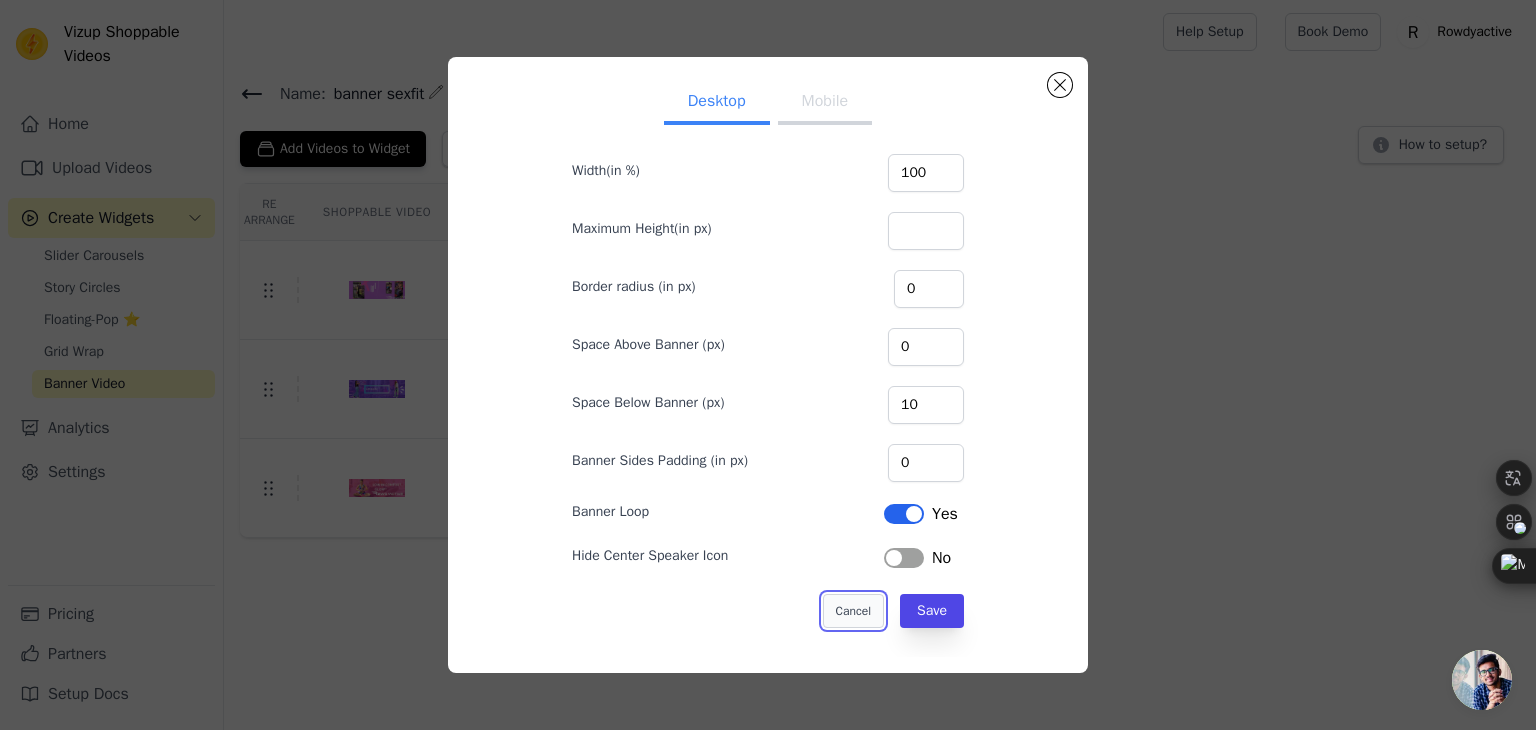 click on "Cancel" at bounding box center (853, 611) 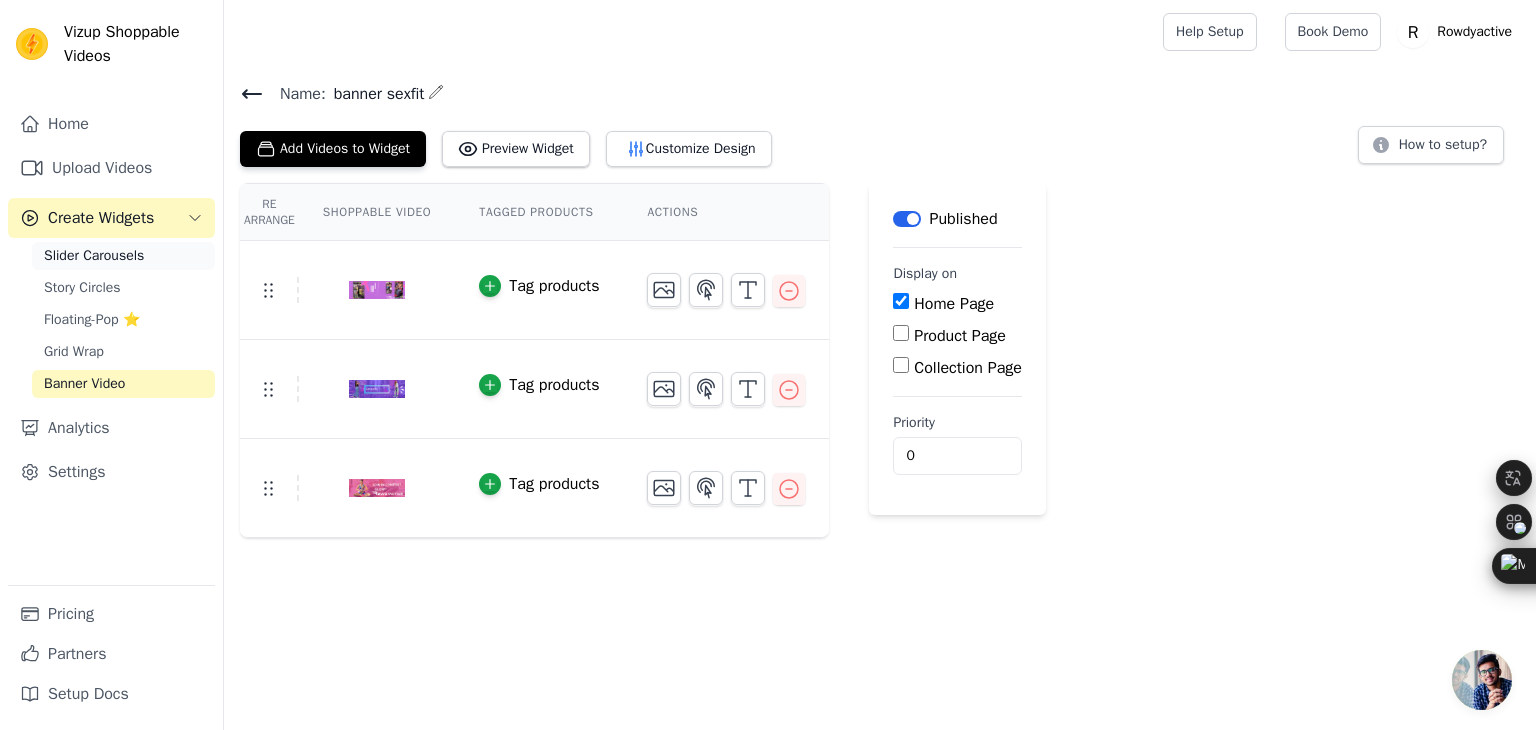click on "Slider Carousels" at bounding box center [94, 256] 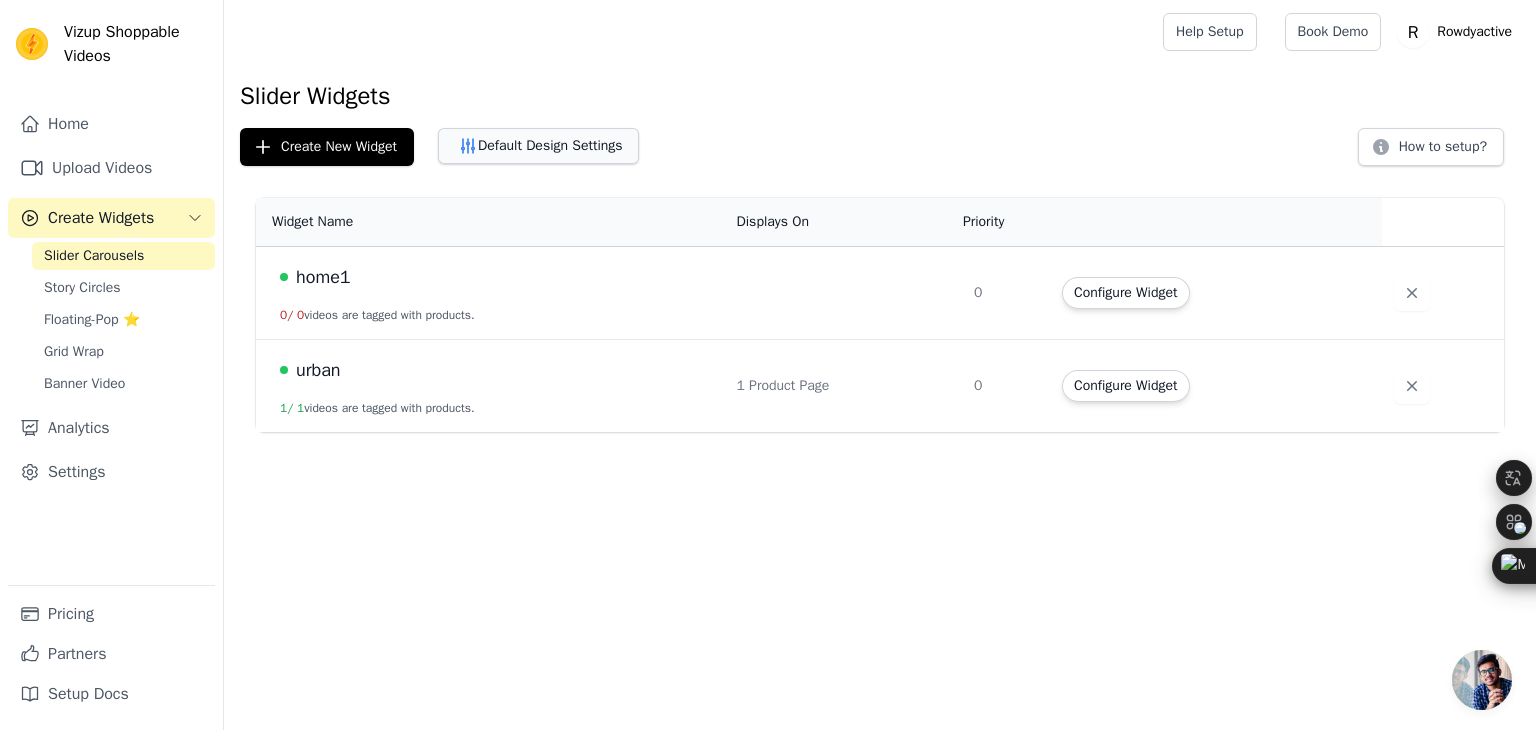 click on "Default Design Settings" at bounding box center [538, 146] 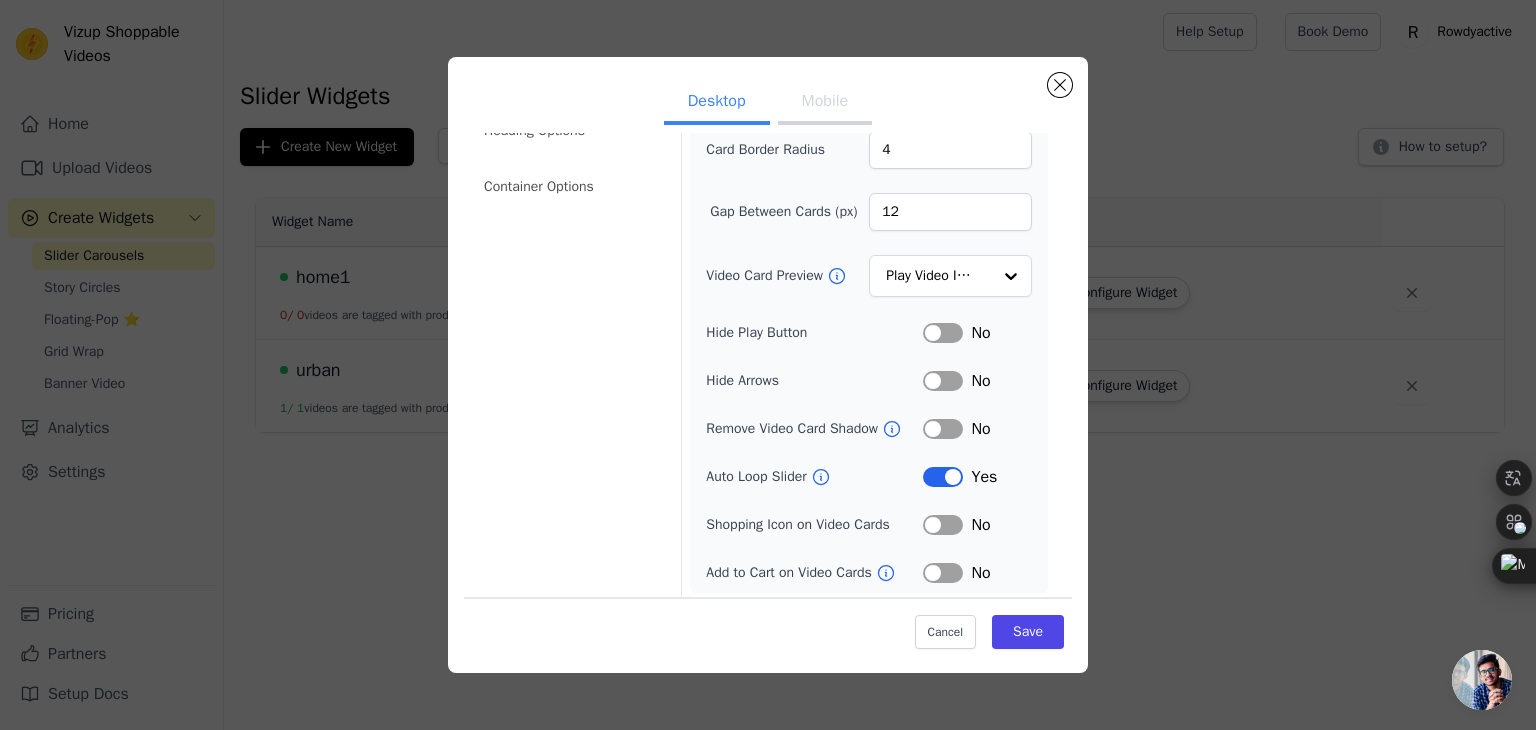 scroll, scrollTop: 196, scrollLeft: 0, axis: vertical 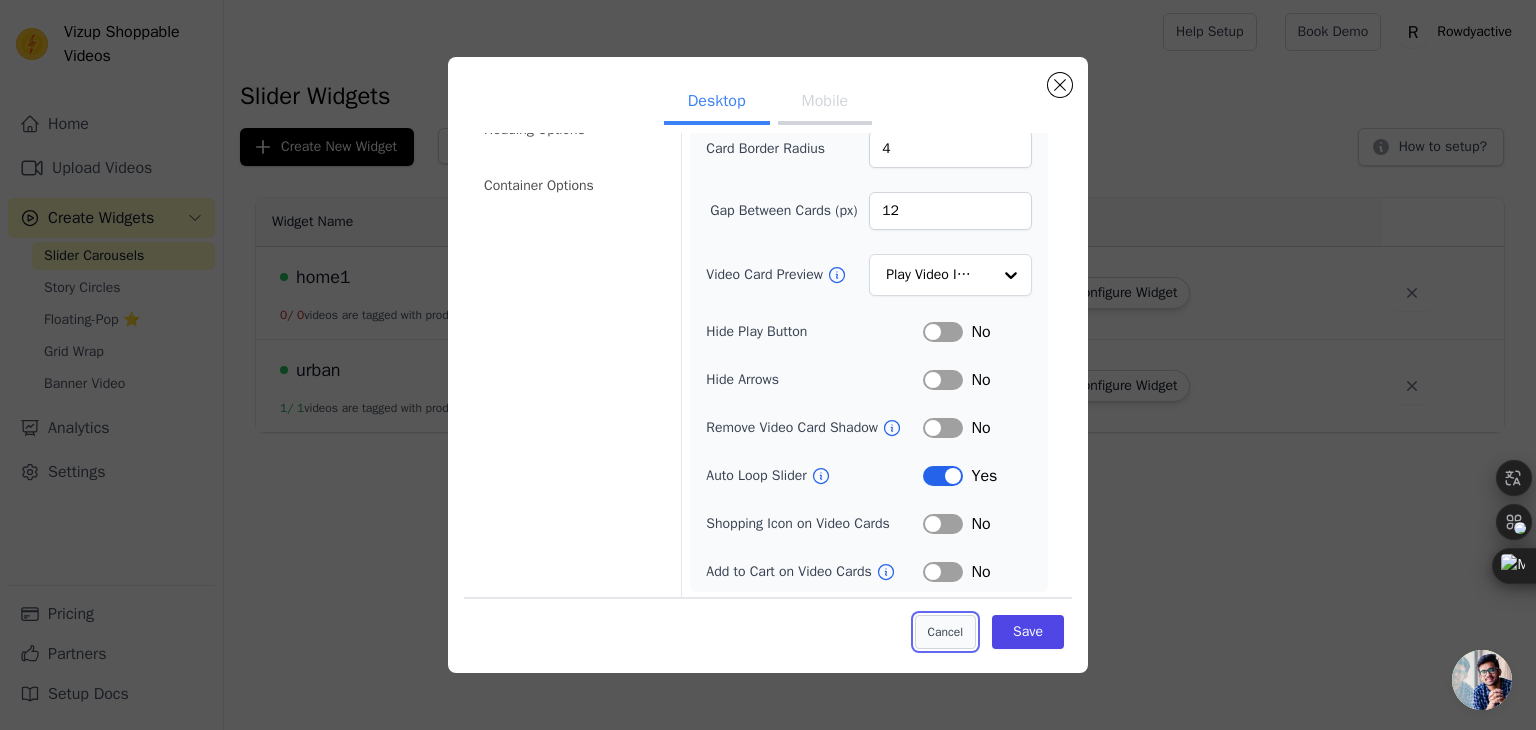 click on "Cancel" at bounding box center [945, 632] 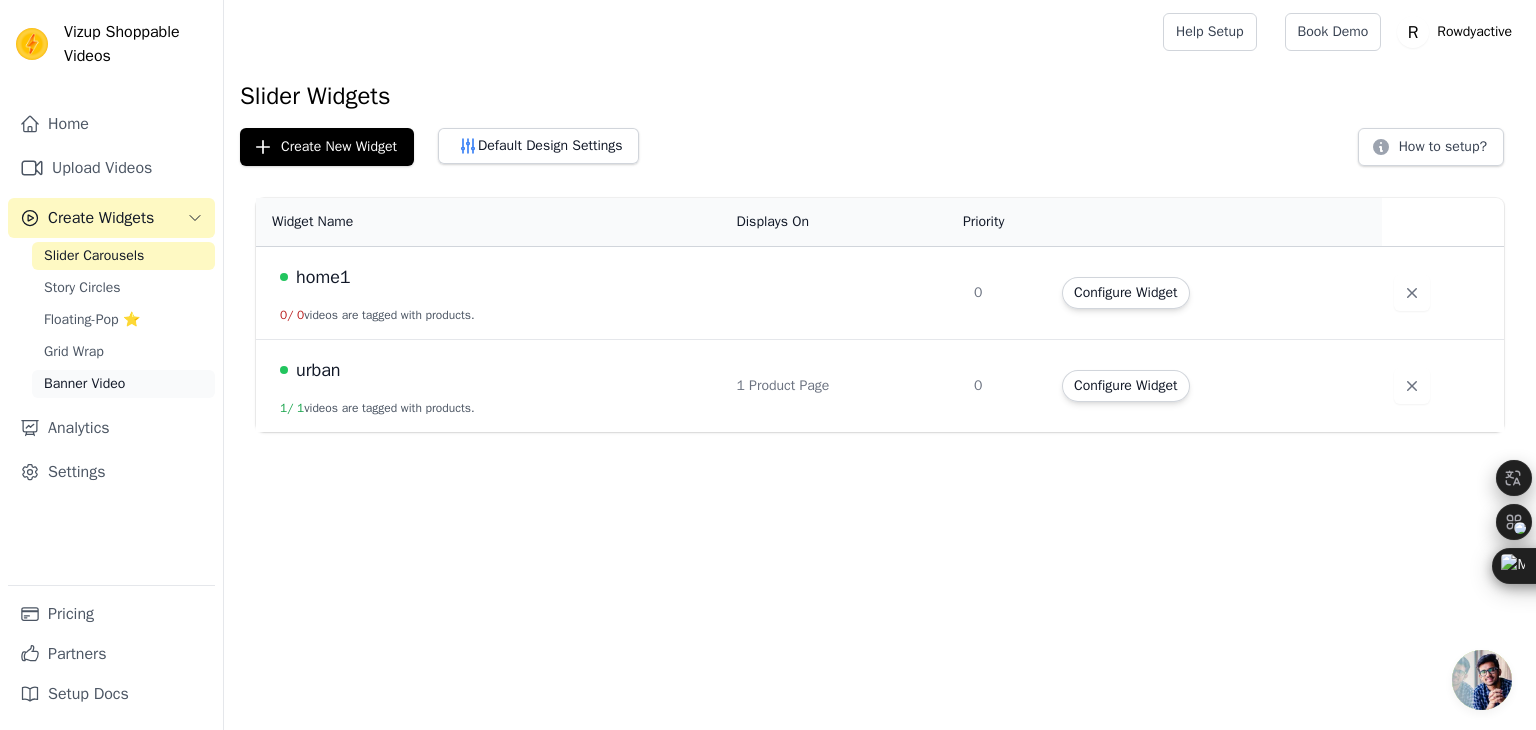 click on "Banner Video" at bounding box center (123, 384) 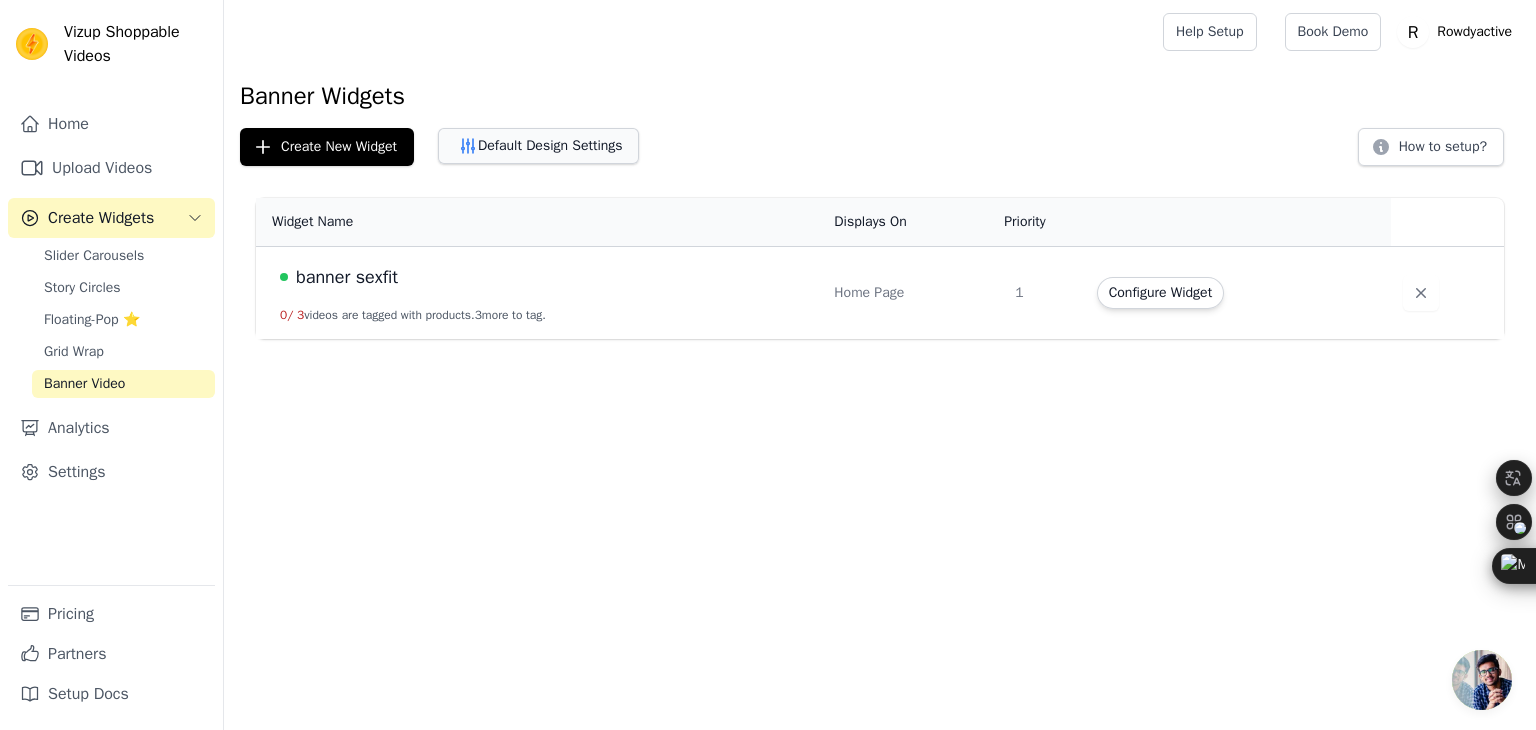 click on "Default Design Settings" at bounding box center (538, 146) 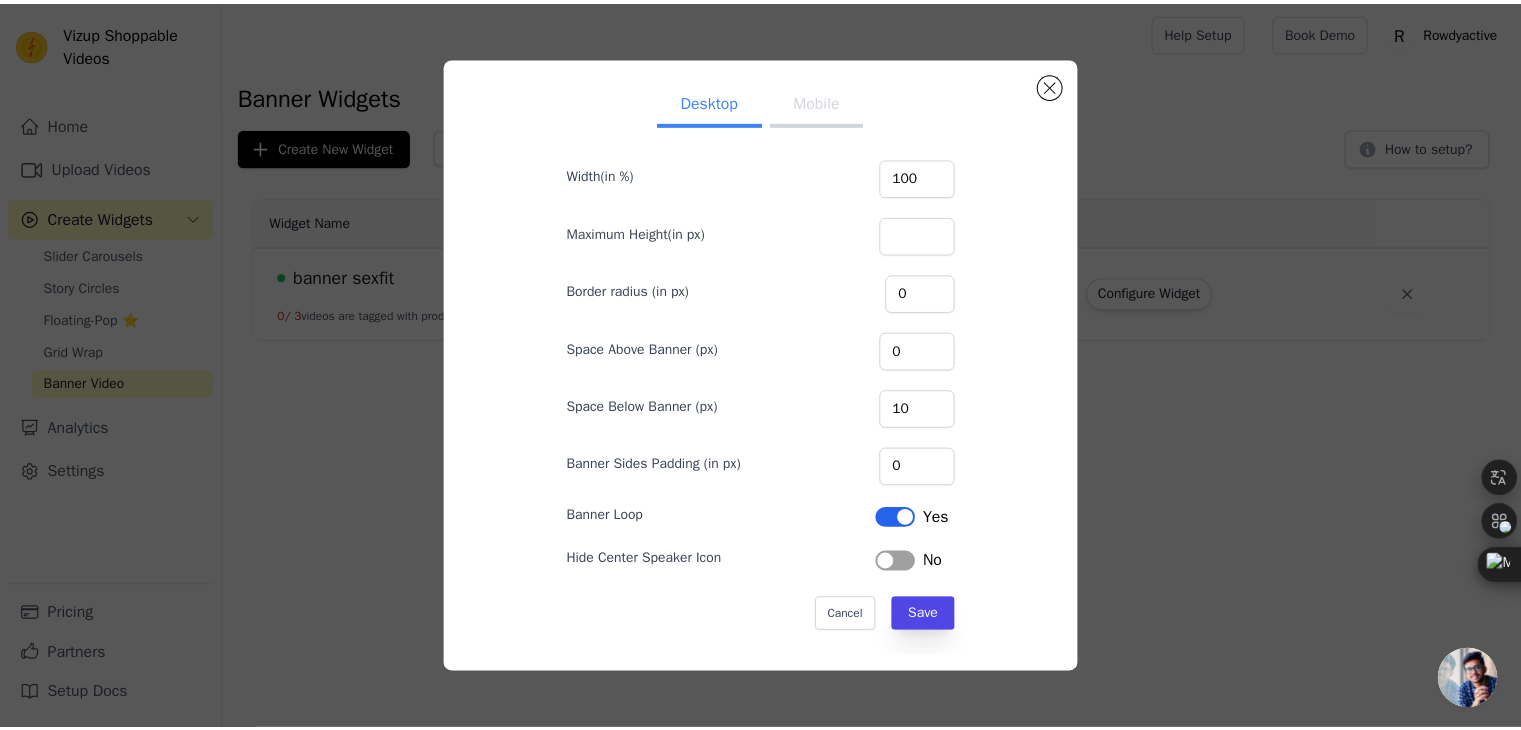 scroll, scrollTop: 71, scrollLeft: 0, axis: vertical 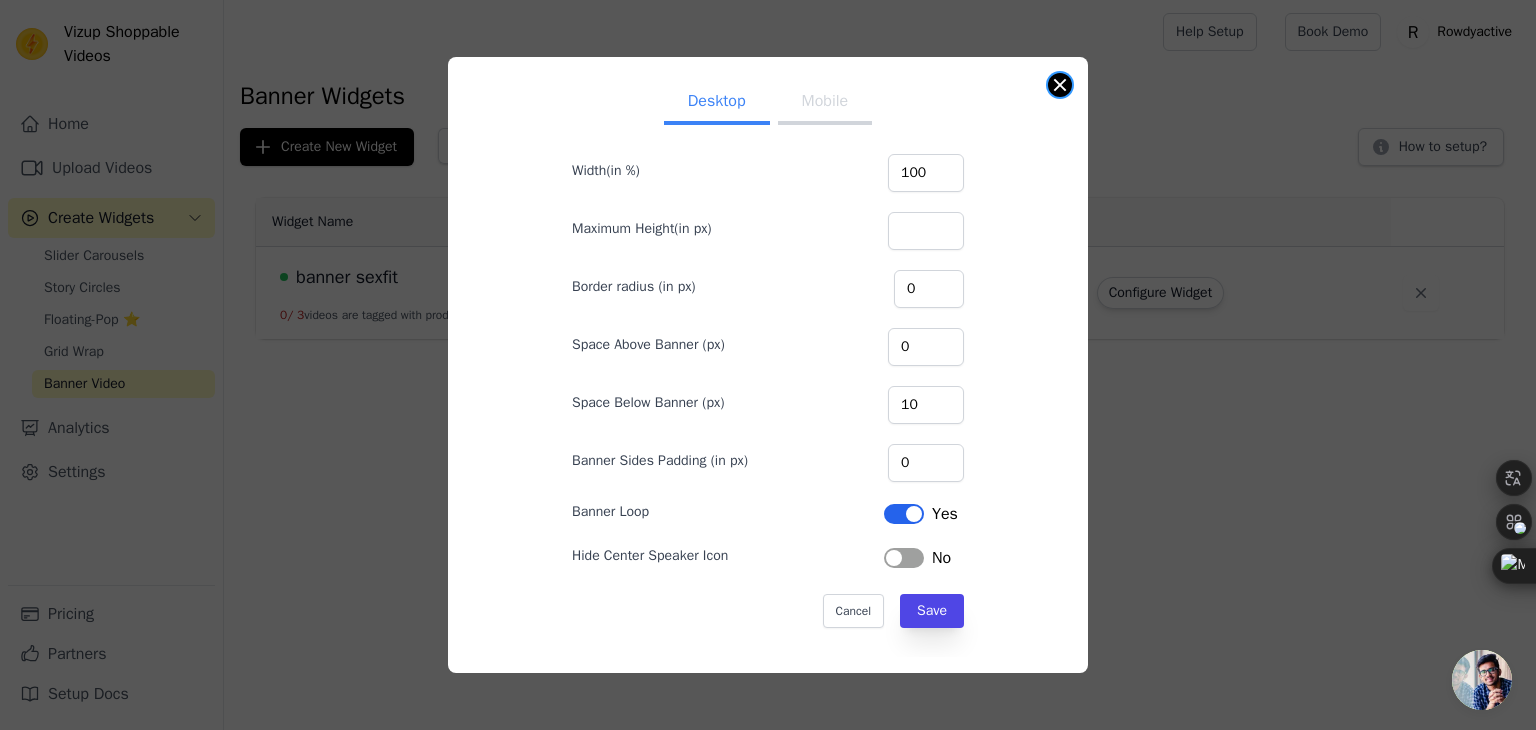 click at bounding box center (1060, 85) 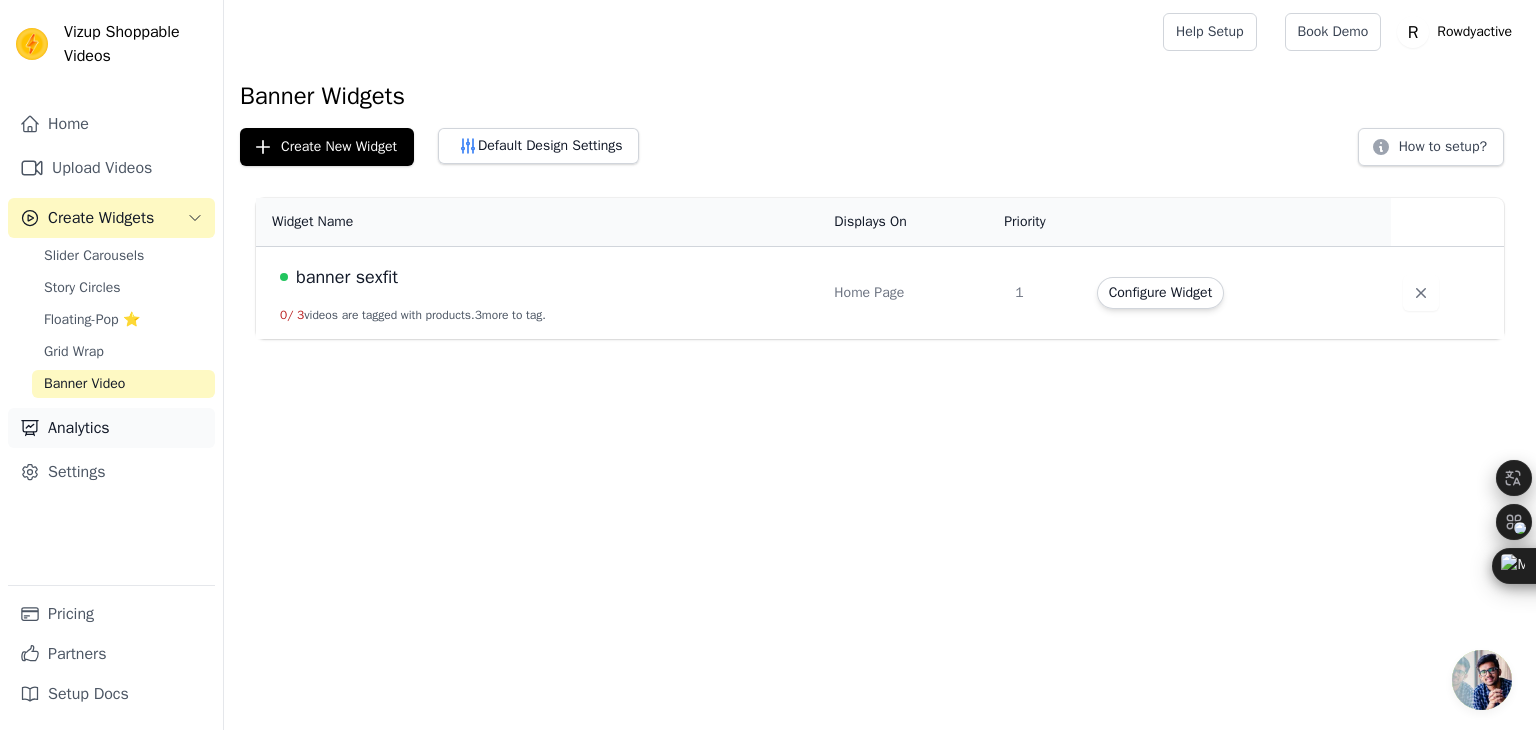 click on "Analytics" at bounding box center (111, 428) 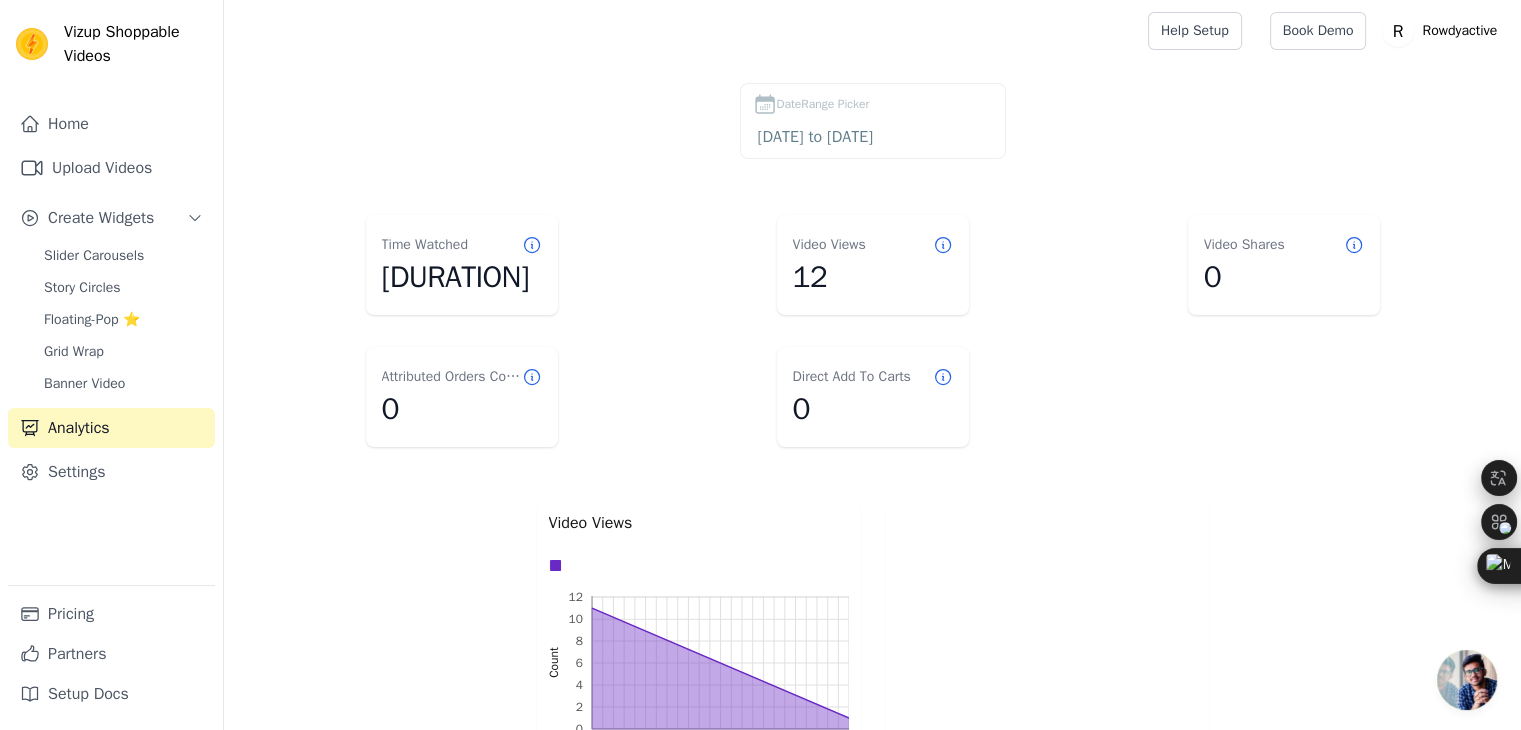 scroll, scrollTop: 0, scrollLeft: 0, axis: both 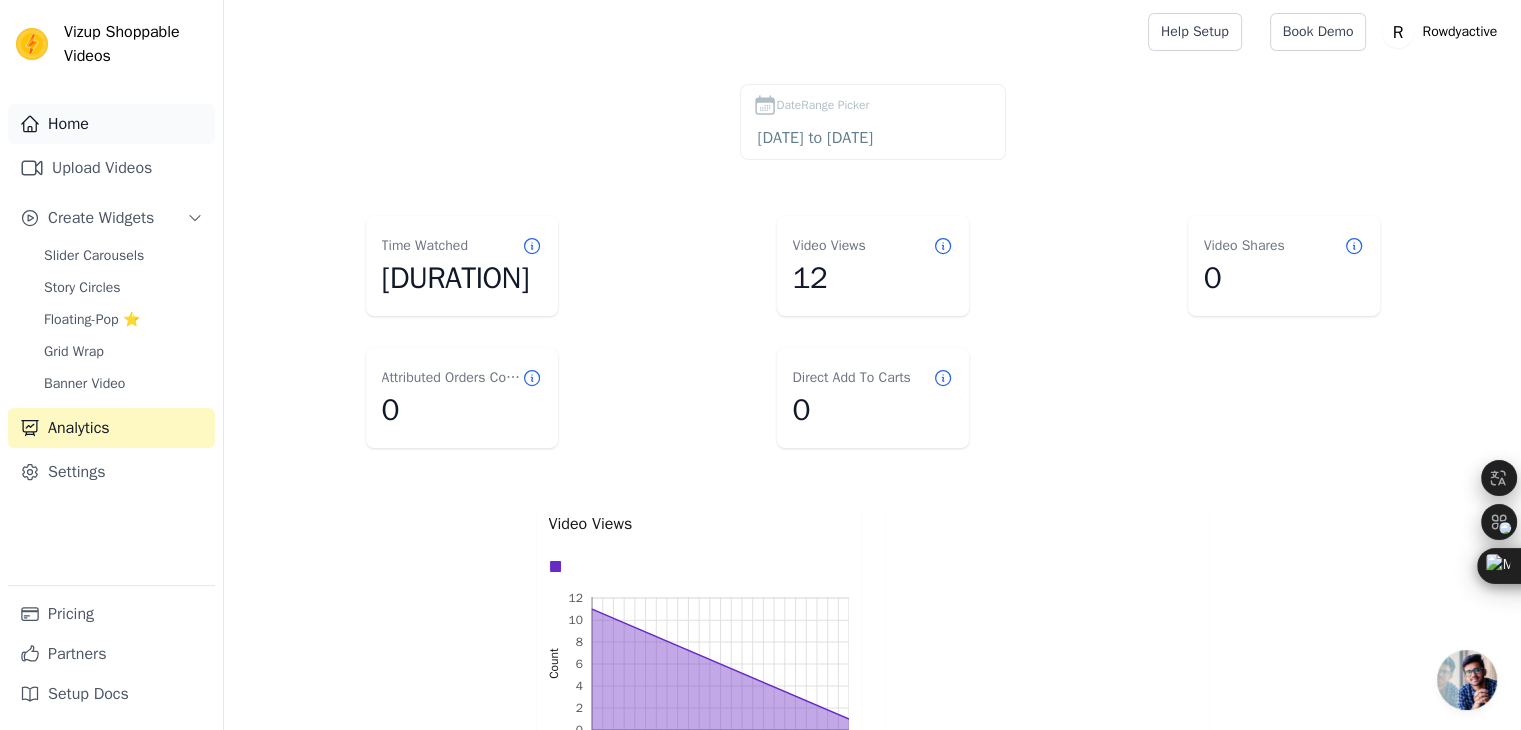 click on "Home" at bounding box center (111, 124) 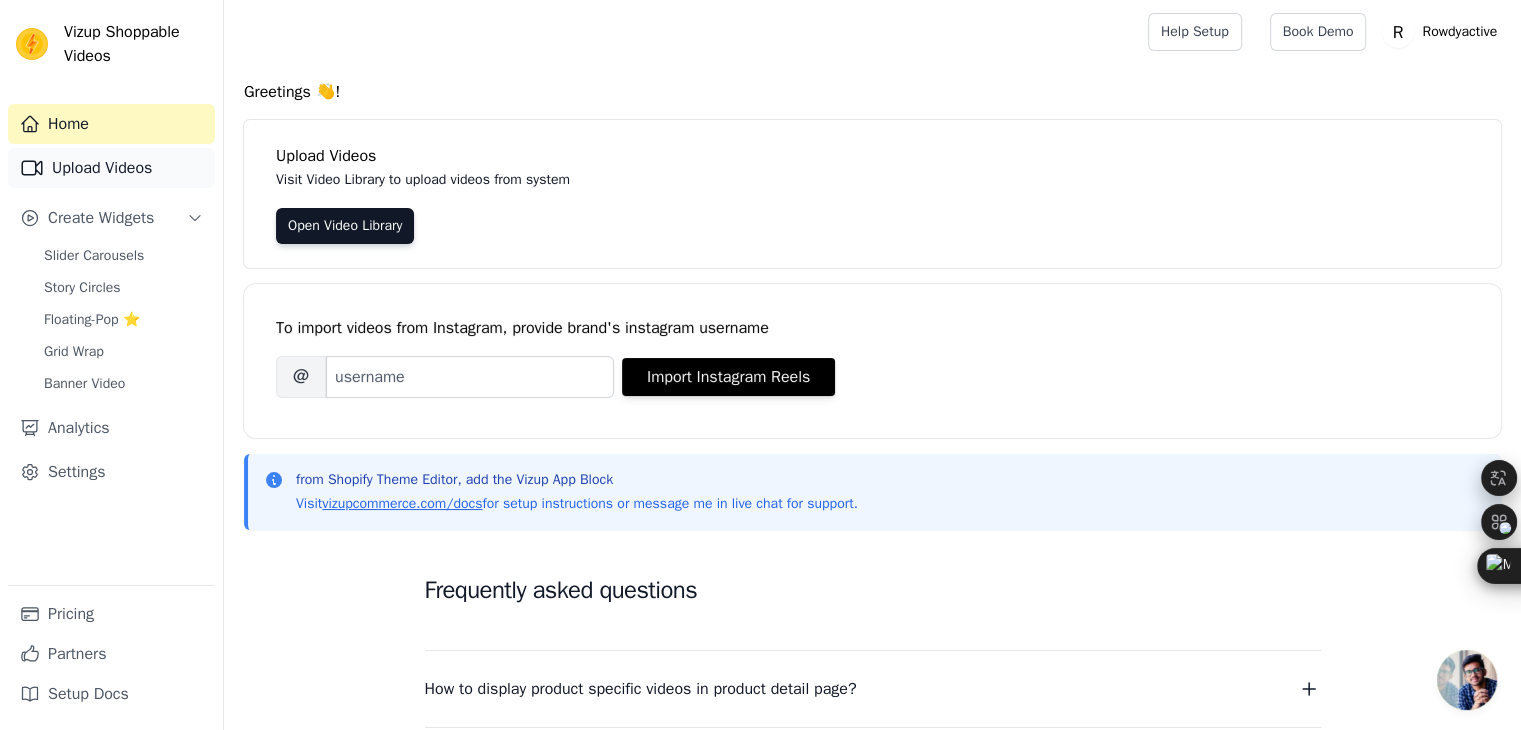 click on "Upload Videos" at bounding box center [111, 168] 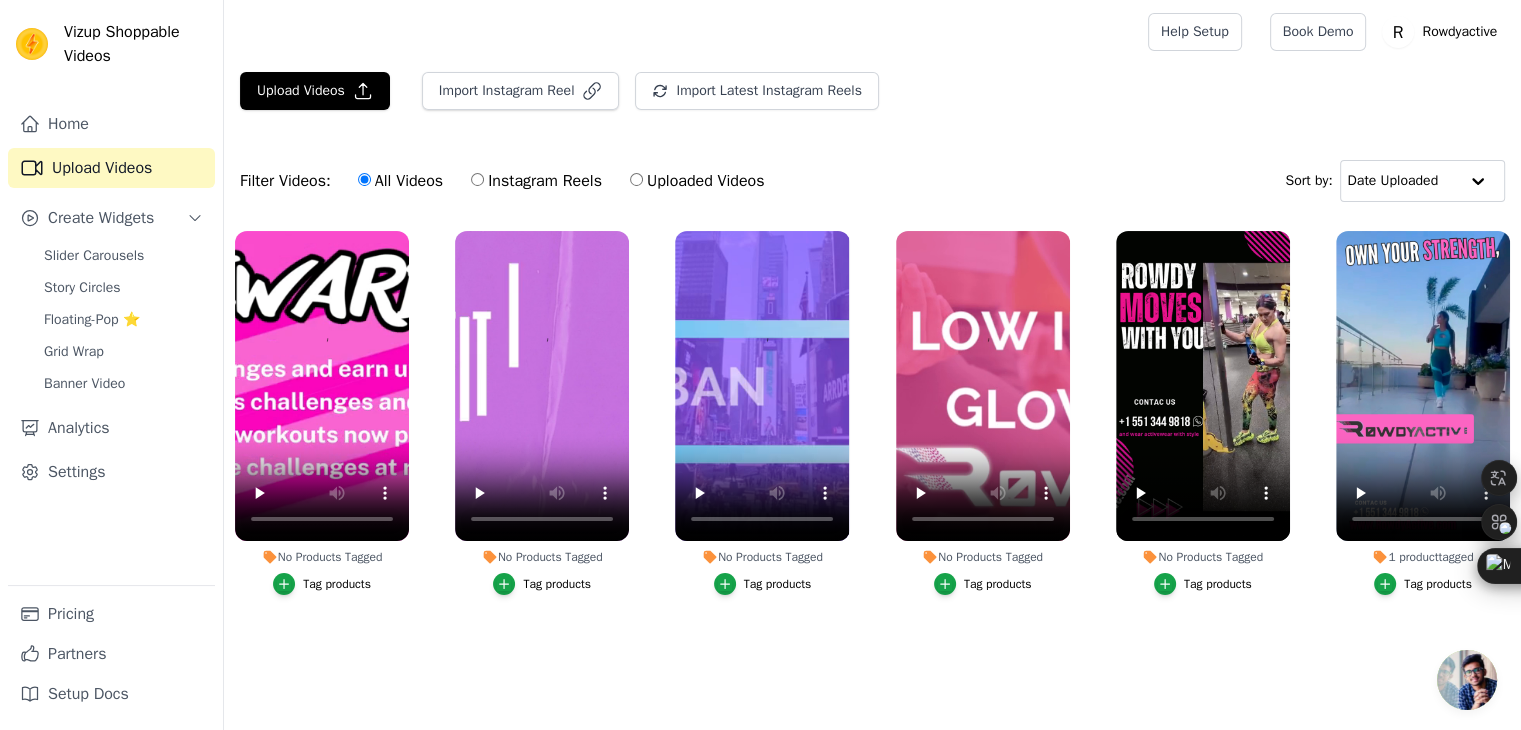 scroll, scrollTop: 0, scrollLeft: 0, axis: both 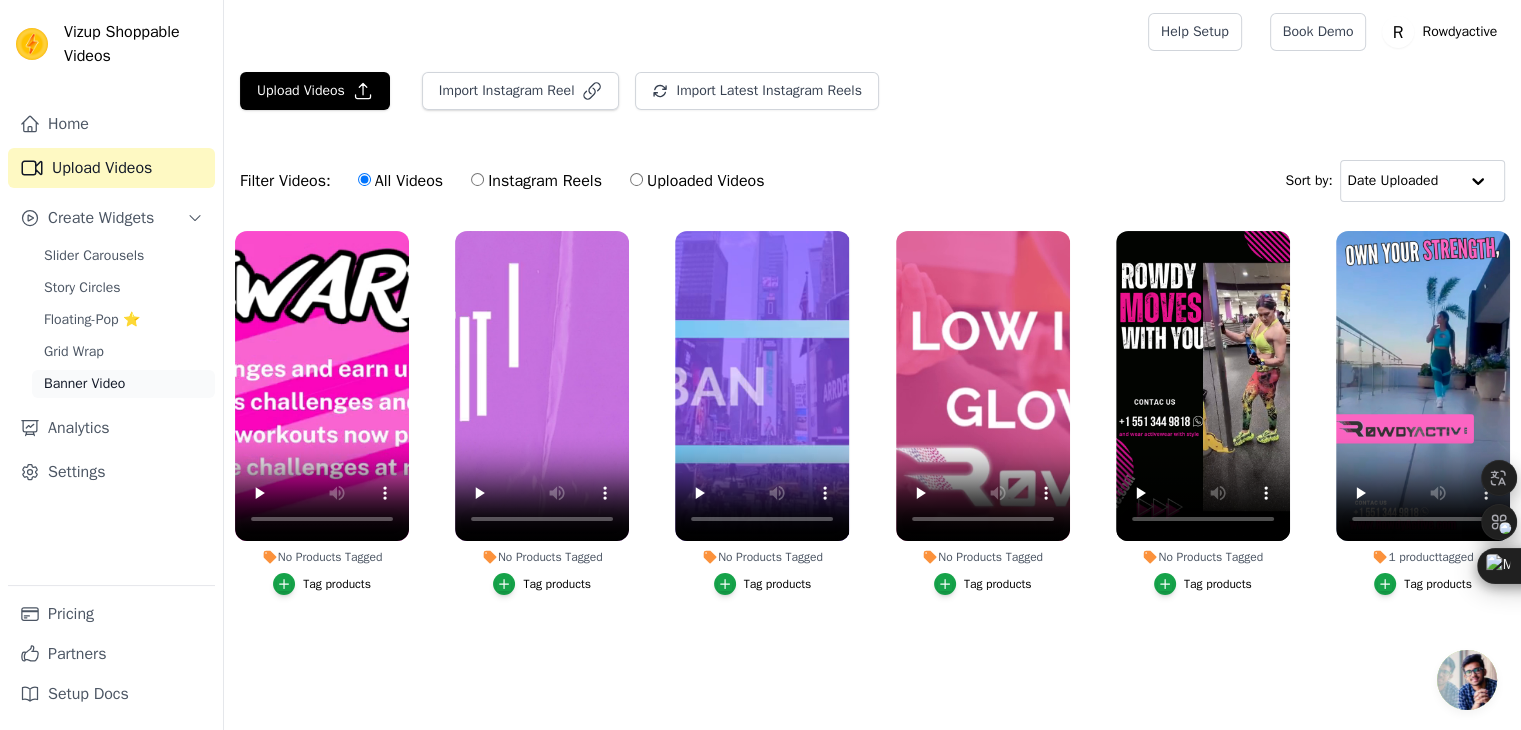 click on "Banner Video" at bounding box center [84, 384] 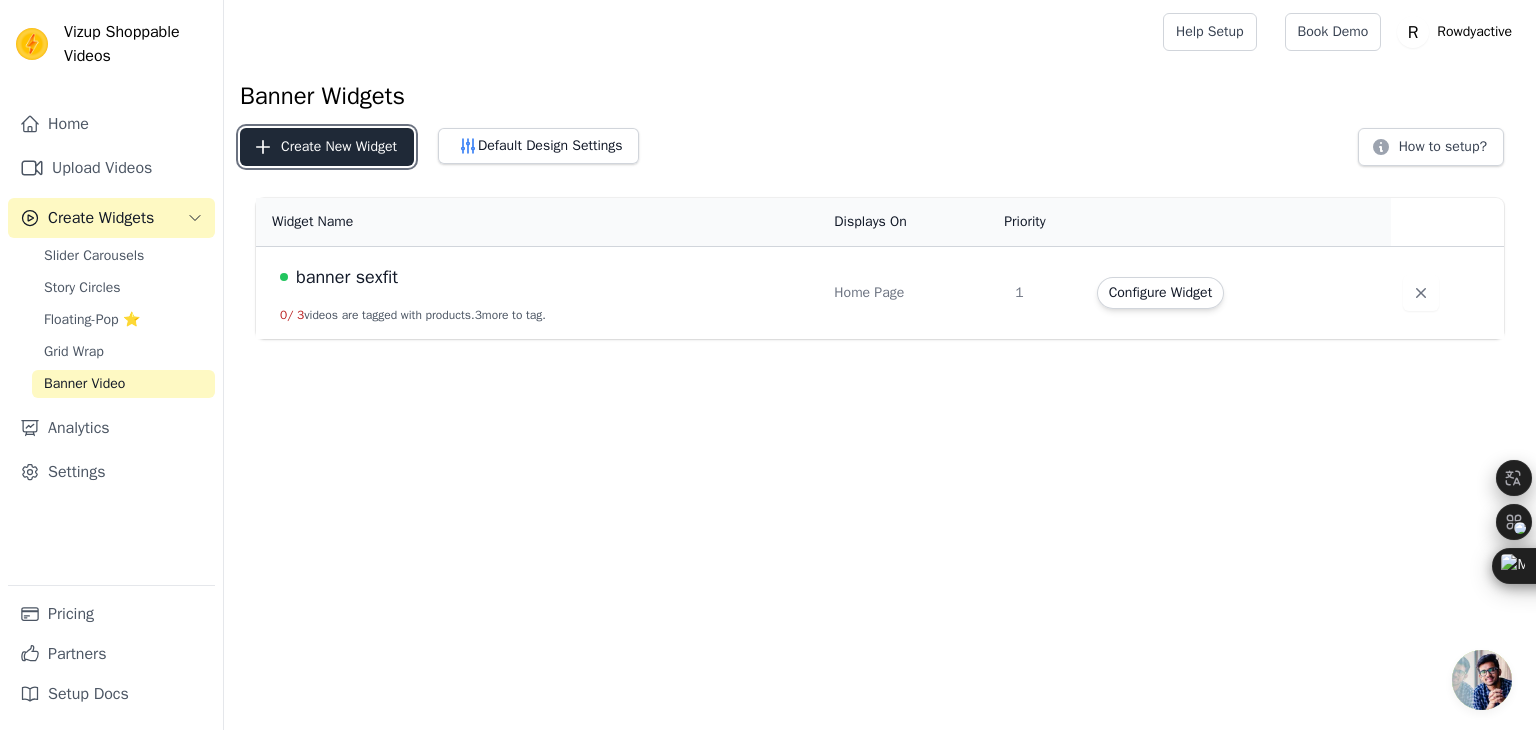 click on "Create New Widget" at bounding box center [327, 147] 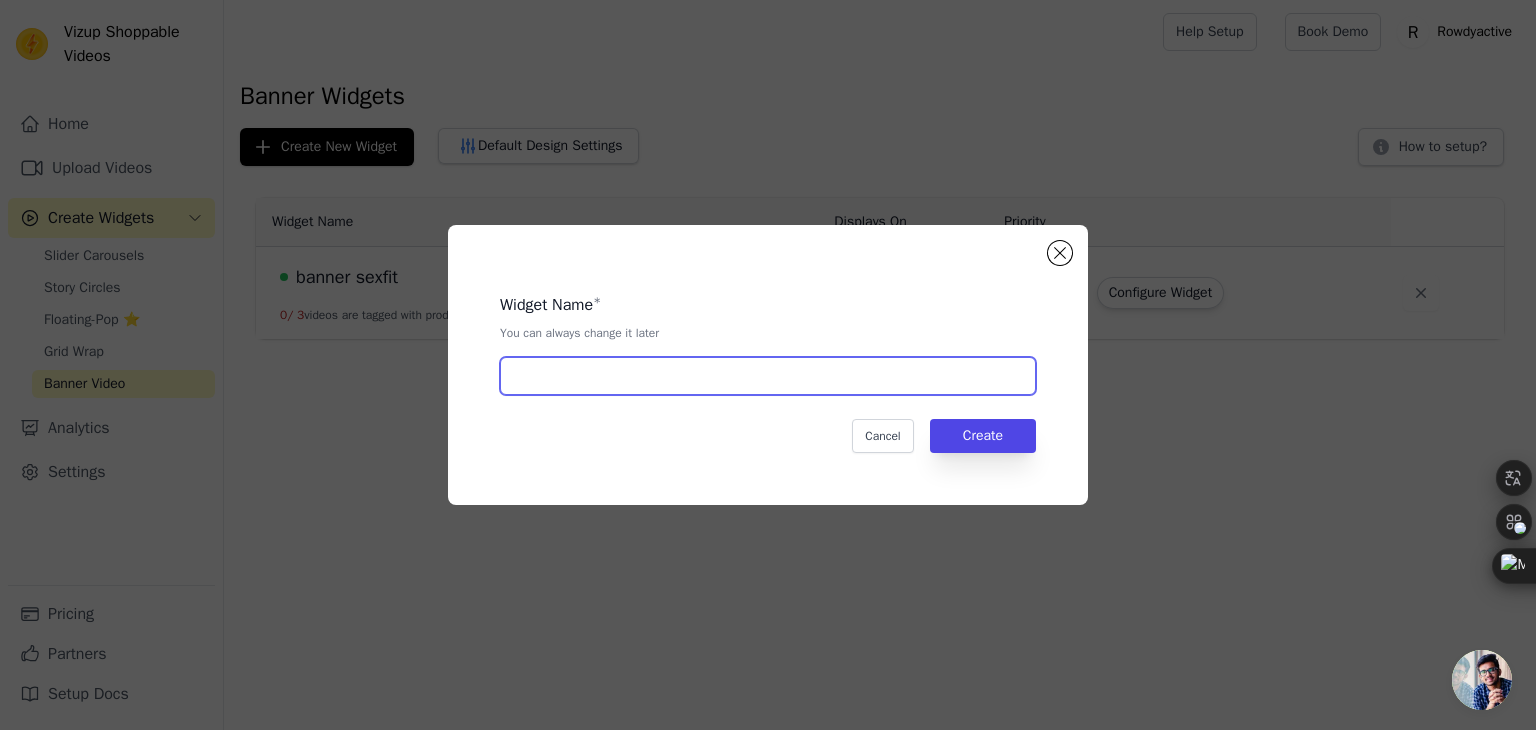 click at bounding box center [768, 376] 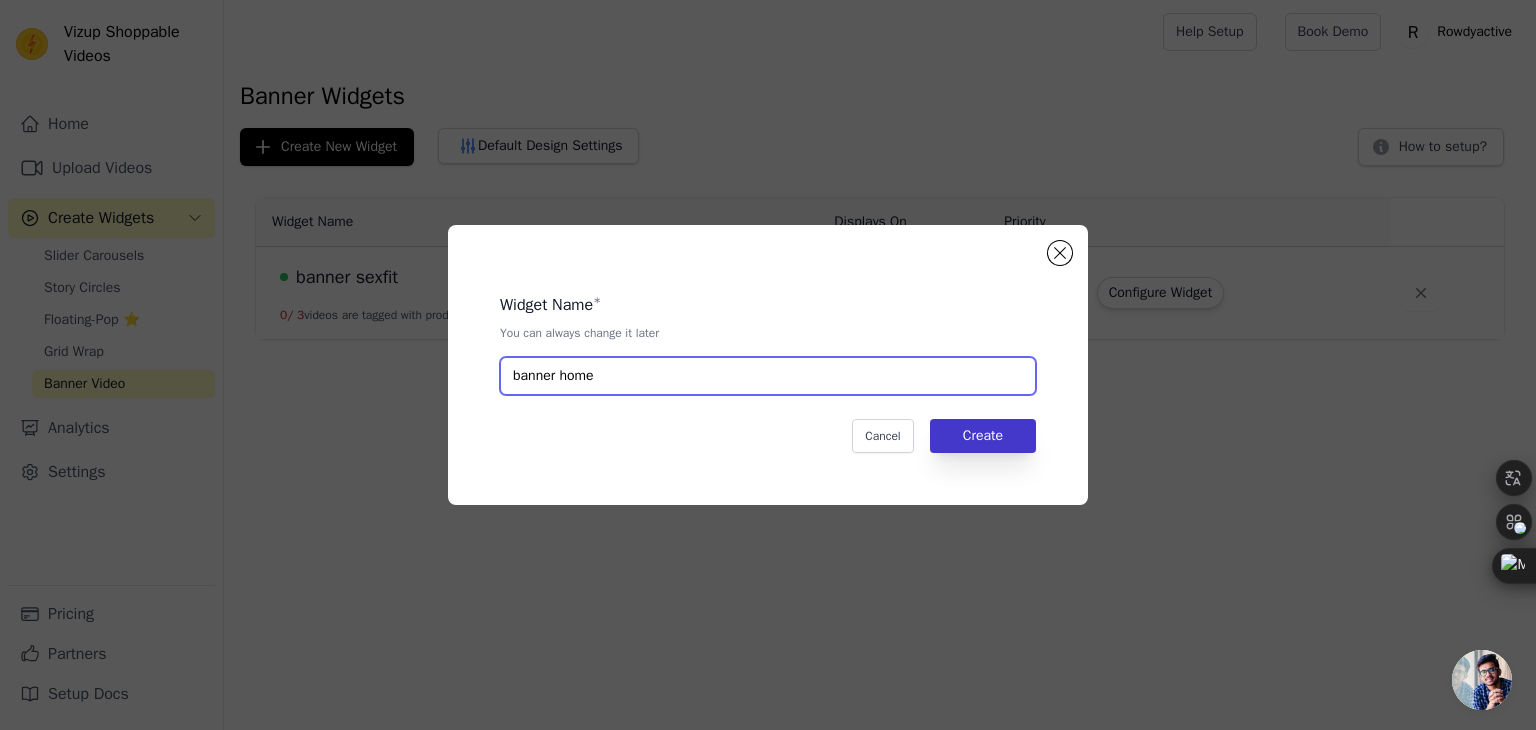 type on "banner home" 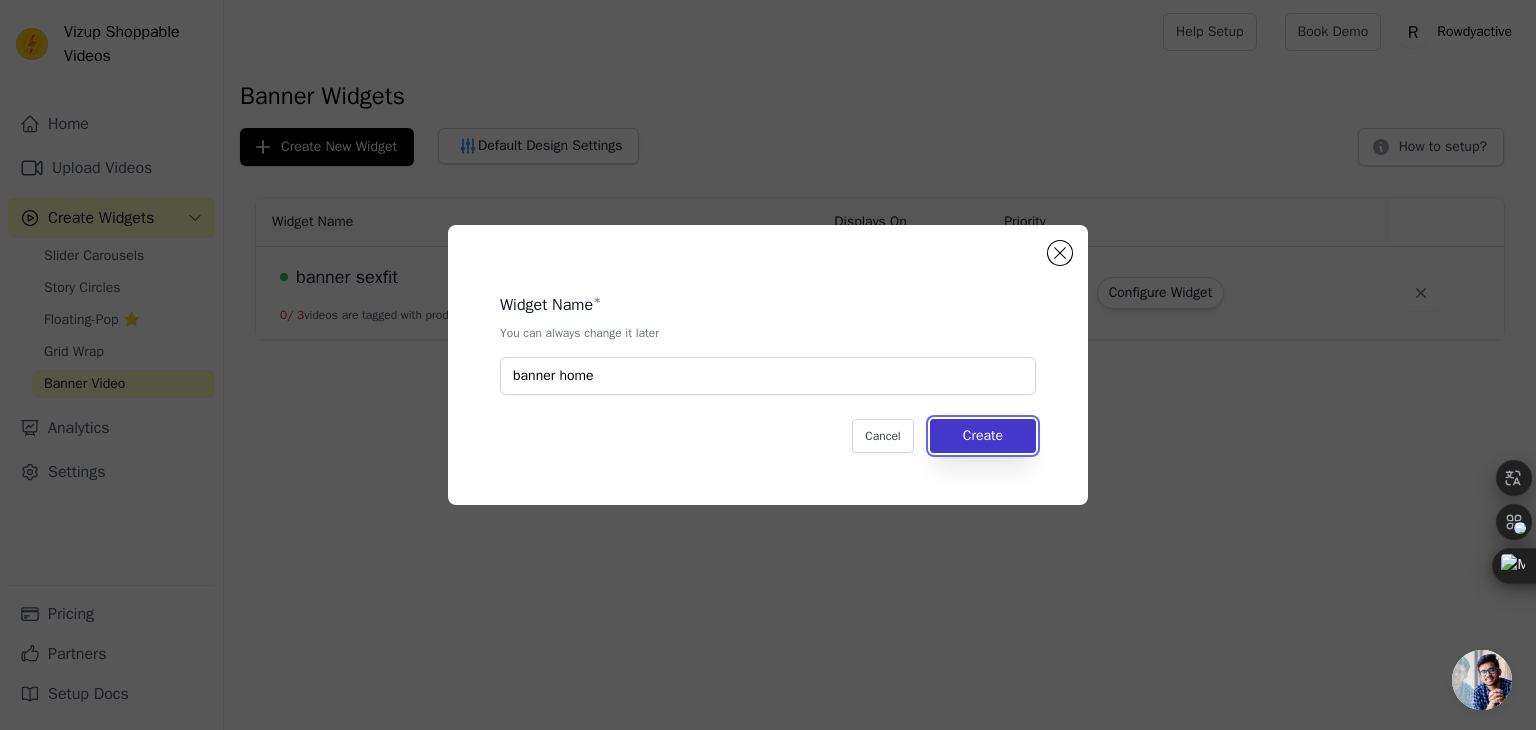 click on "Create" at bounding box center [983, 436] 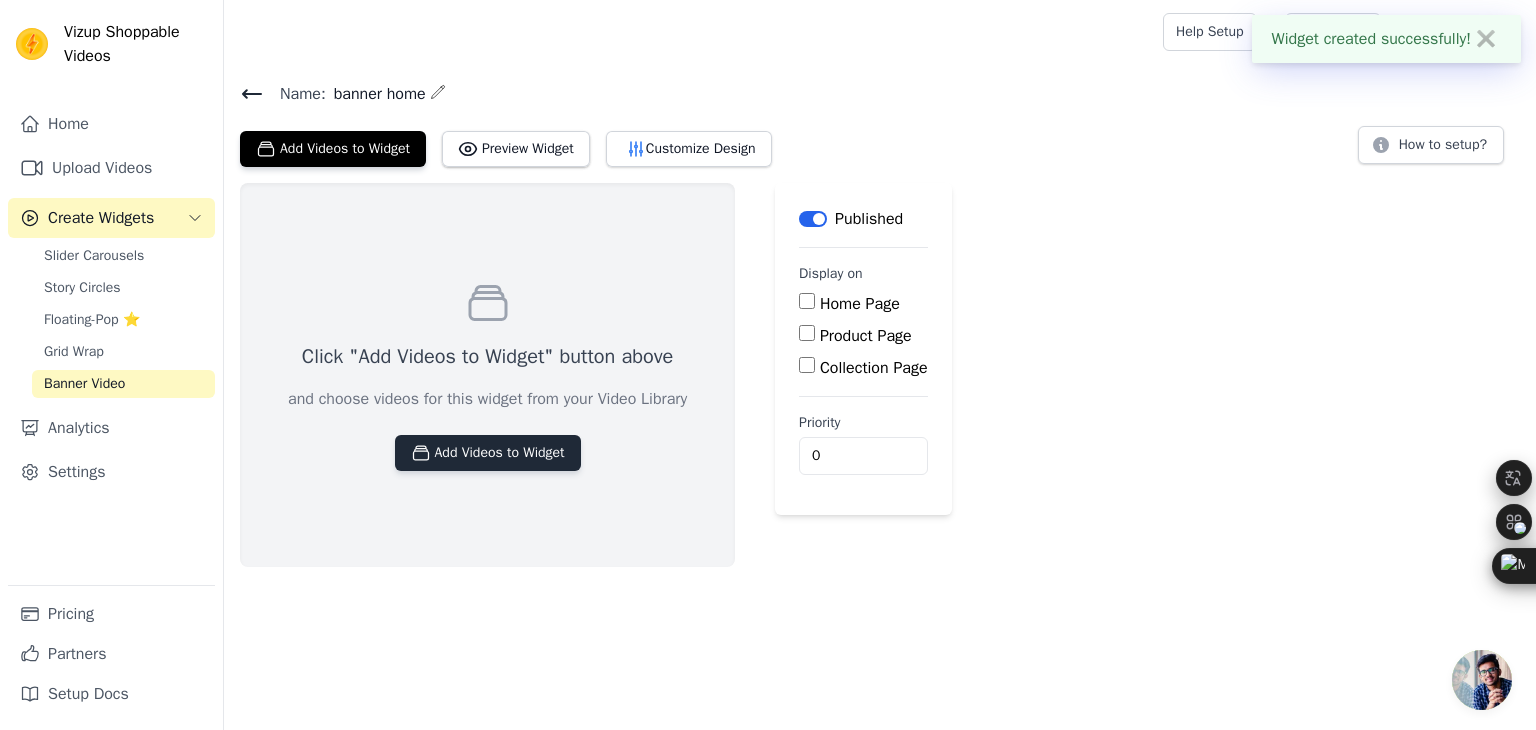 click on "Add Videos to Widget" at bounding box center (488, 453) 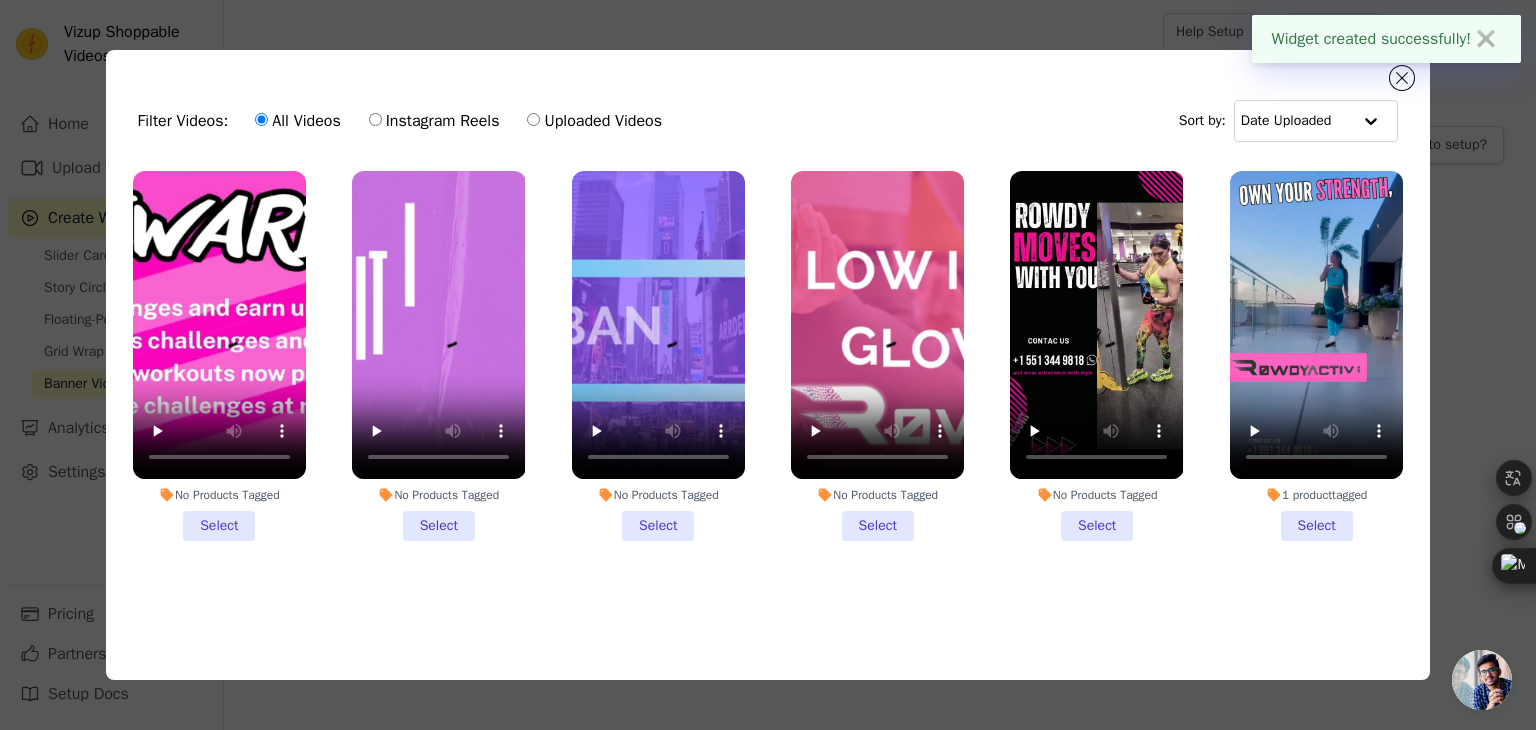 click on "No Products Tagged     Select" at bounding box center (219, 356) 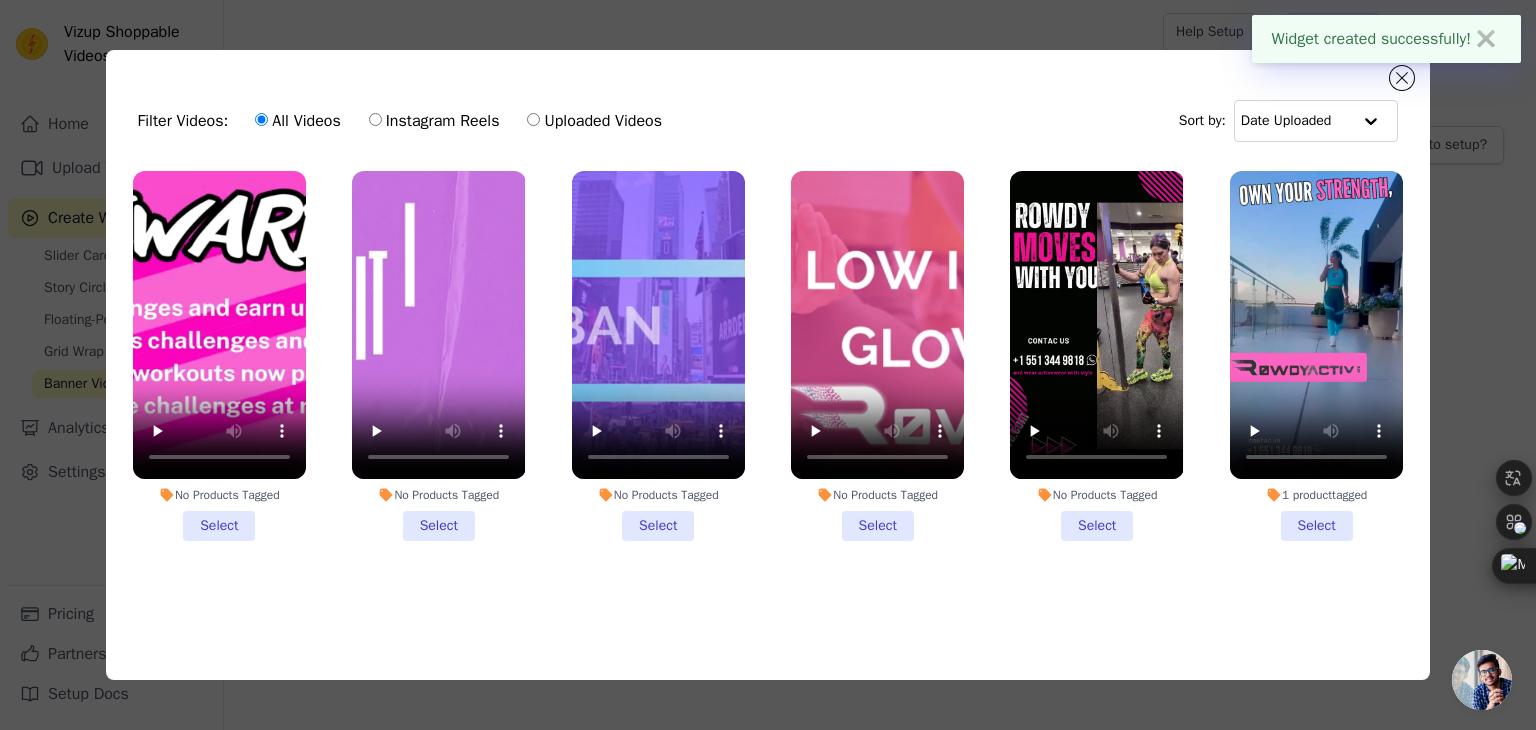 click on "No Products Tagged     Select" at bounding box center (0, 0) 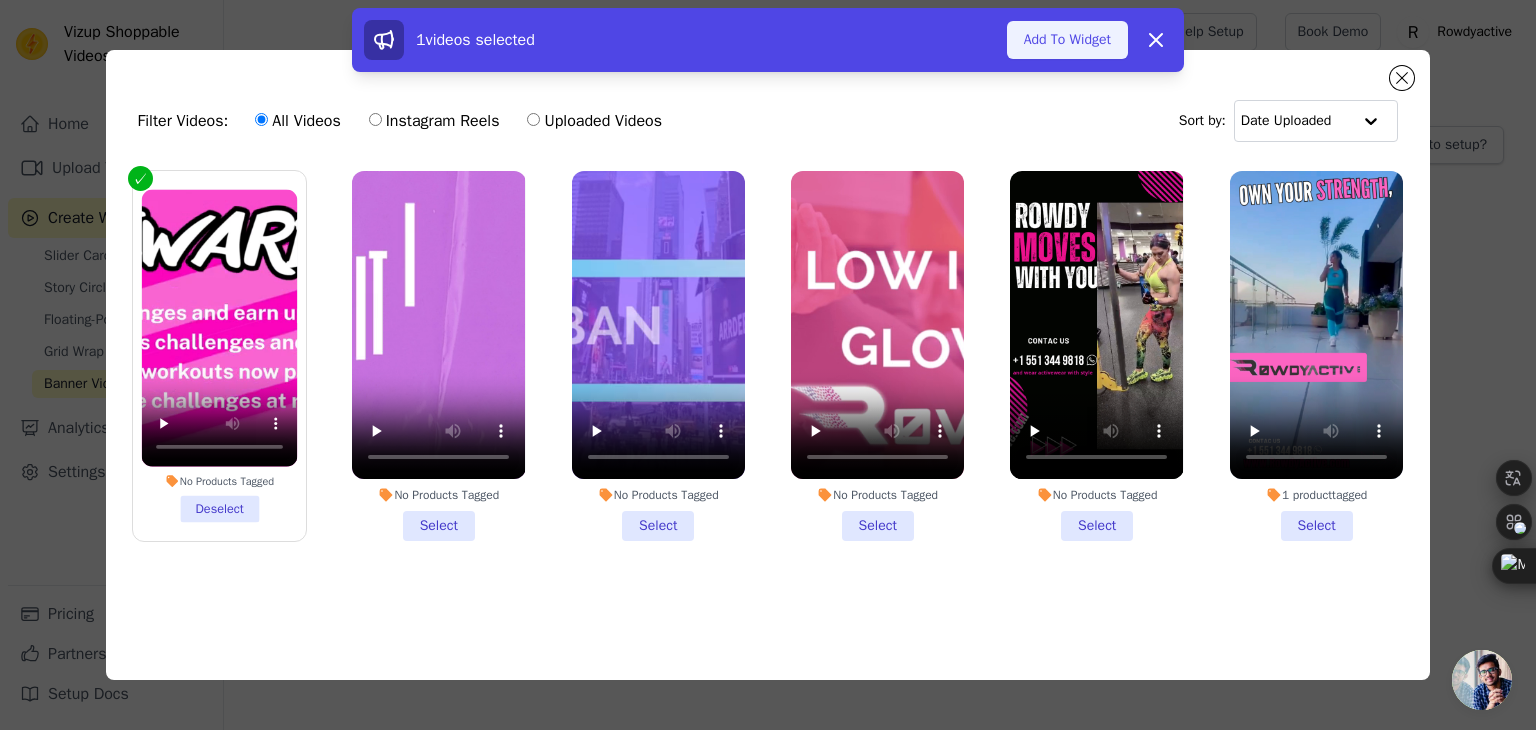 click on "Add To Widget" at bounding box center (1067, 40) 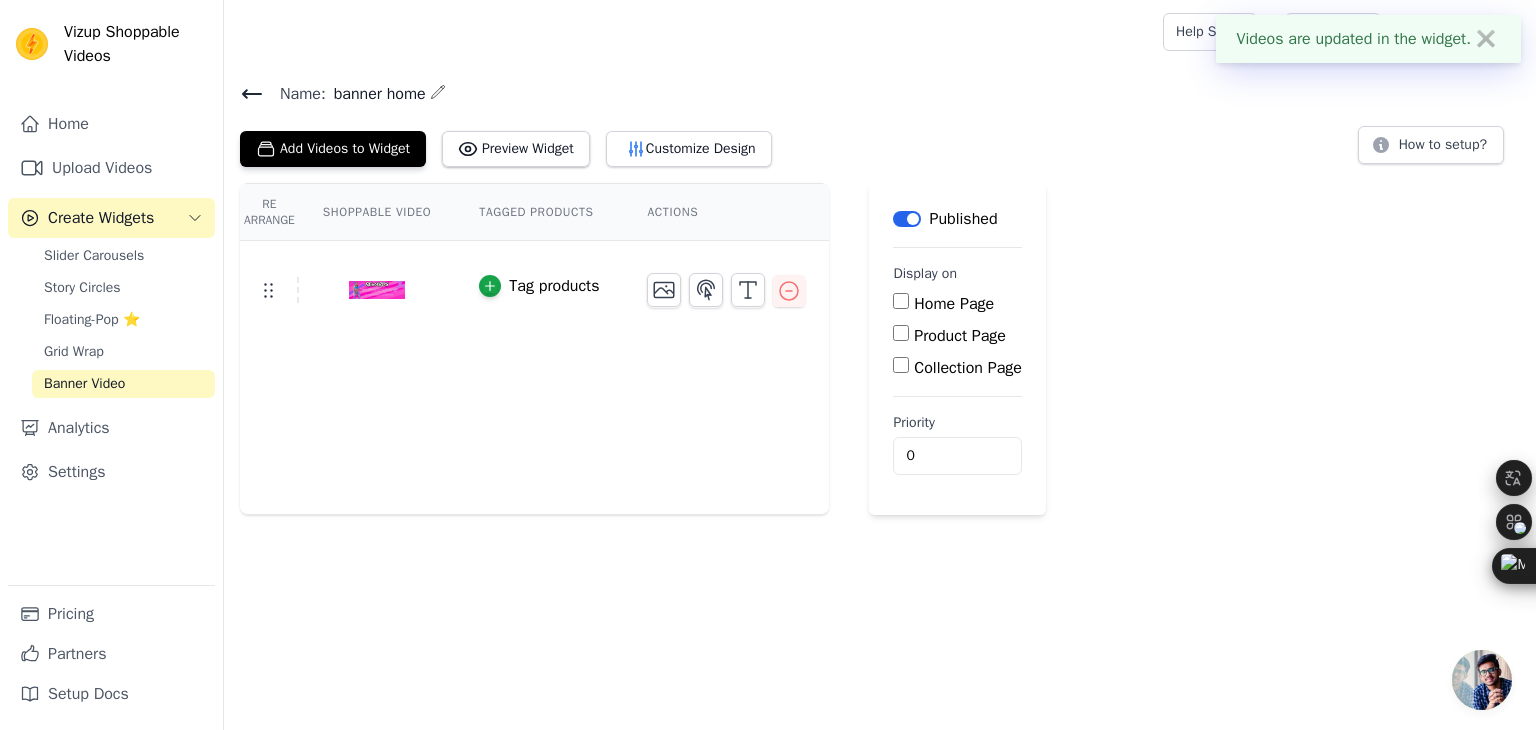 click on "Home Page" at bounding box center [901, 301] 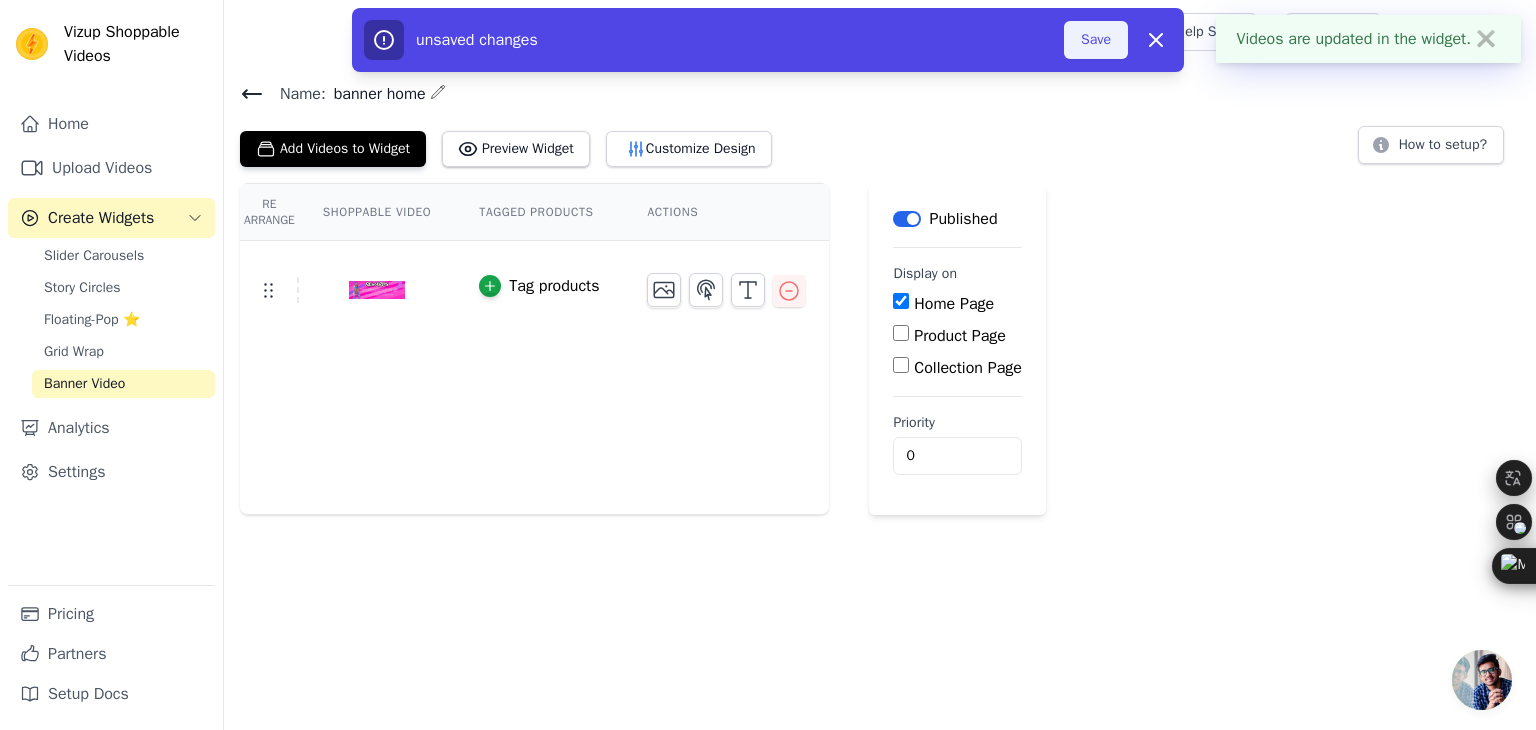 click on "Save" at bounding box center (1096, 40) 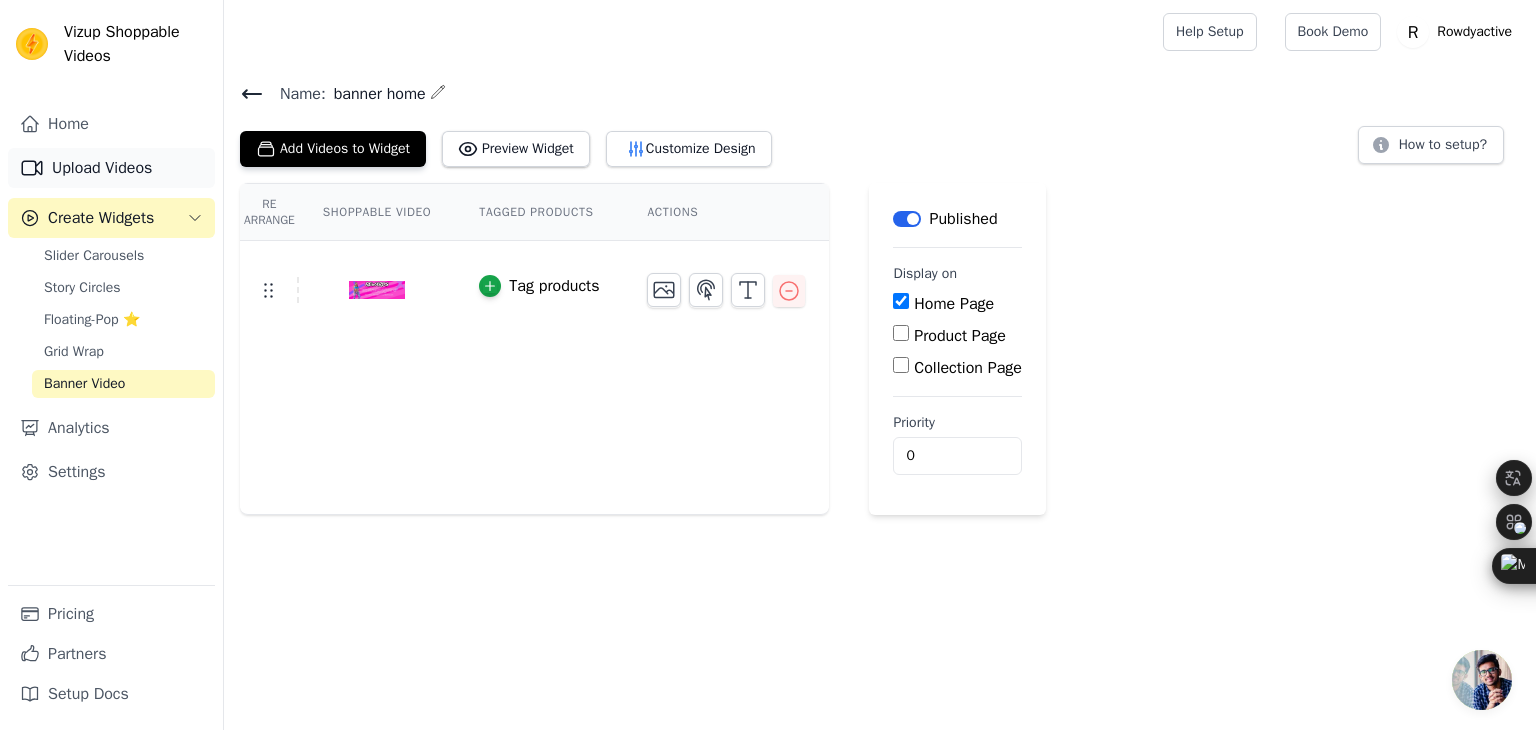 click on "Upload Videos" at bounding box center [111, 168] 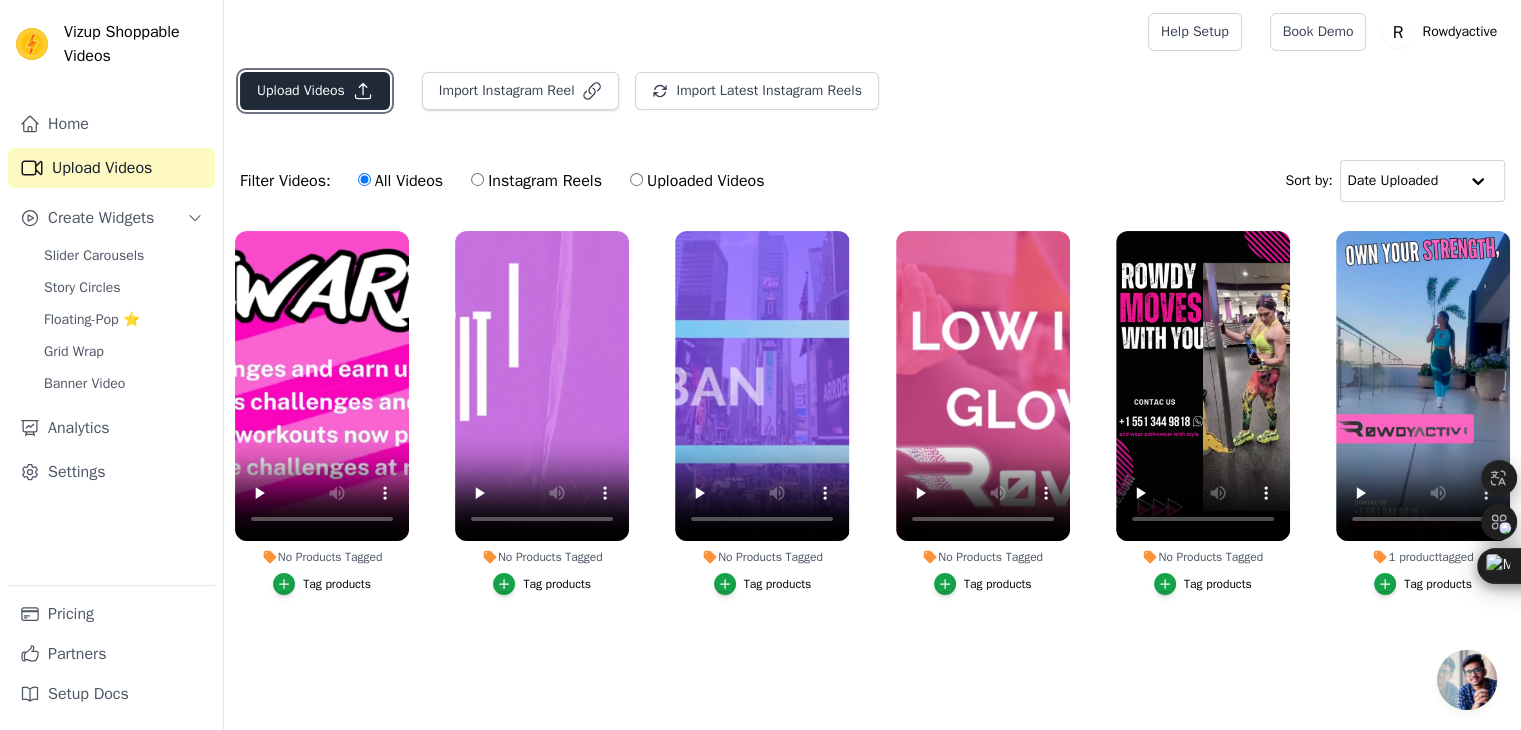 click on "Upload Videos" at bounding box center (315, 91) 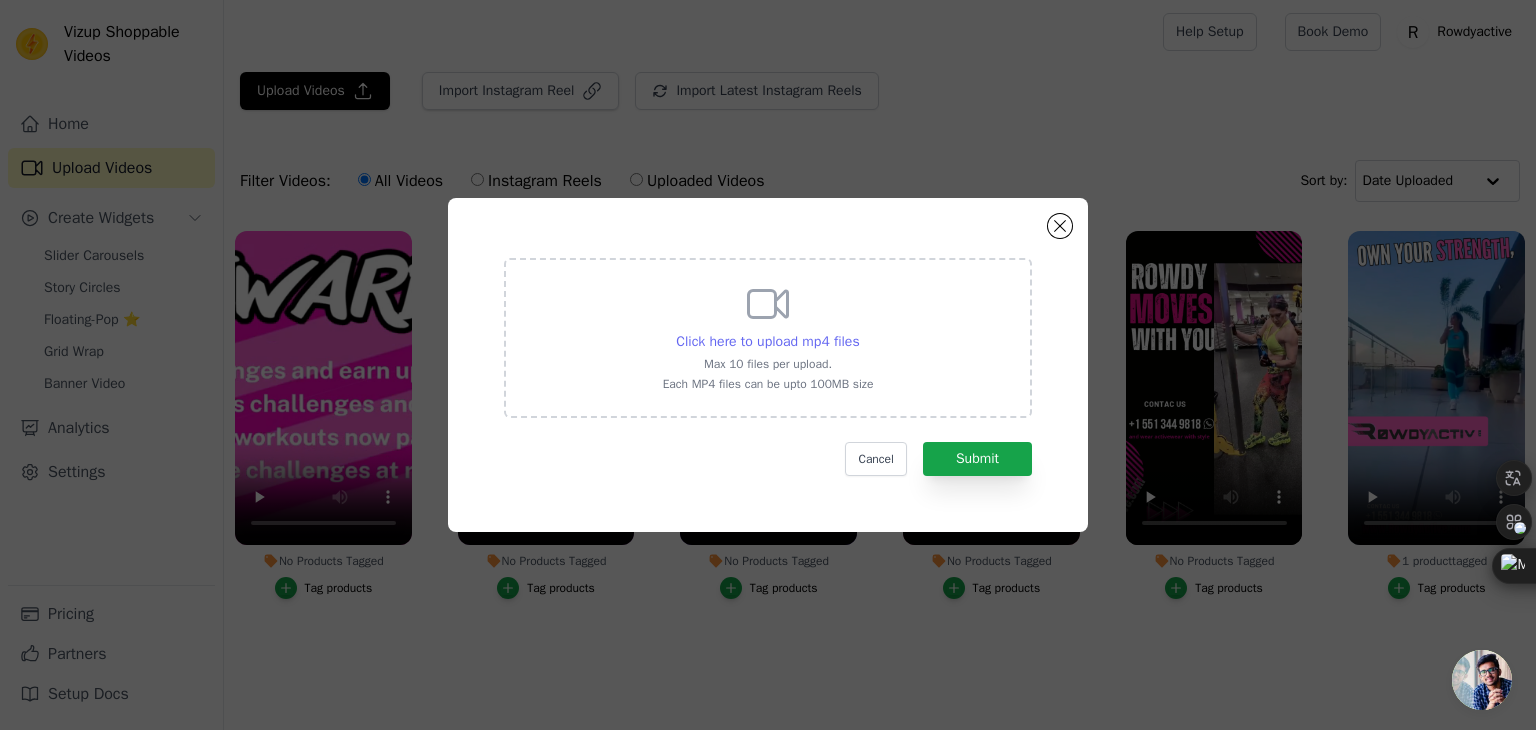 click on "Click here to upload mp4 files" at bounding box center (767, 341) 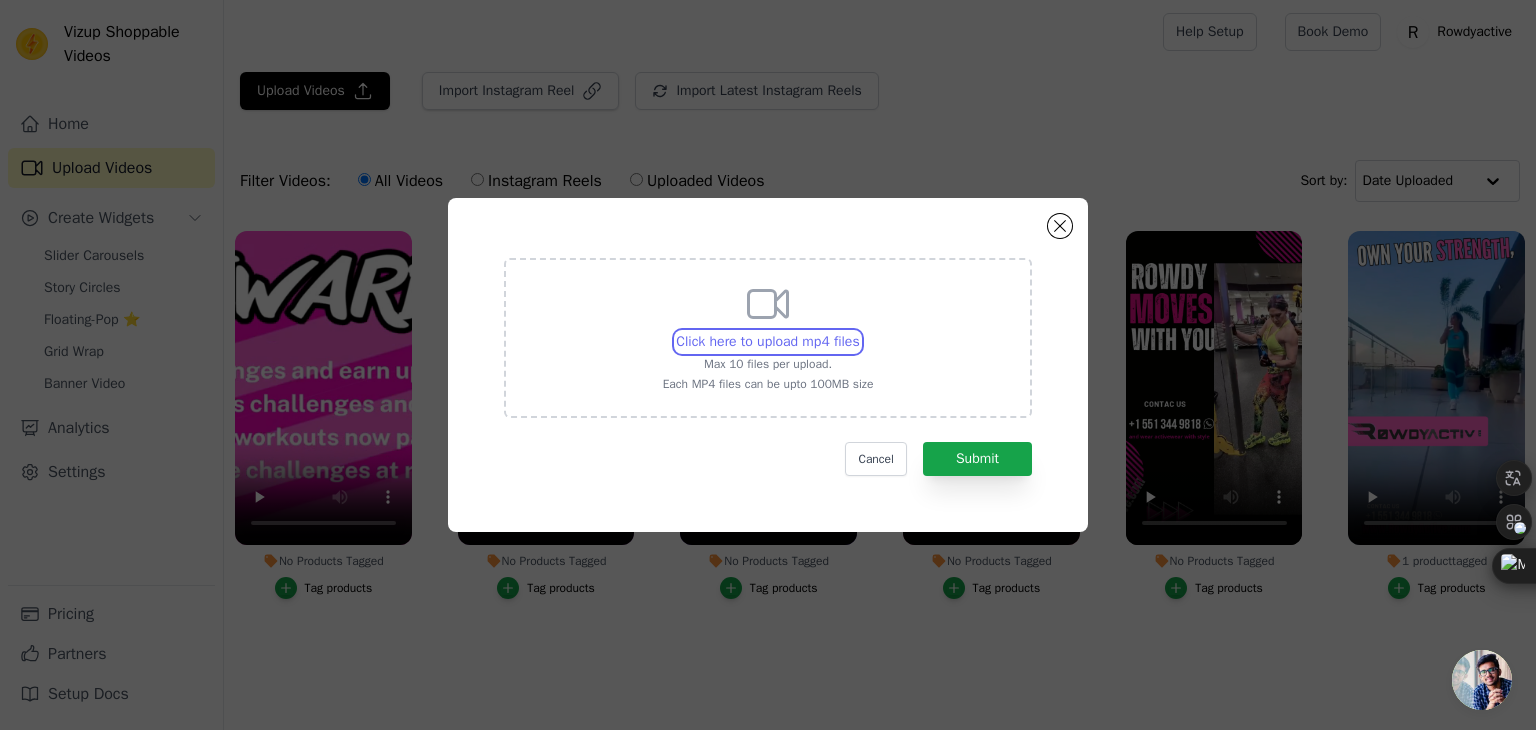 type on "C:\fakepath\5.mp4" 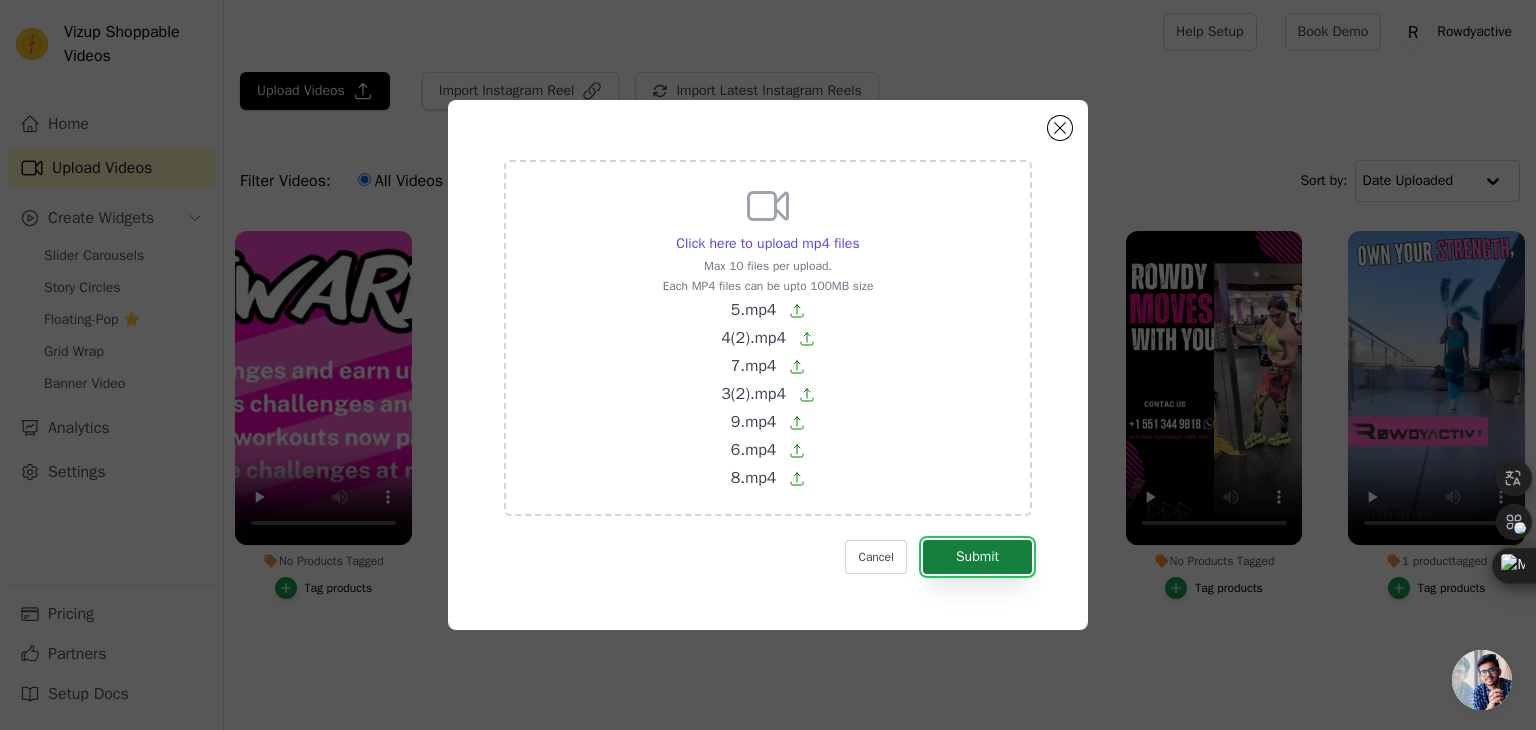 click on "Submit" at bounding box center [977, 557] 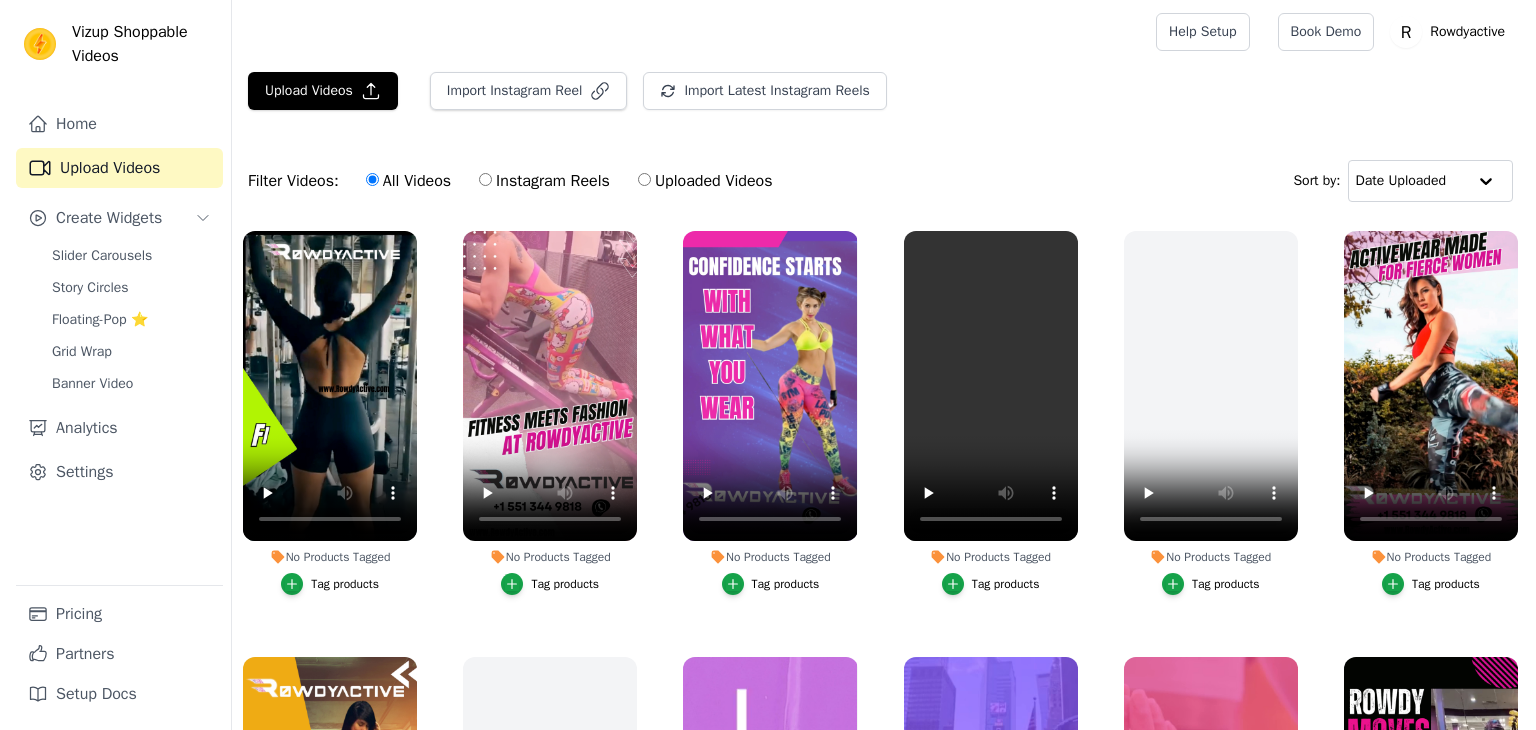 scroll, scrollTop: 0, scrollLeft: 0, axis: both 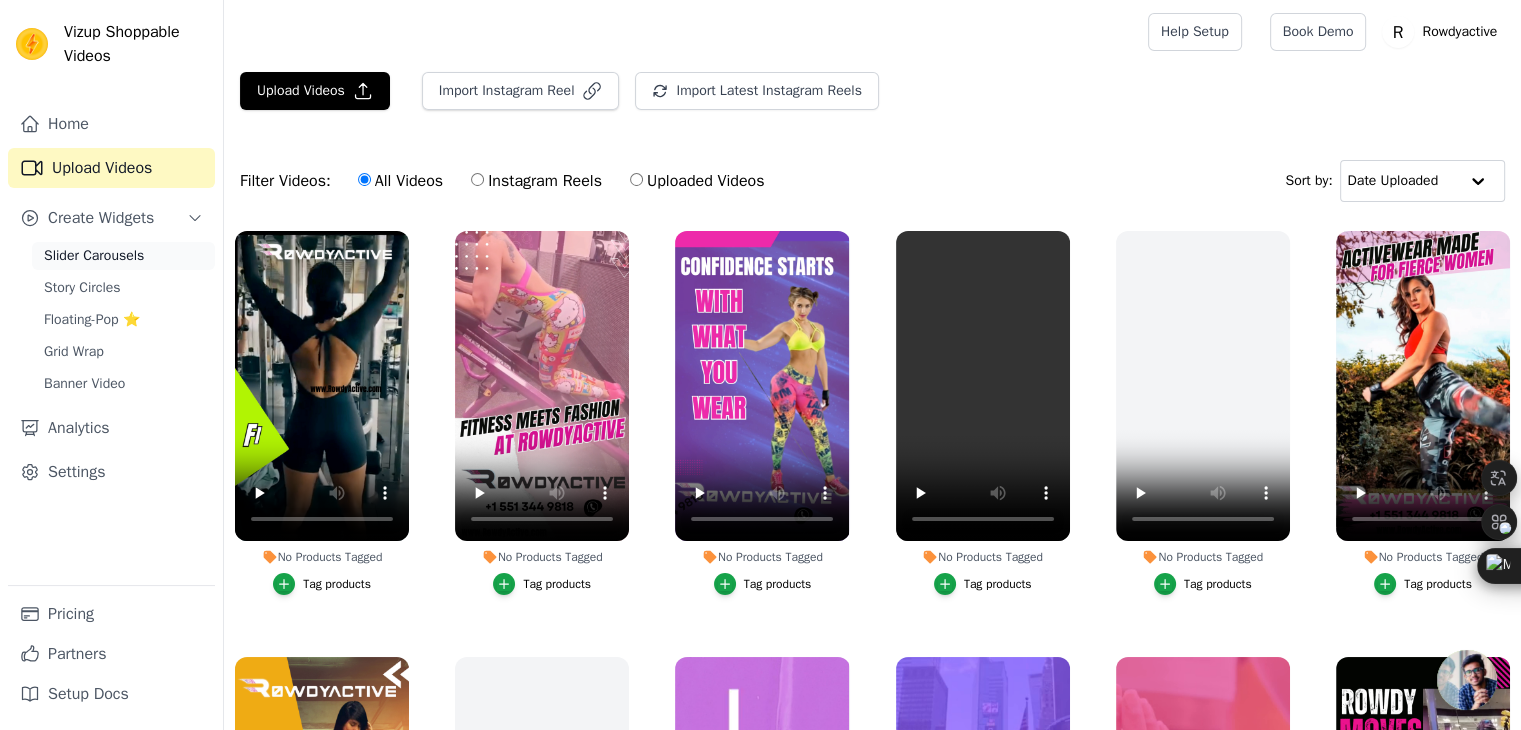 click on "Slider Carousels" at bounding box center [123, 256] 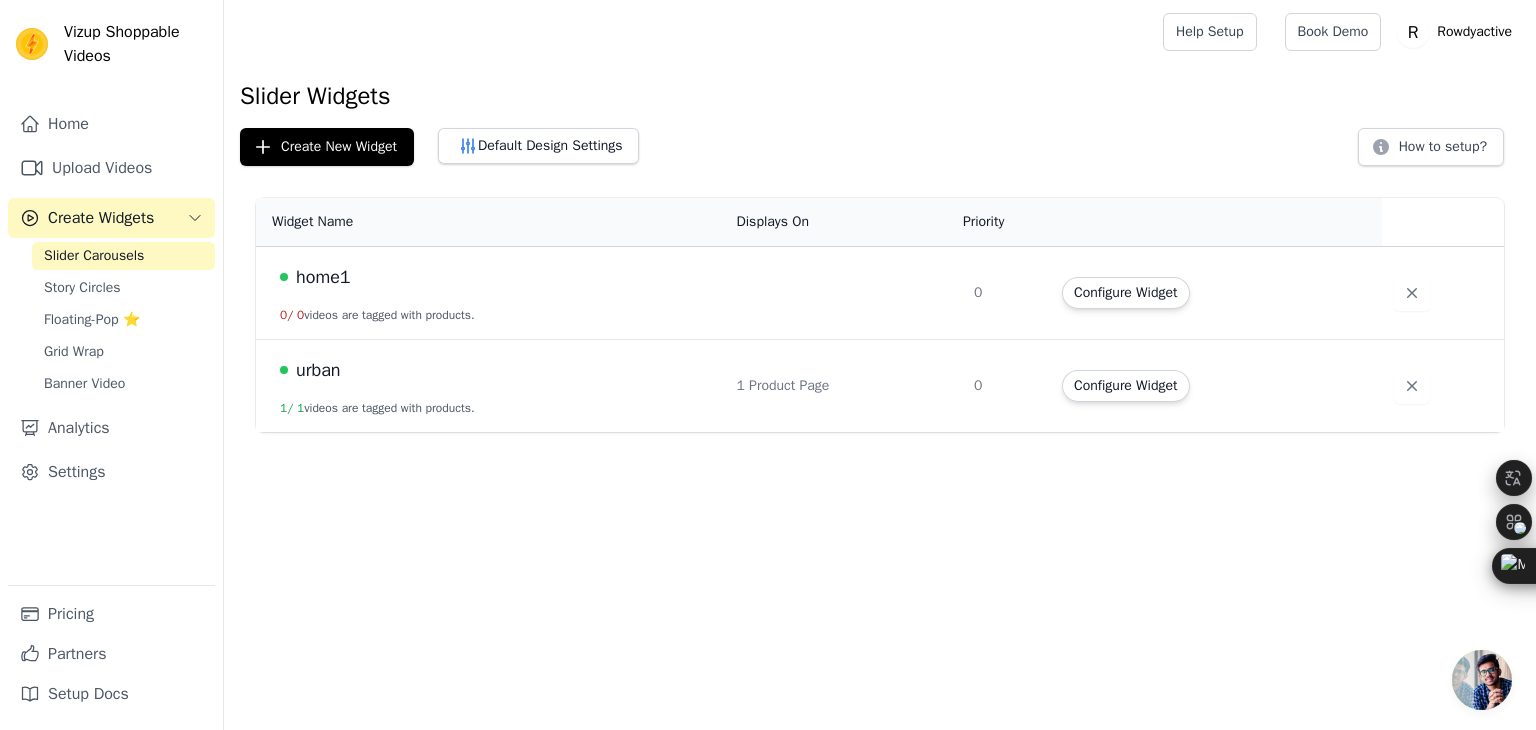 click on "urban" at bounding box center [318, 370] 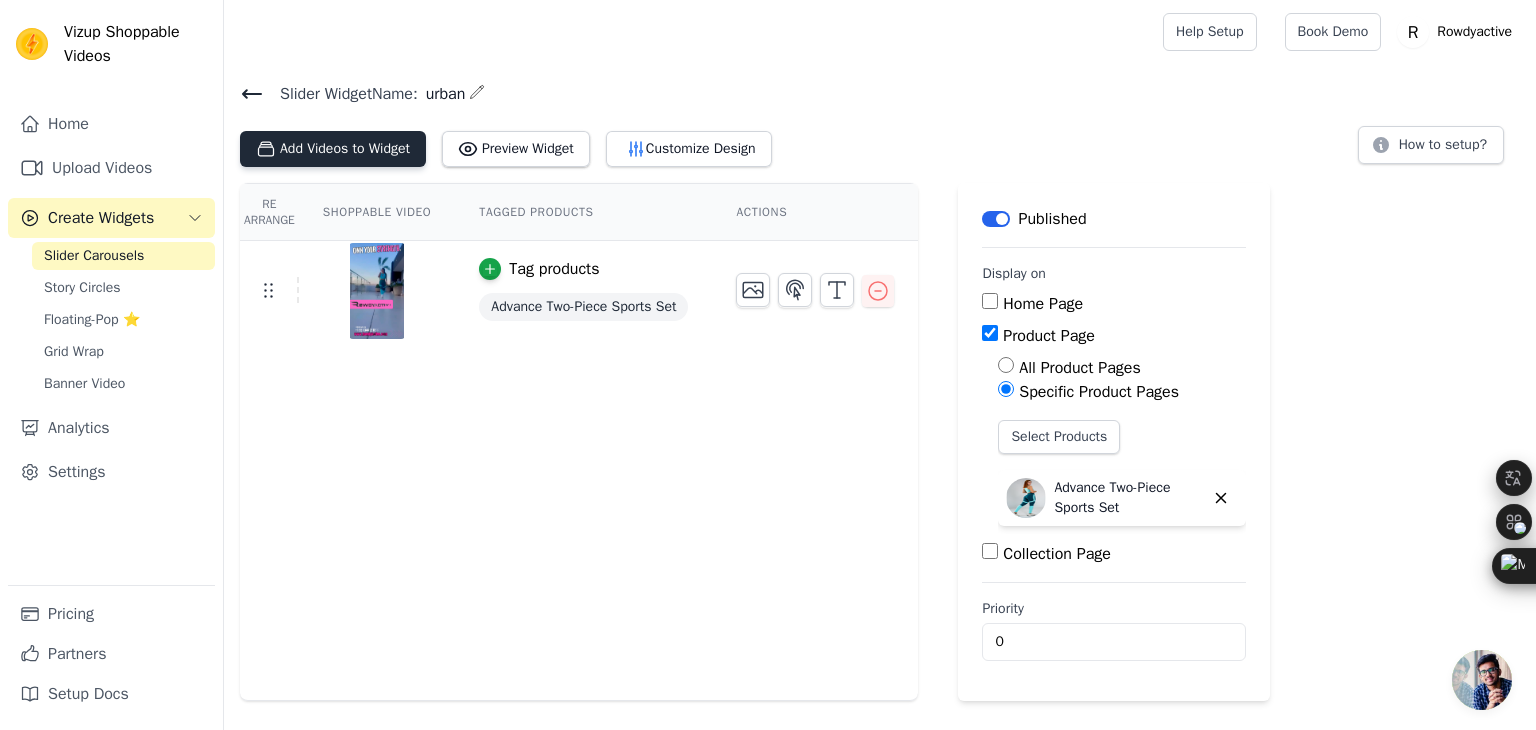click on "Add Videos to Widget" at bounding box center [333, 149] 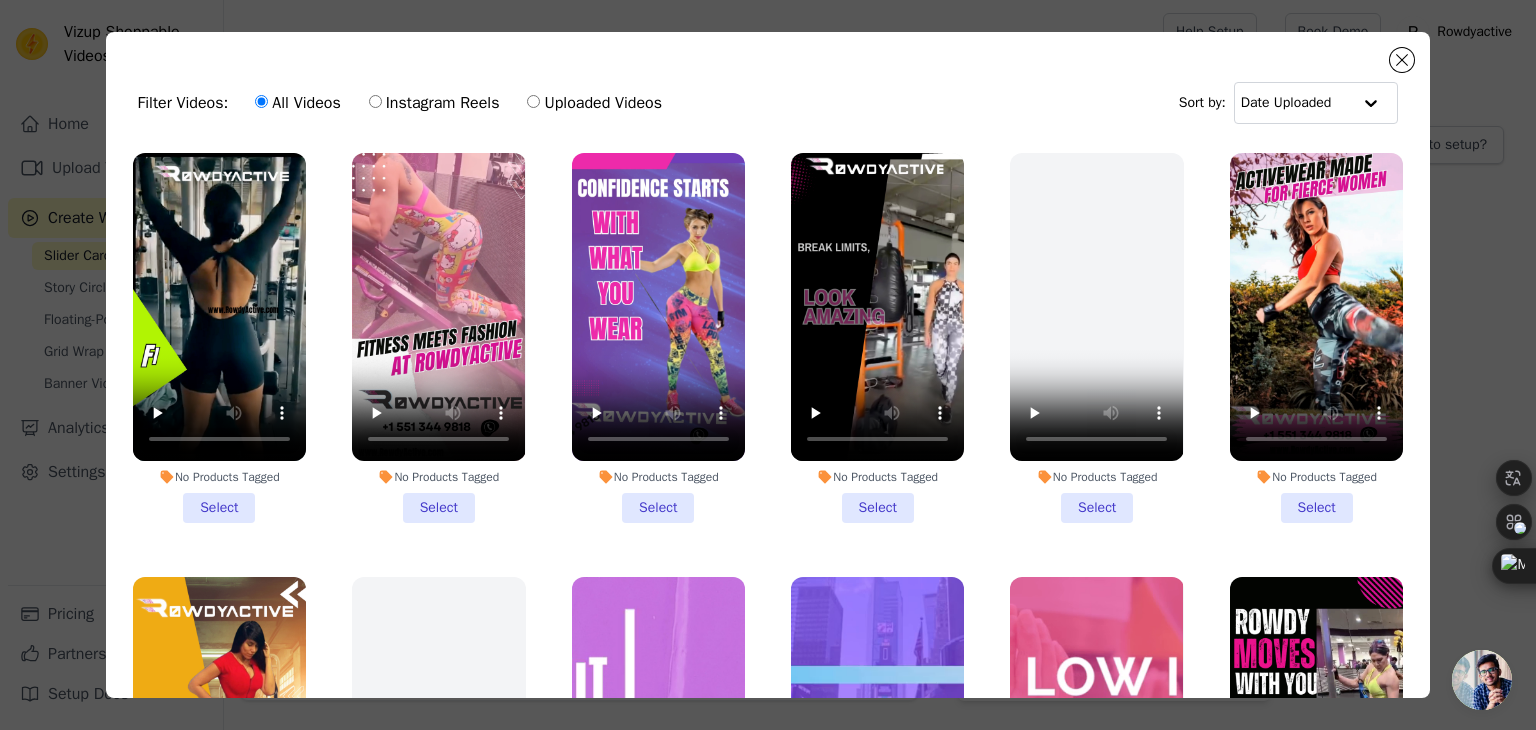 click on "No Products Tagged     Select" at bounding box center [219, 338] 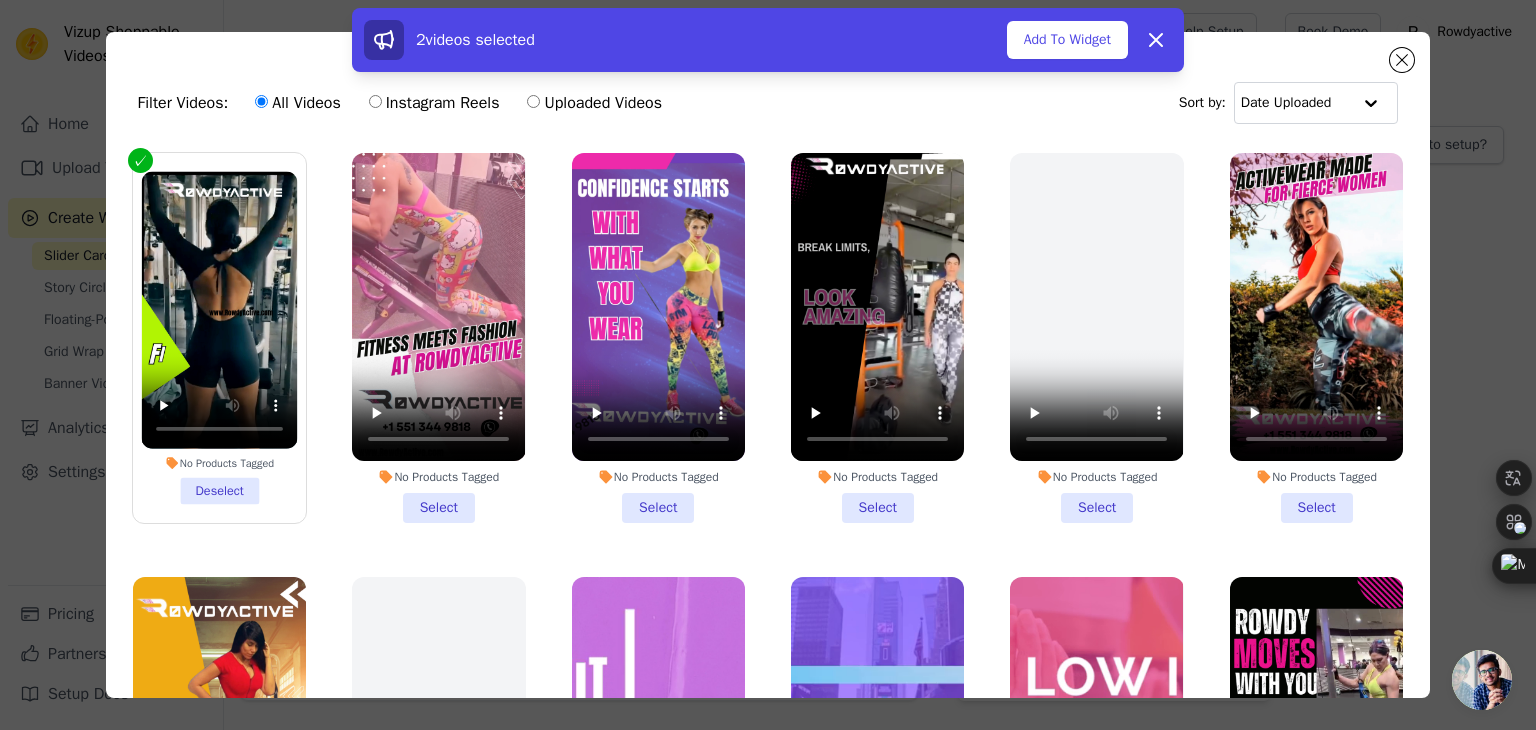 click on "No Products Tagged     Select" at bounding box center (438, 338) 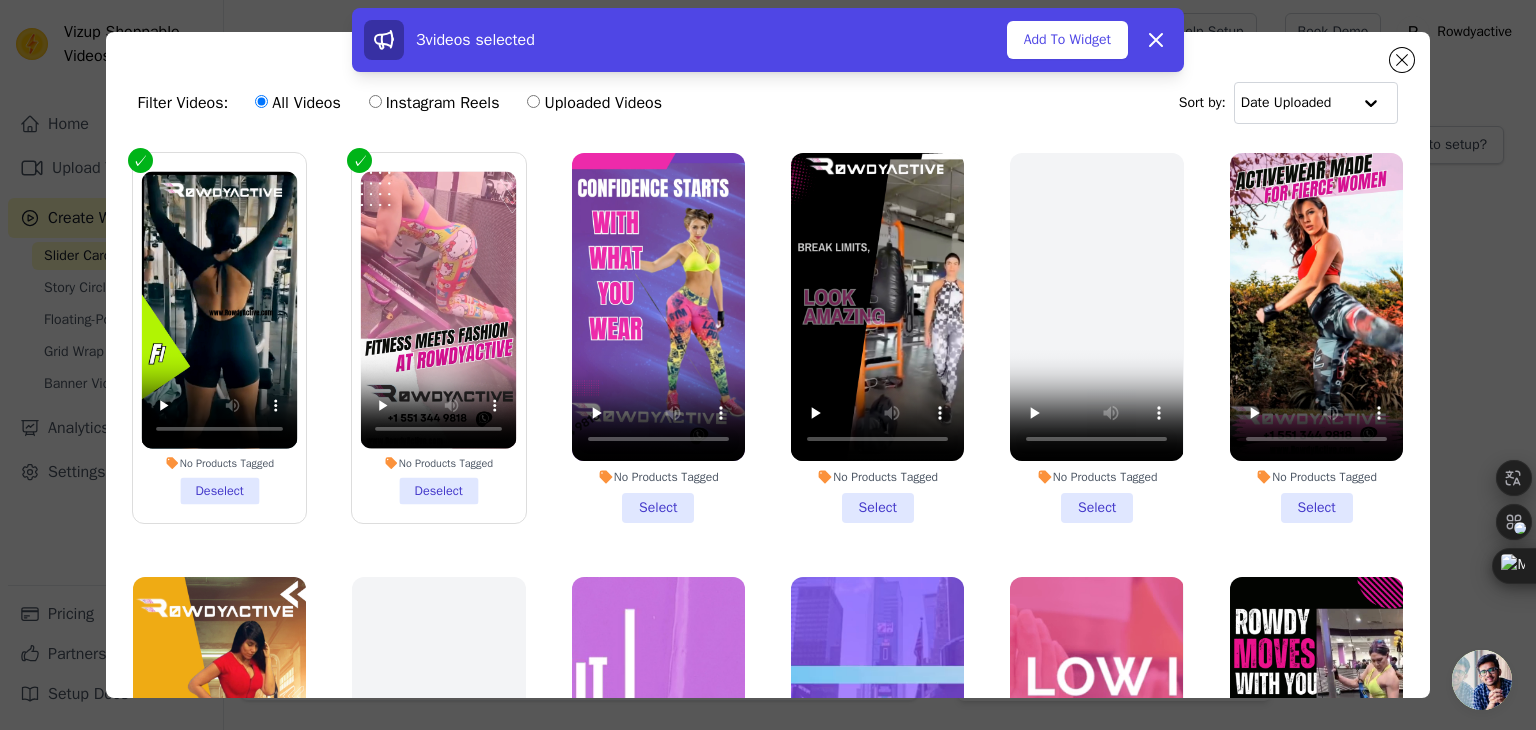 click on "No Products Tagged     Select" at bounding box center [658, 338] 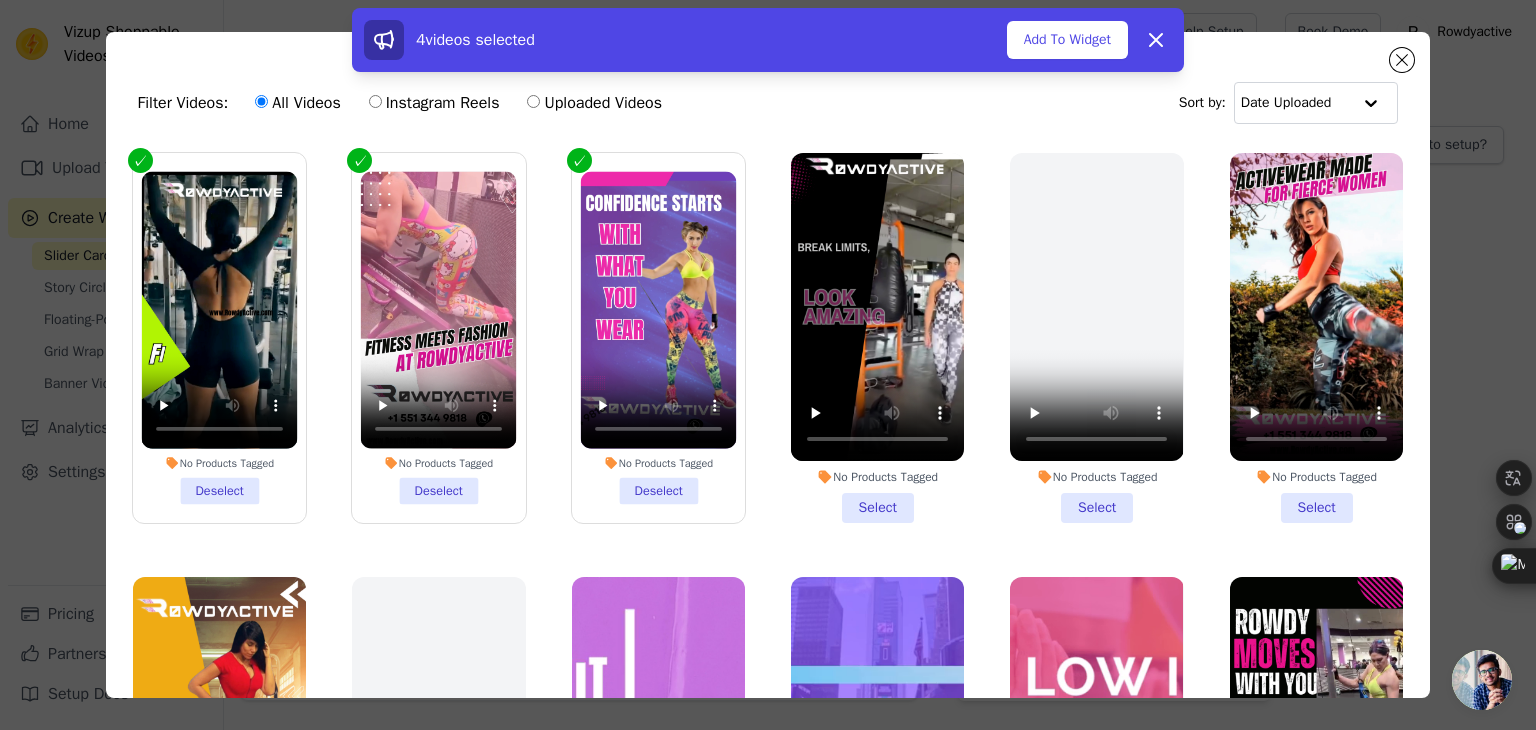 click on "No Products Tagged     Select" at bounding box center (877, 338) 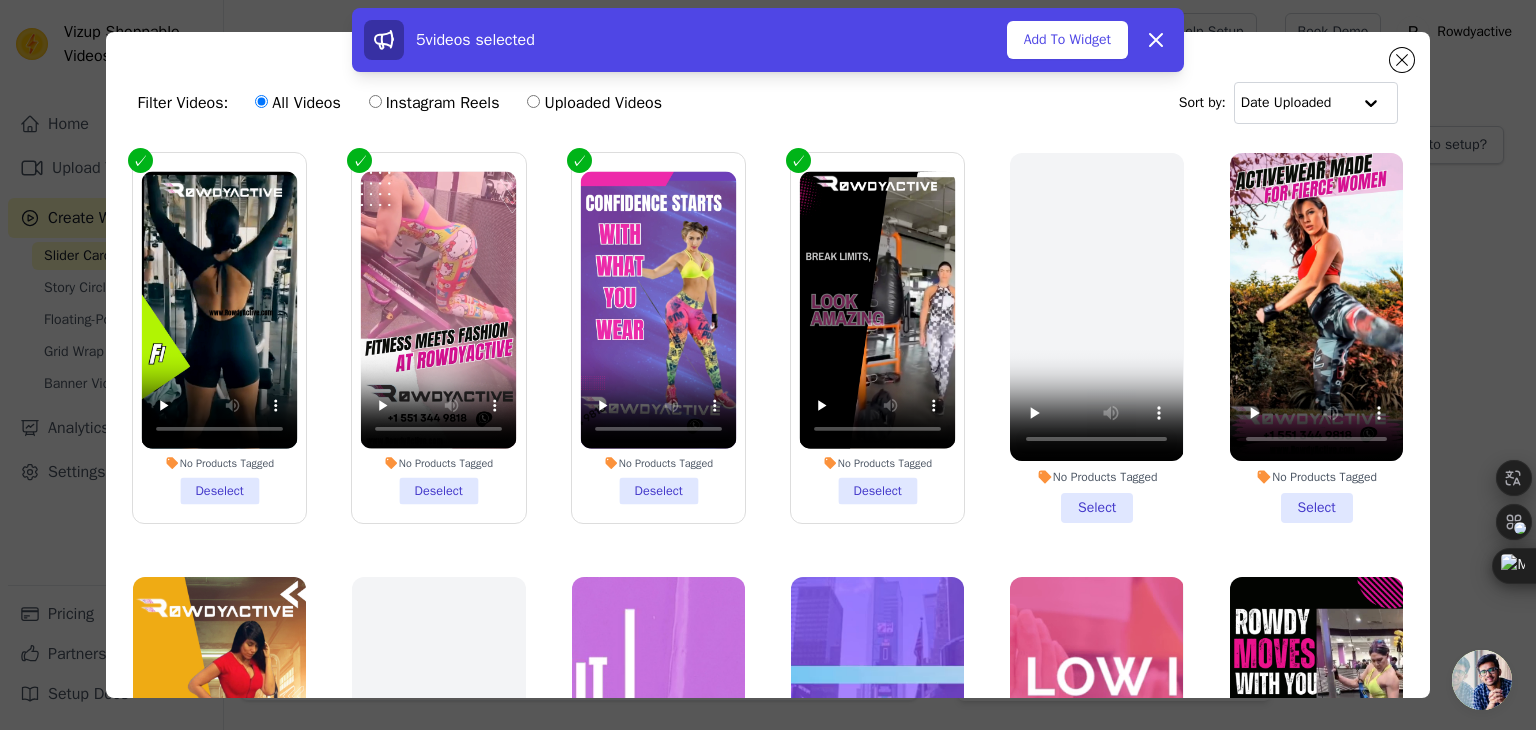 click on "No Products Tagged     Select" at bounding box center (1316, 338) 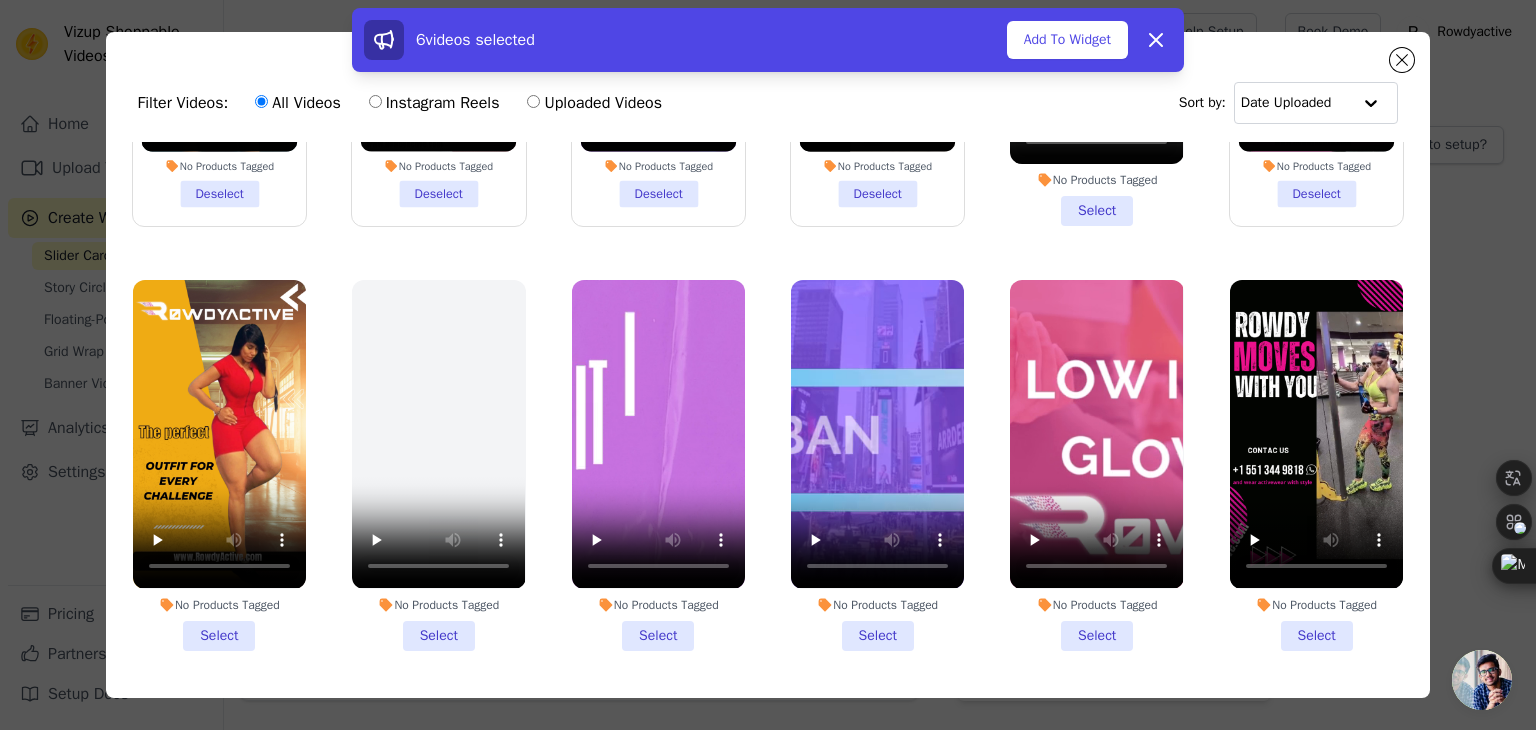 scroll, scrollTop: 300, scrollLeft: 0, axis: vertical 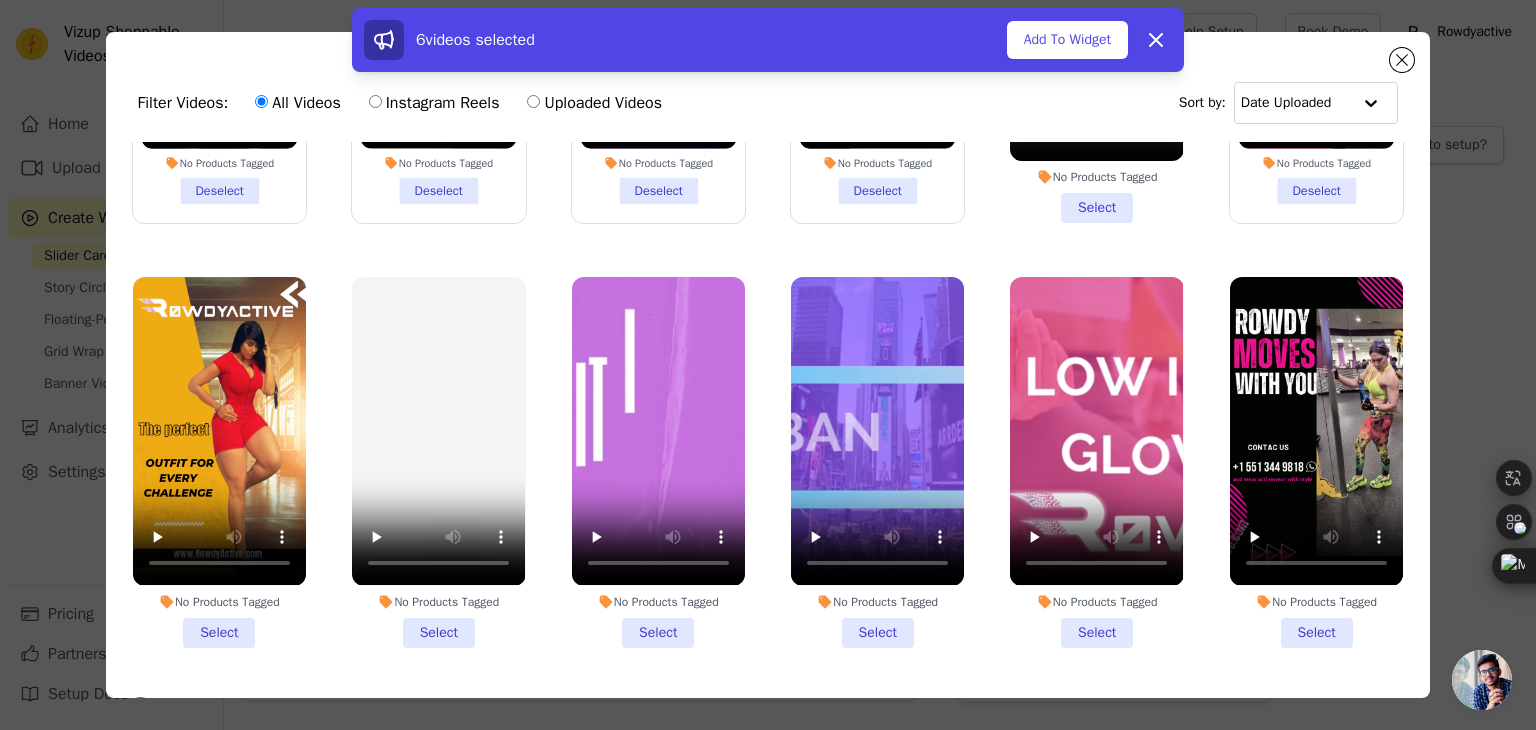 click on "No Products Tagged     Select" at bounding box center (219, 462) 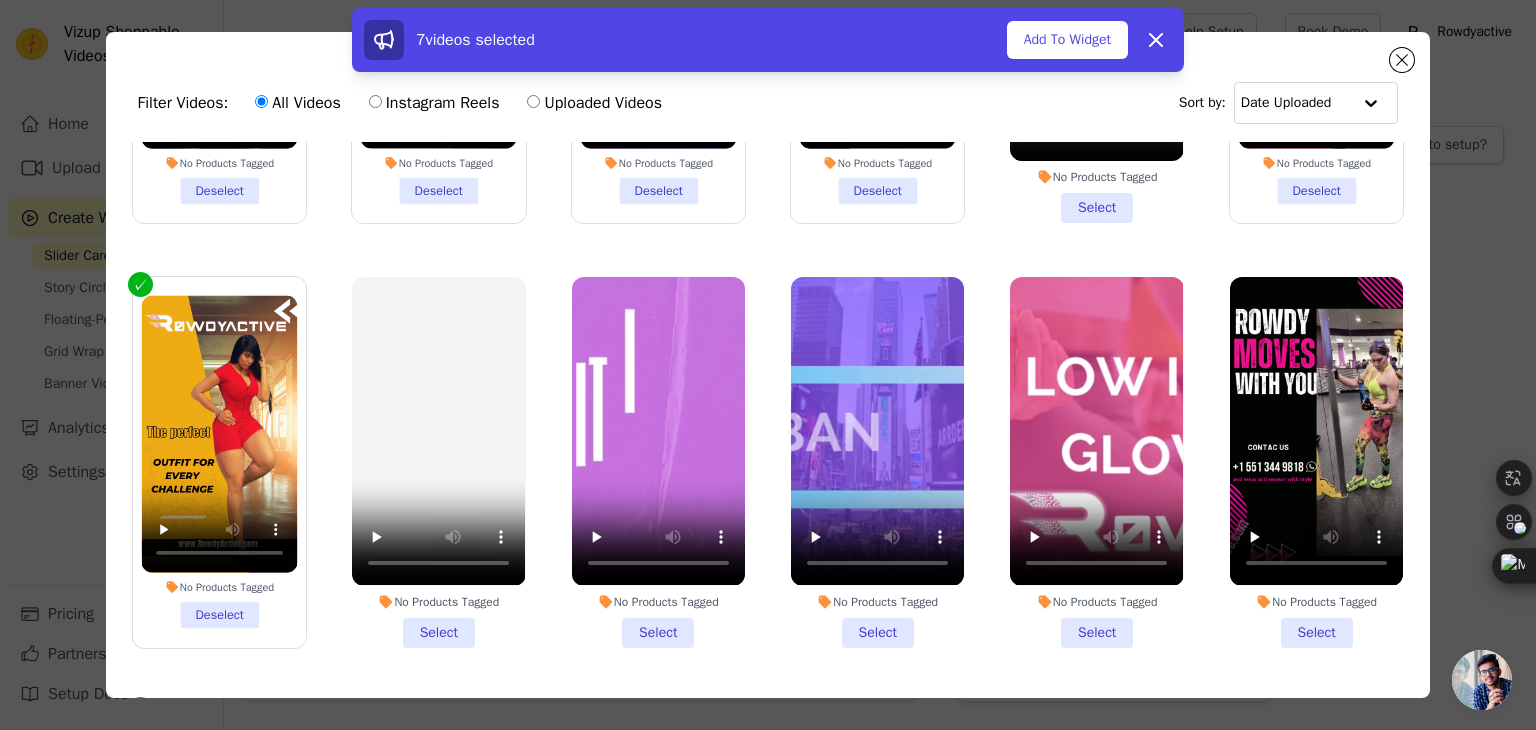 scroll, scrollTop: 0, scrollLeft: 0, axis: both 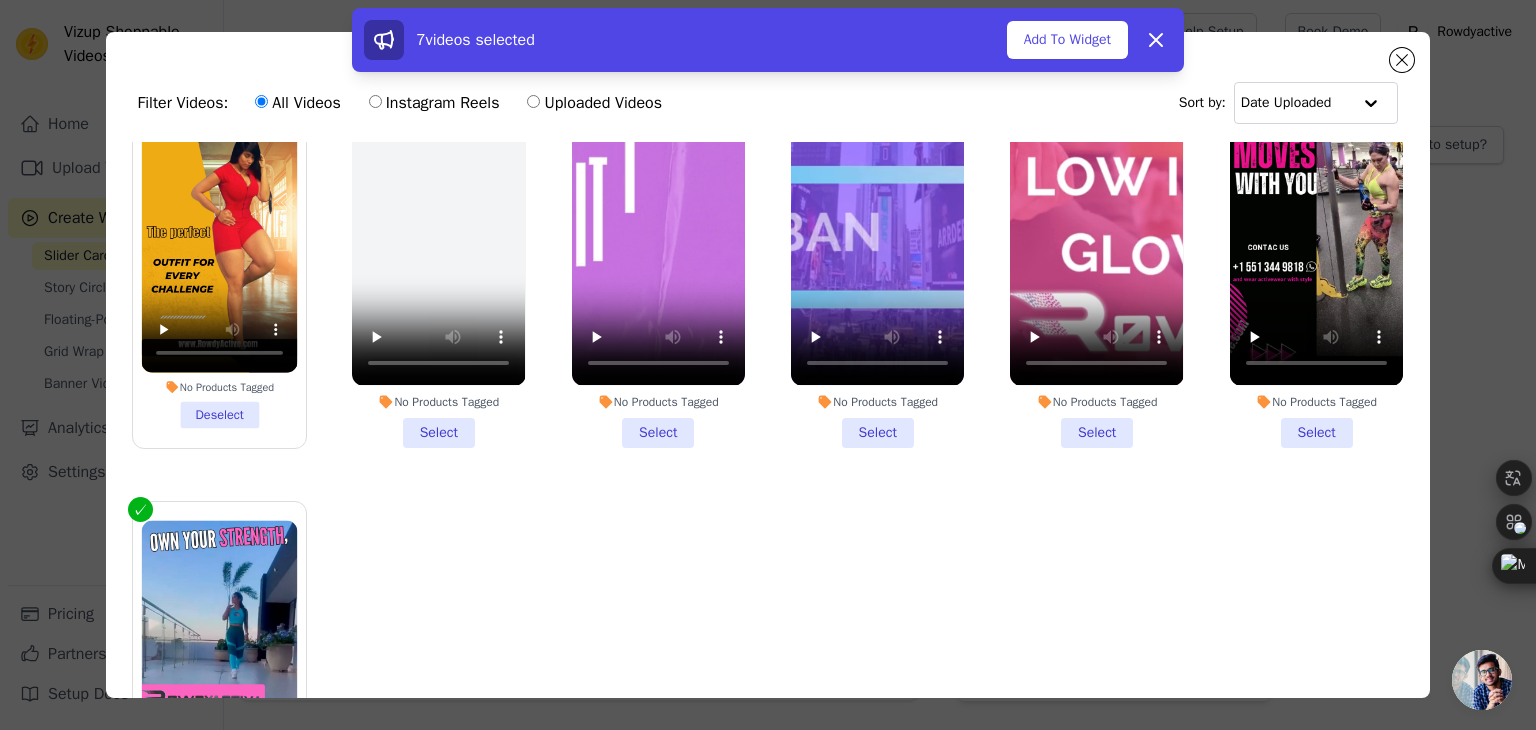 click on "No Products Tagged     Select" at bounding box center [1316, 262] 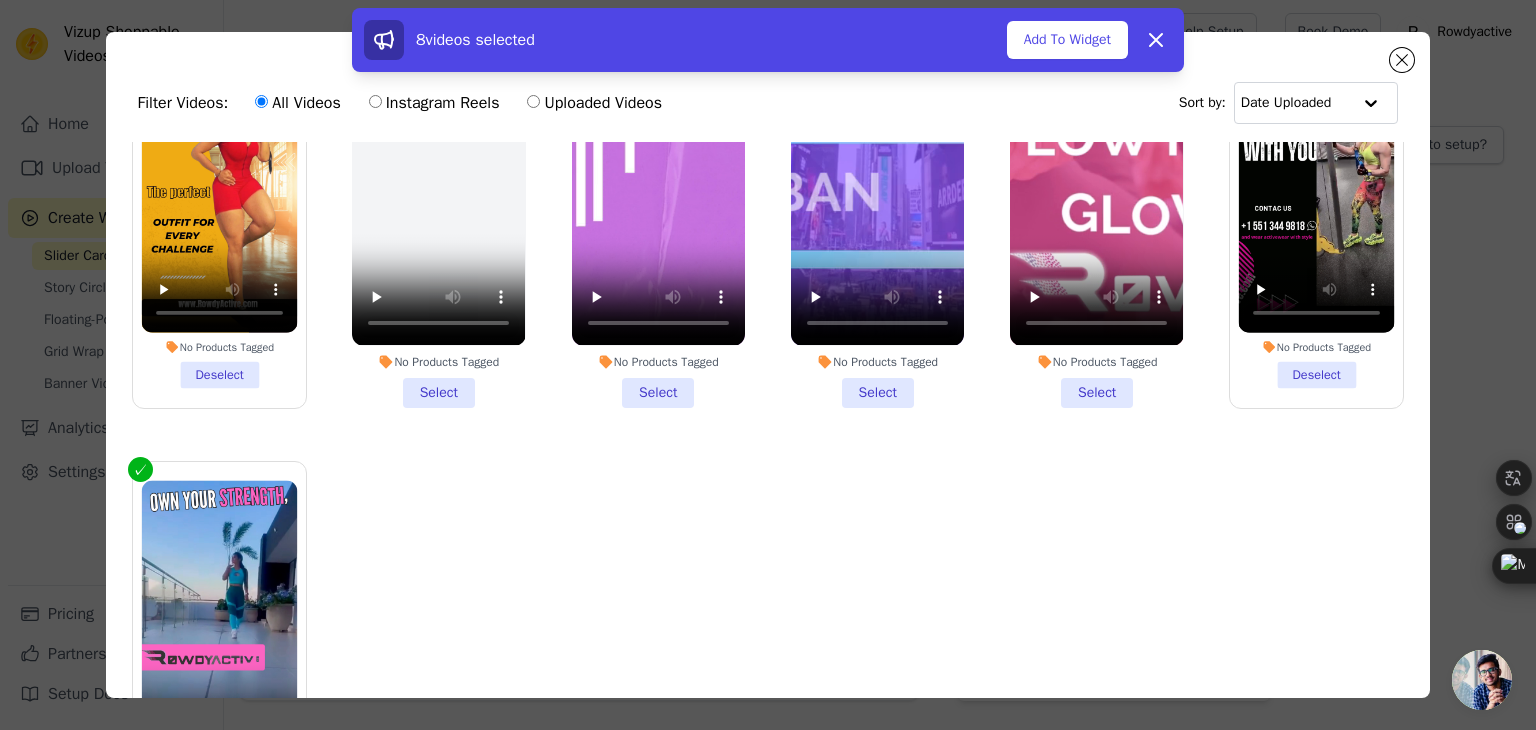 scroll, scrollTop: 595, scrollLeft: 0, axis: vertical 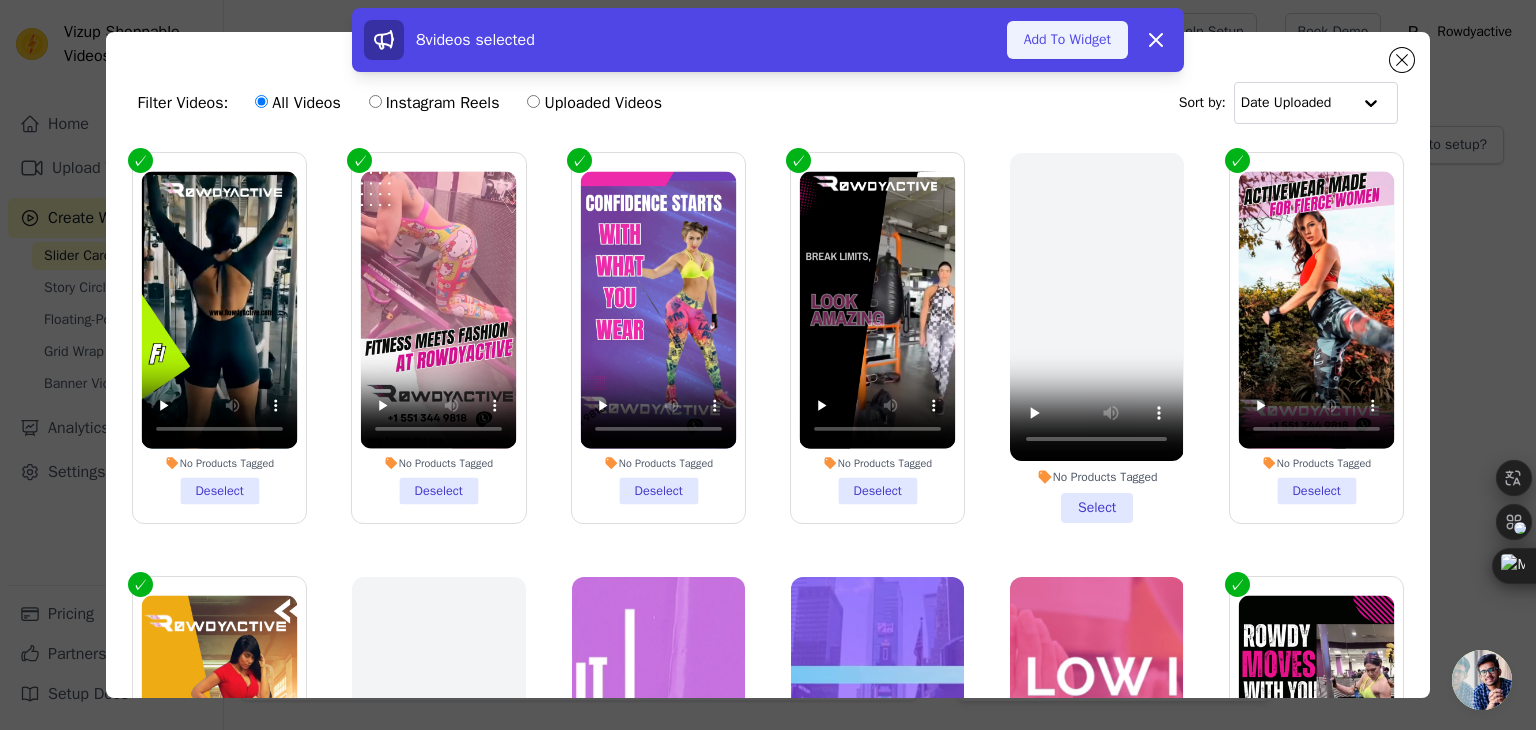 click on "Add To Widget" at bounding box center (1067, 40) 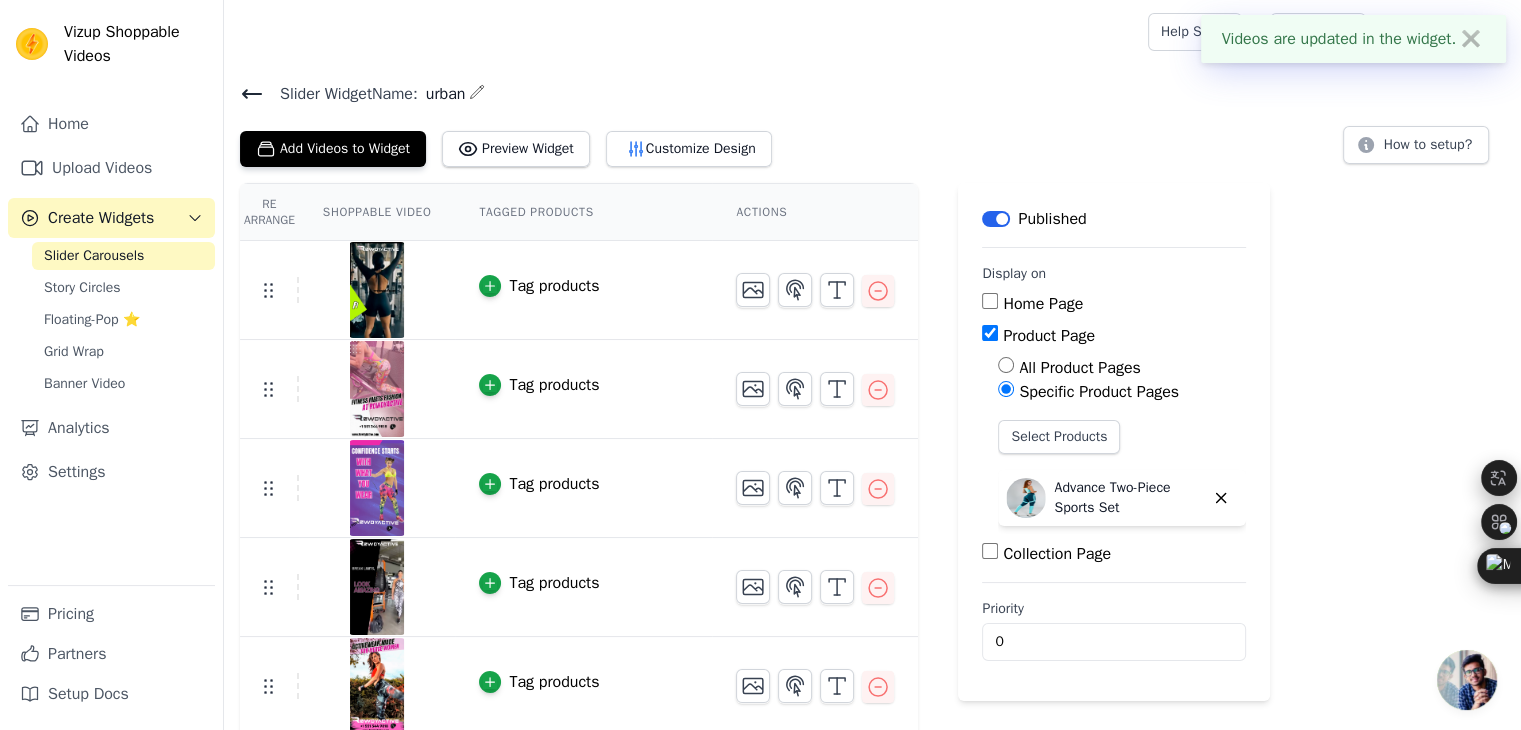 click on "Home Page" at bounding box center (990, 301) 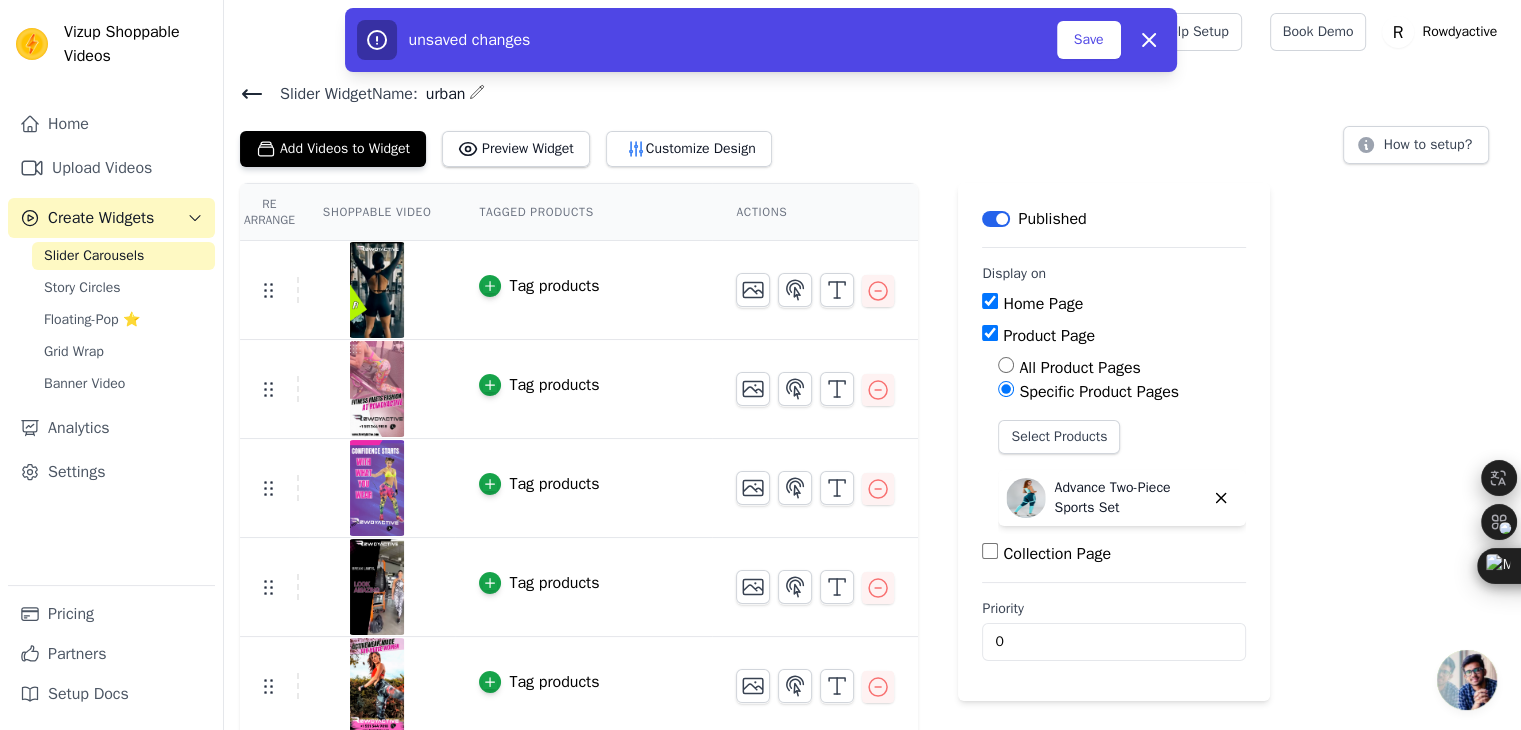 click on "Product Page" at bounding box center (990, 333) 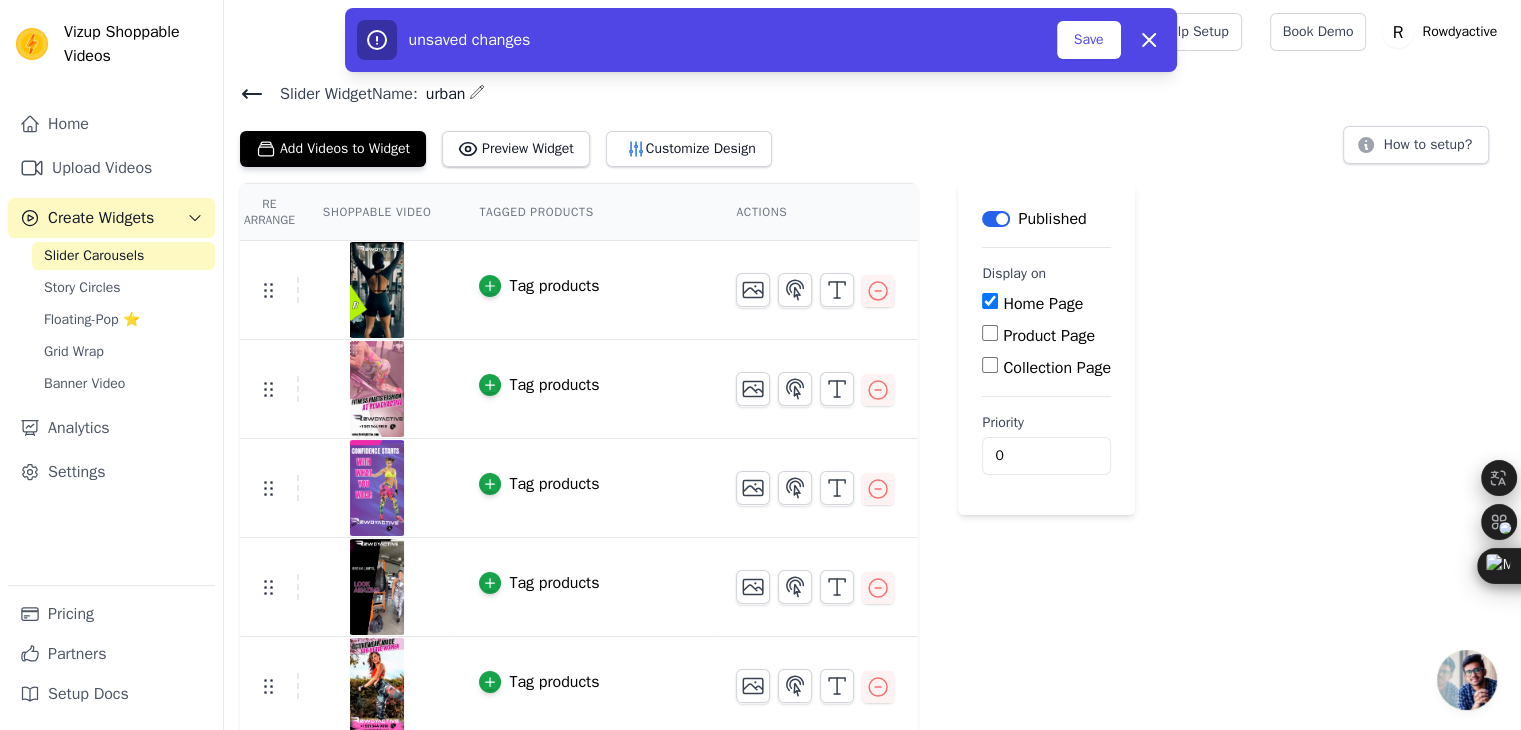 click on "Product Page" at bounding box center [990, 333] 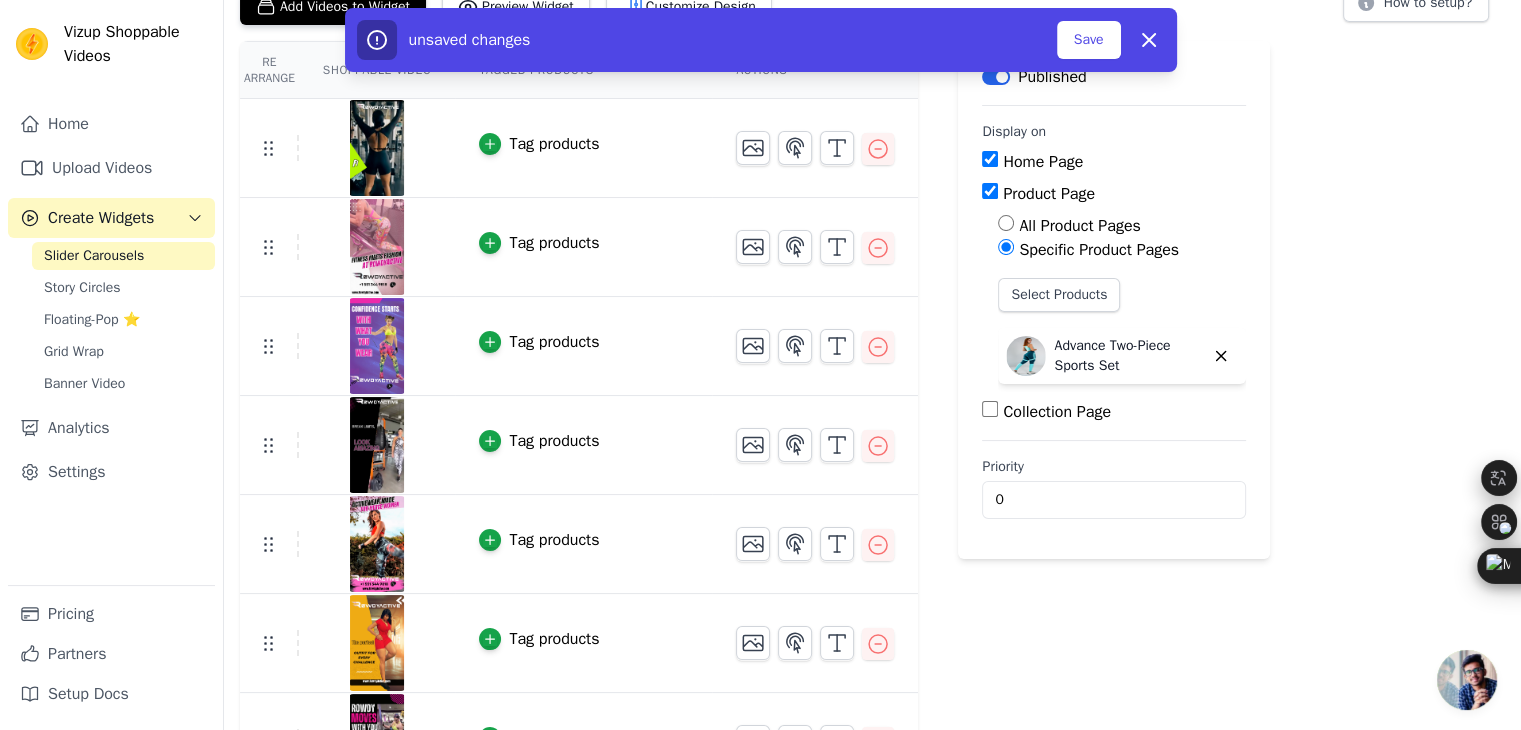 scroll, scrollTop: 200, scrollLeft: 0, axis: vertical 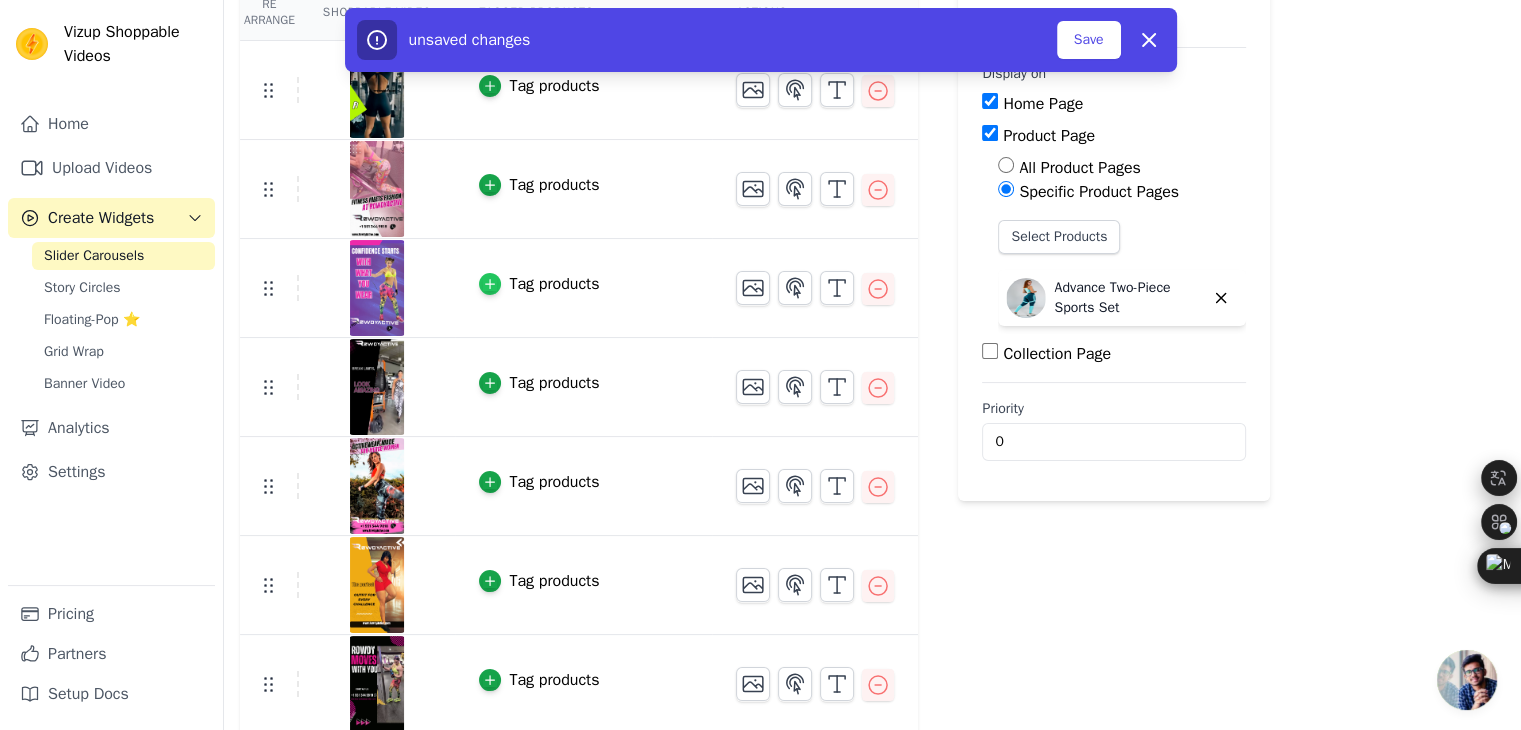 click at bounding box center [490, 284] 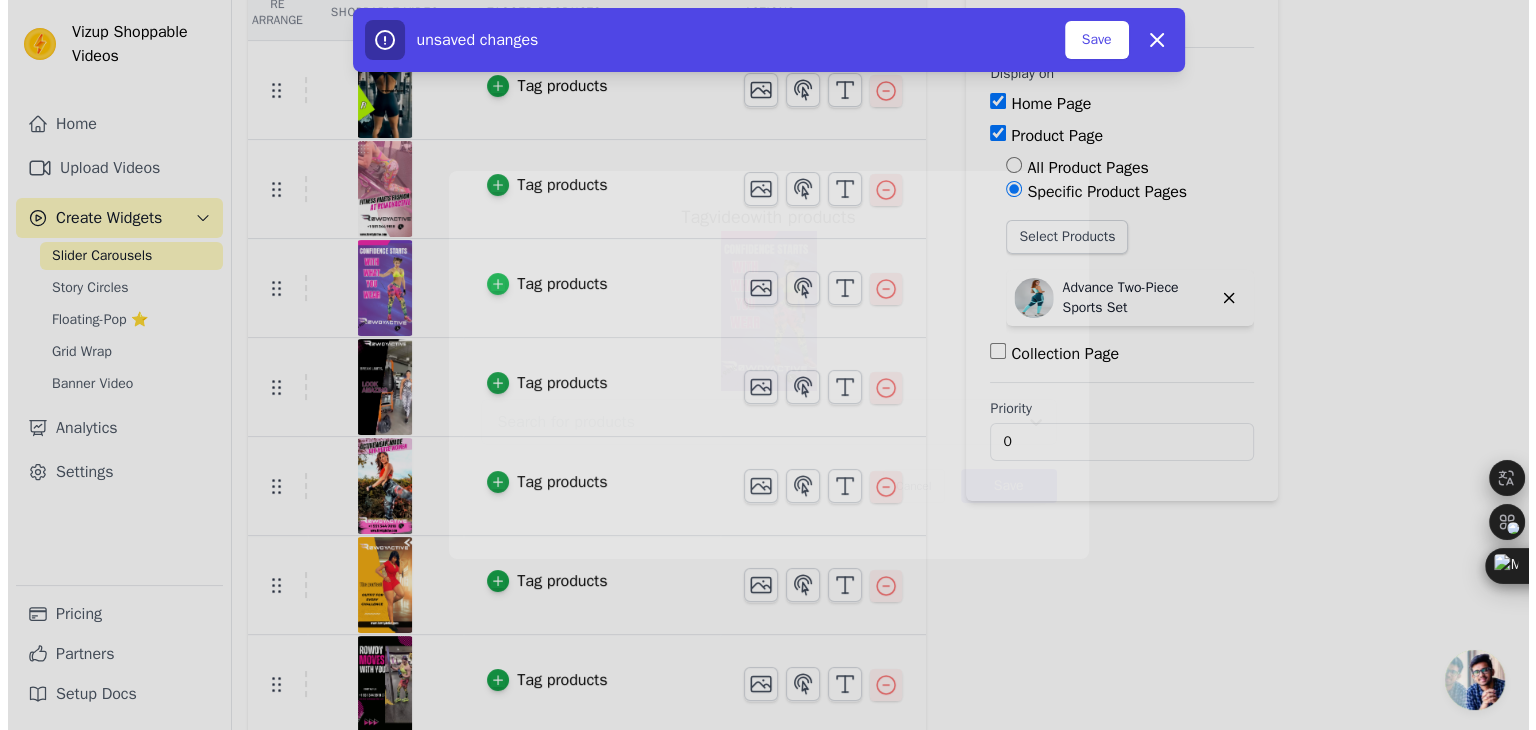 scroll, scrollTop: 0, scrollLeft: 0, axis: both 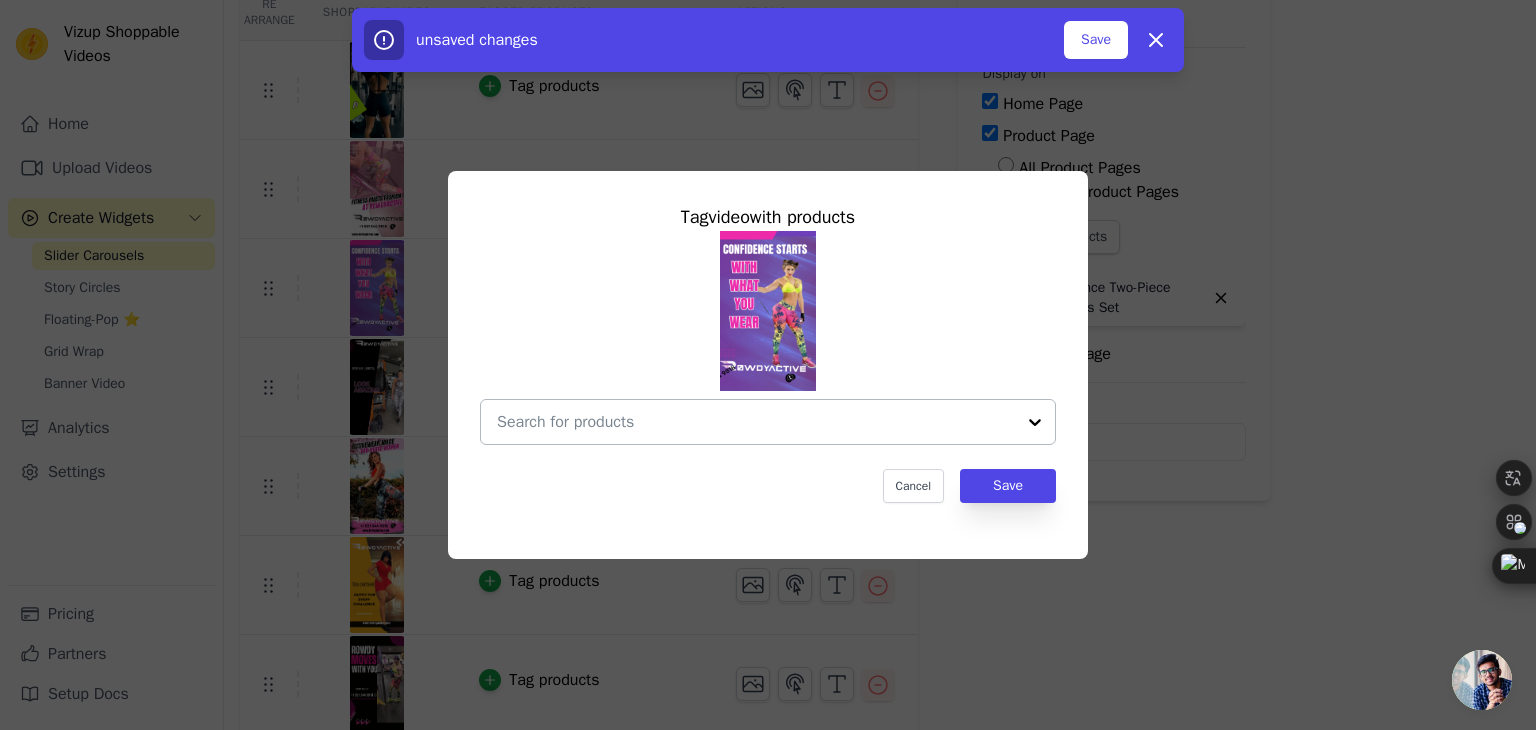 click at bounding box center (756, 422) 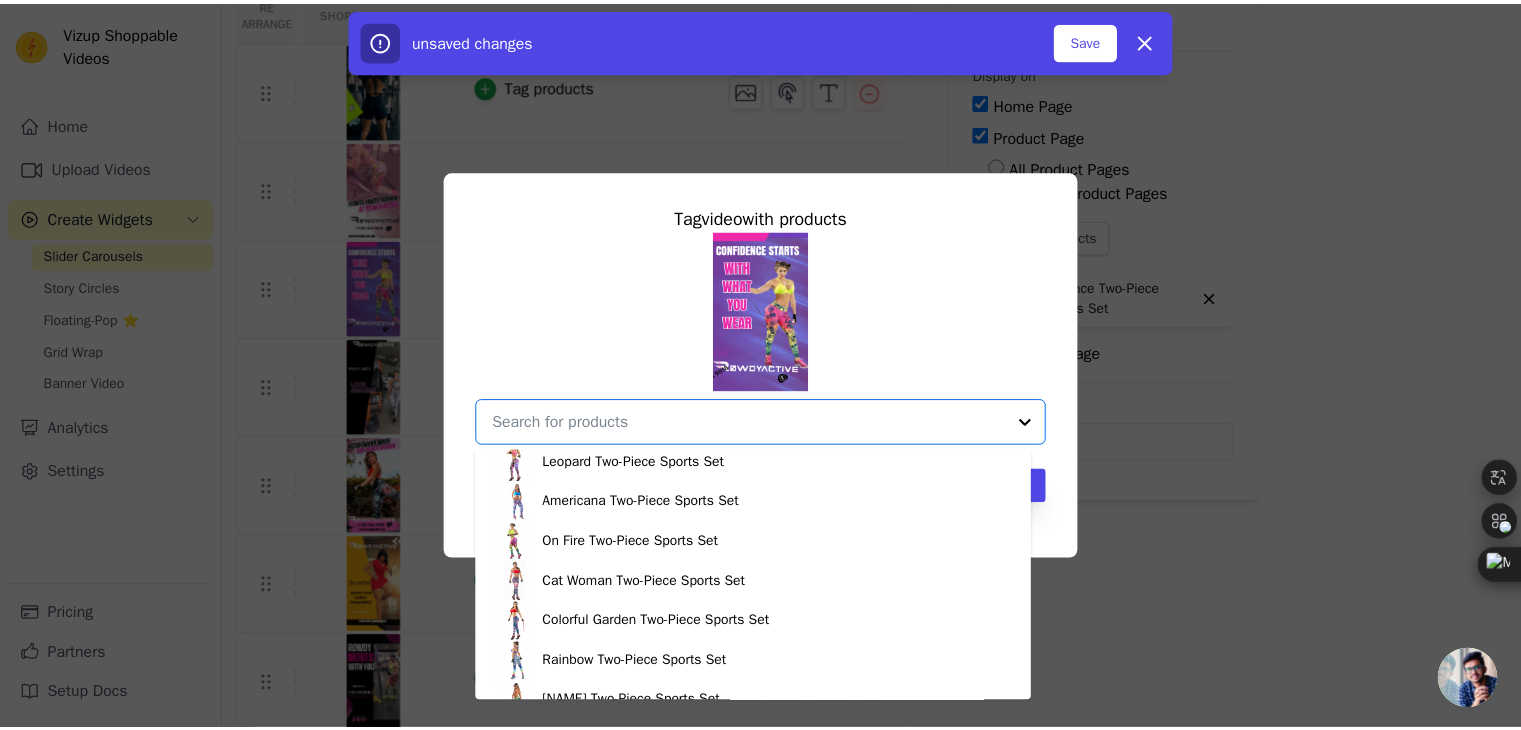 scroll, scrollTop: 0, scrollLeft: 0, axis: both 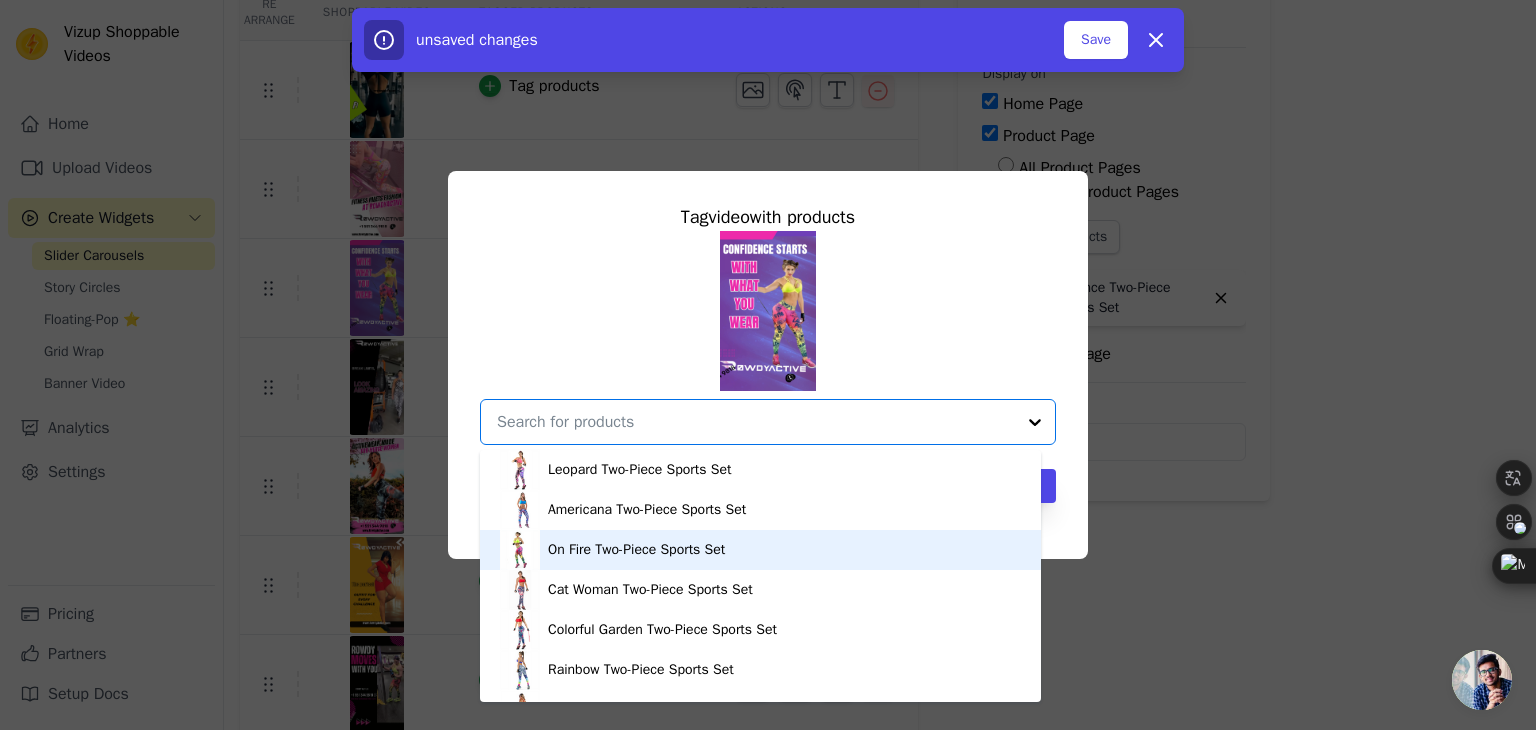 click on "On Fire Two-Piece Sports Set" at bounding box center [636, 550] 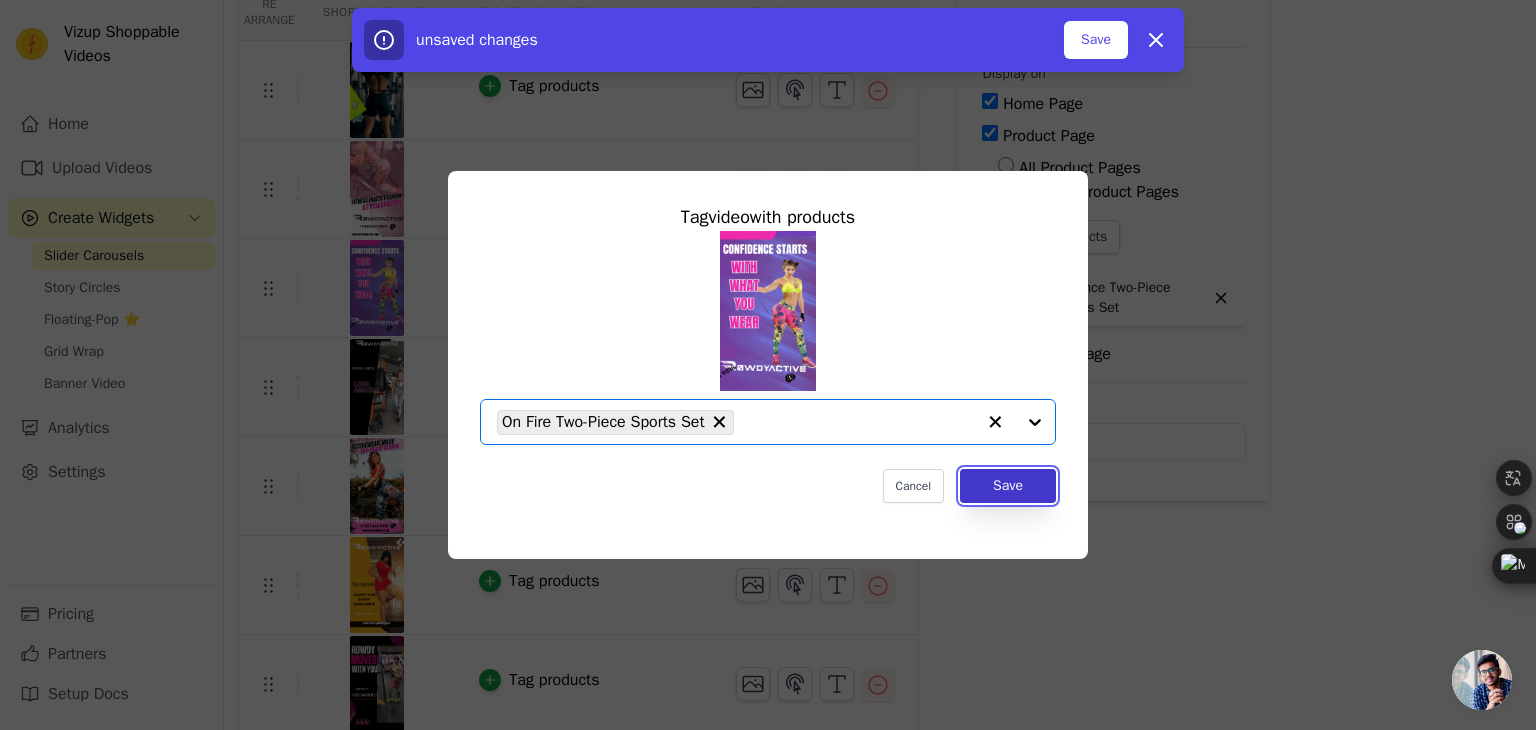 click on "Save" at bounding box center (1008, 486) 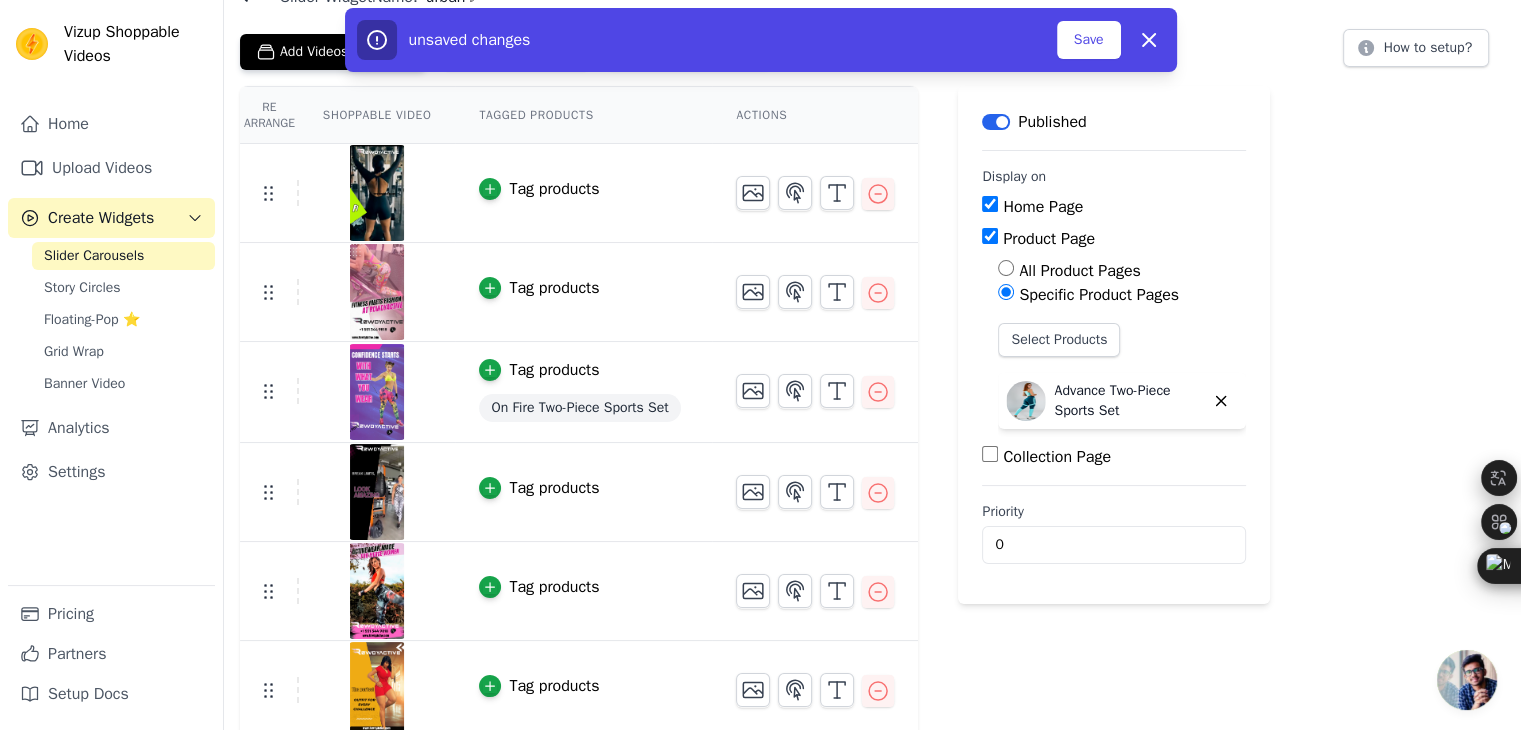scroll, scrollTop: 100, scrollLeft: 0, axis: vertical 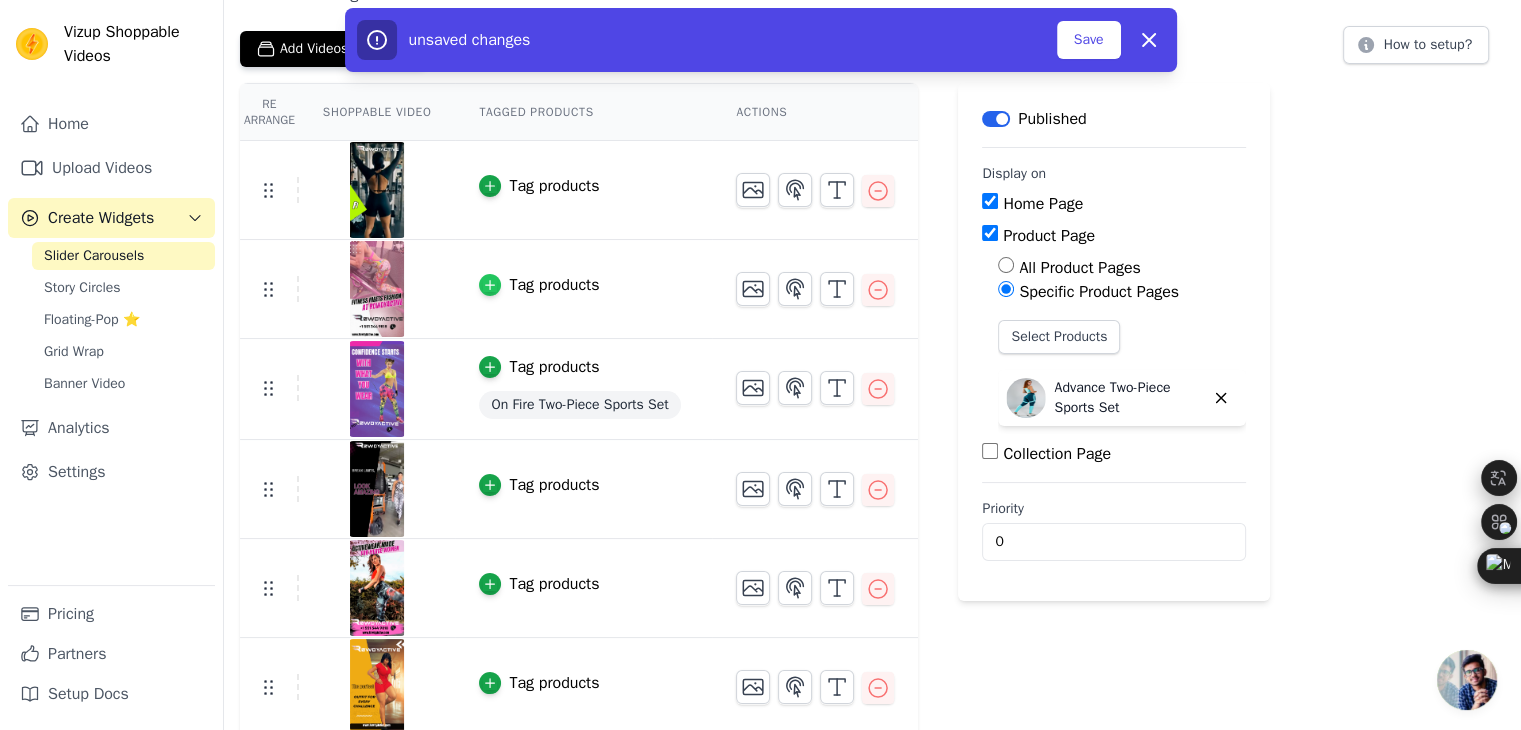 click 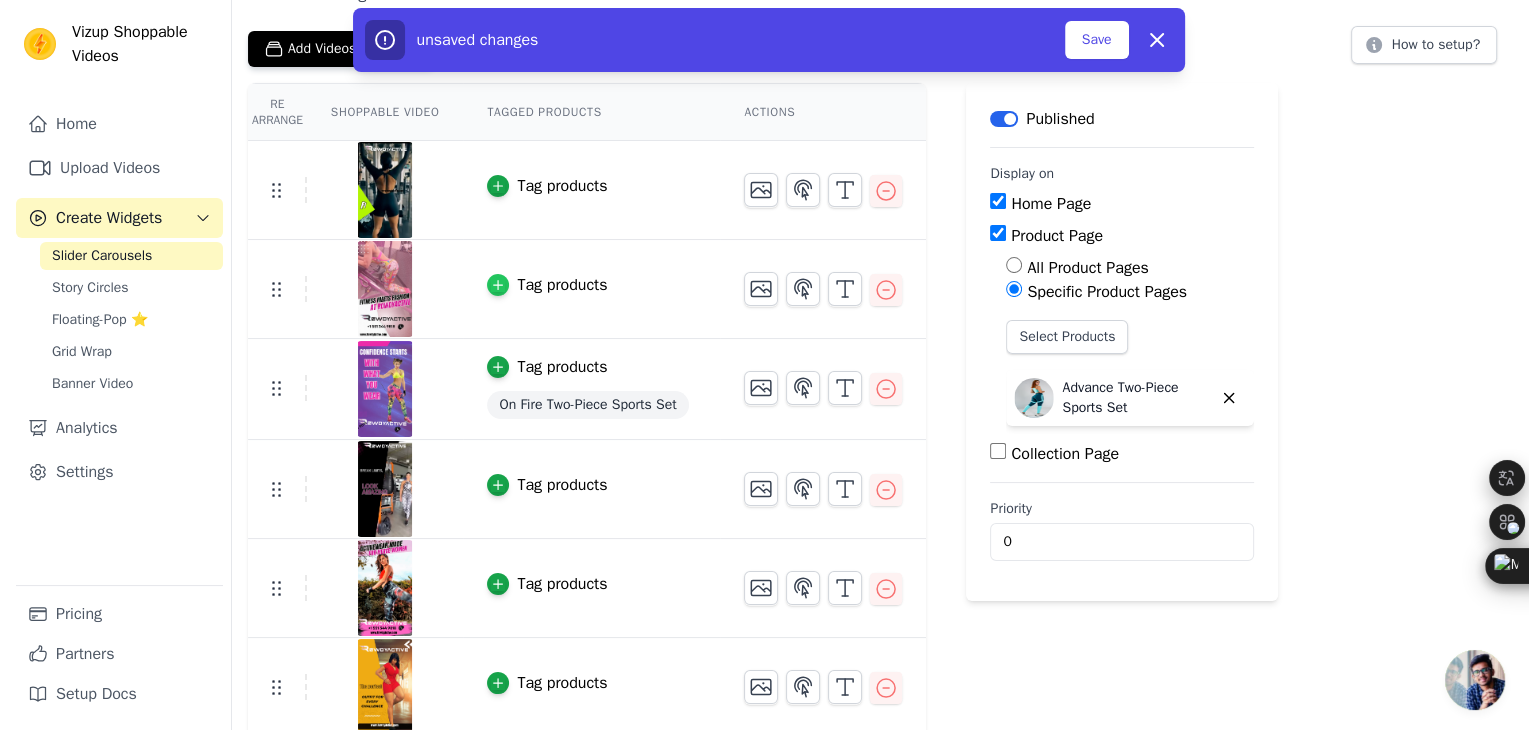 scroll, scrollTop: 0, scrollLeft: 0, axis: both 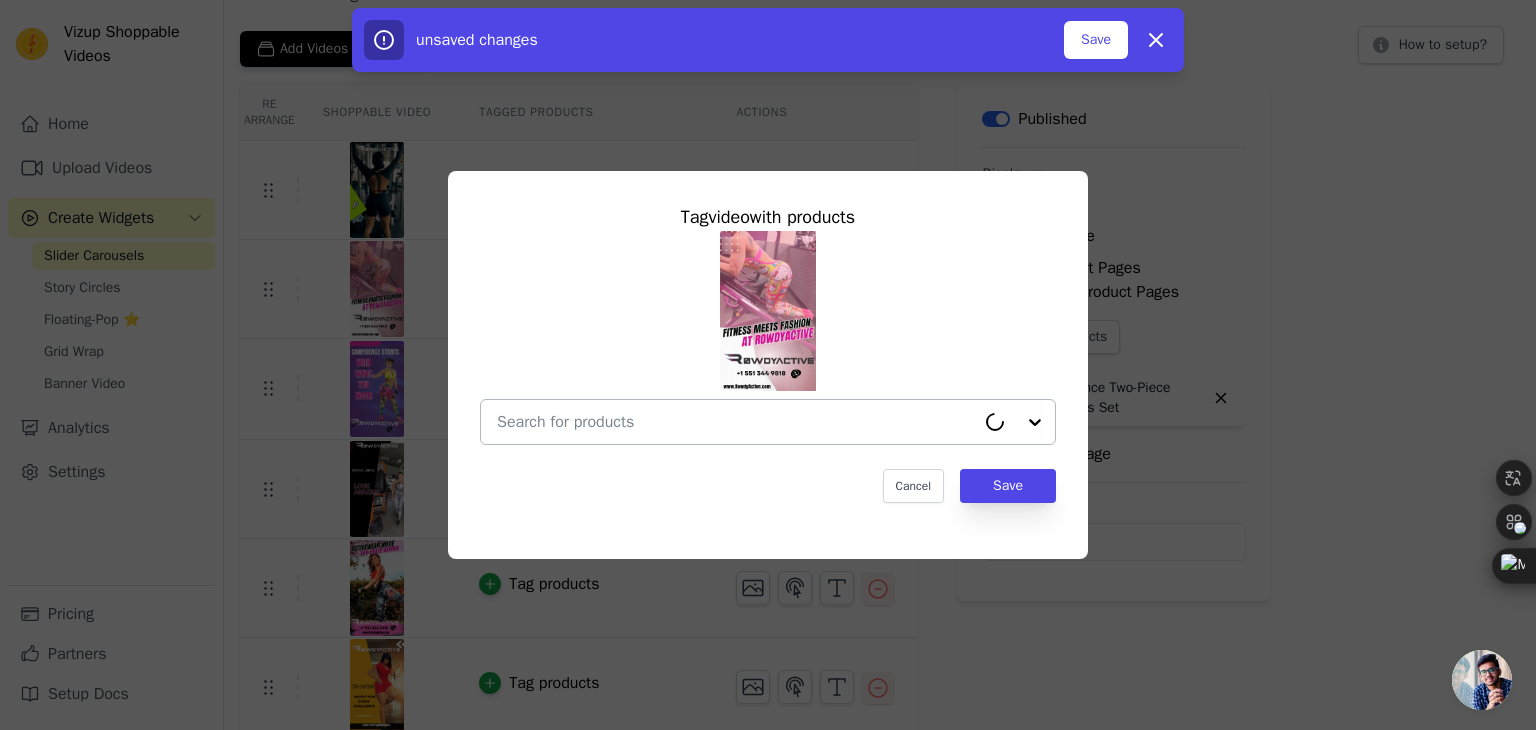 click at bounding box center [736, 422] 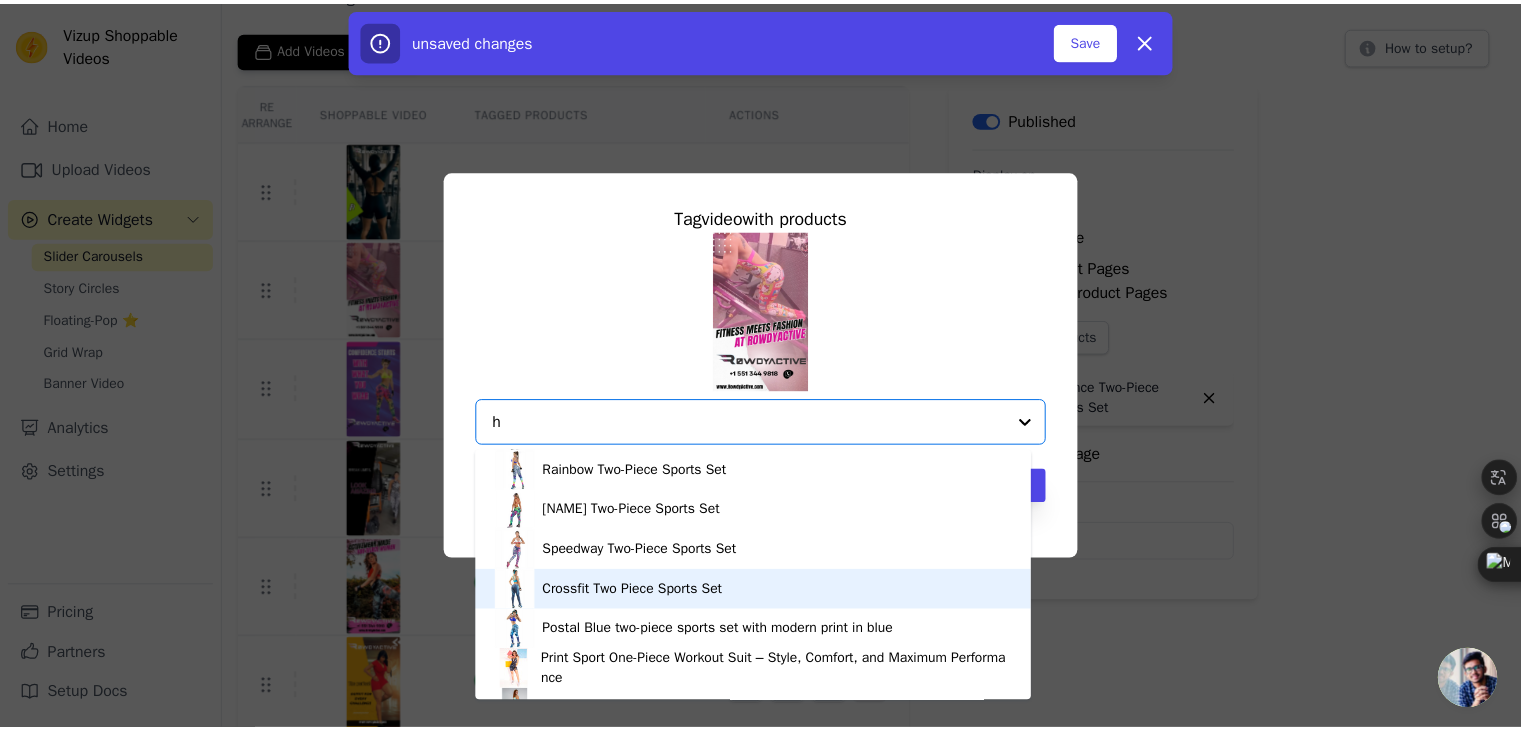 scroll, scrollTop: 0, scrollLeft: 0, axis: both 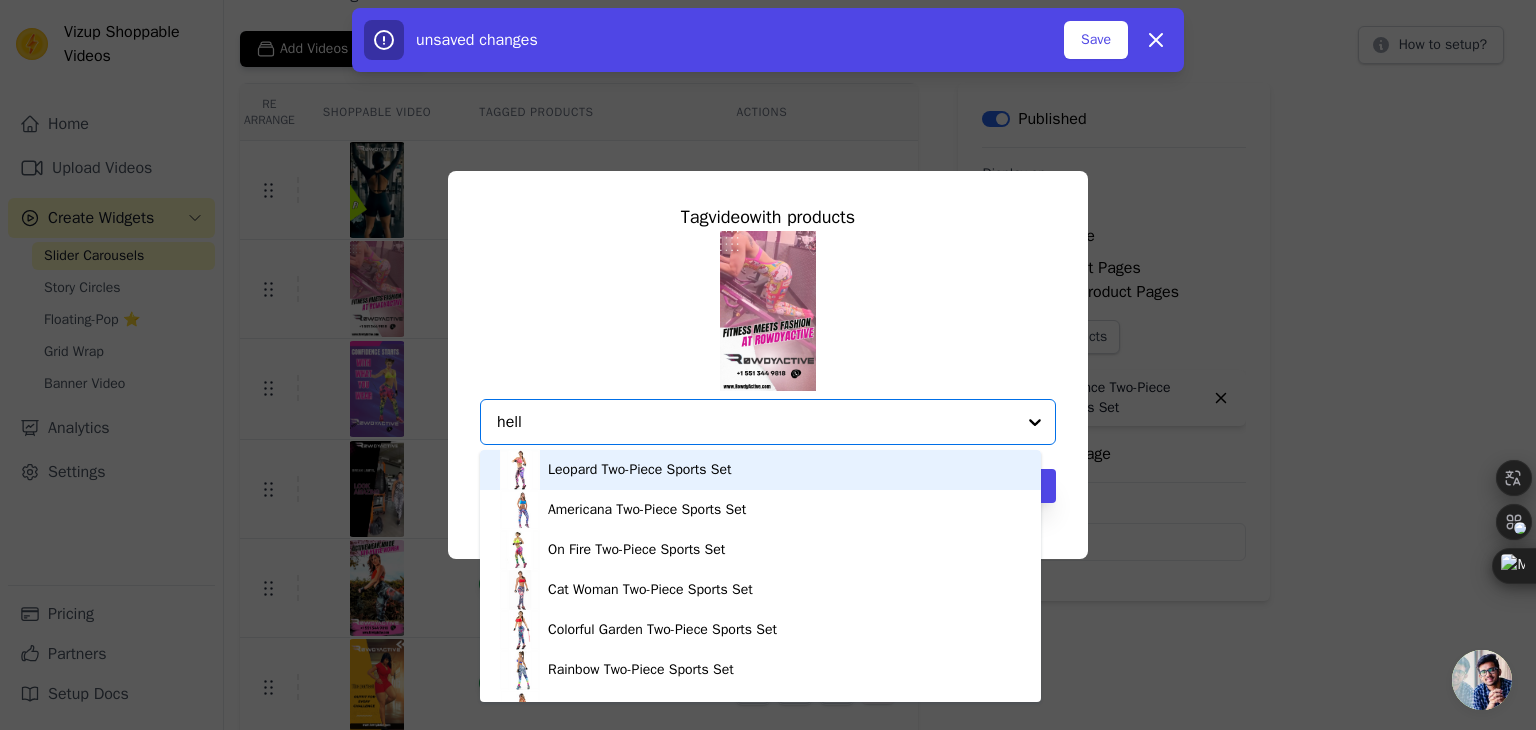type on "hello" 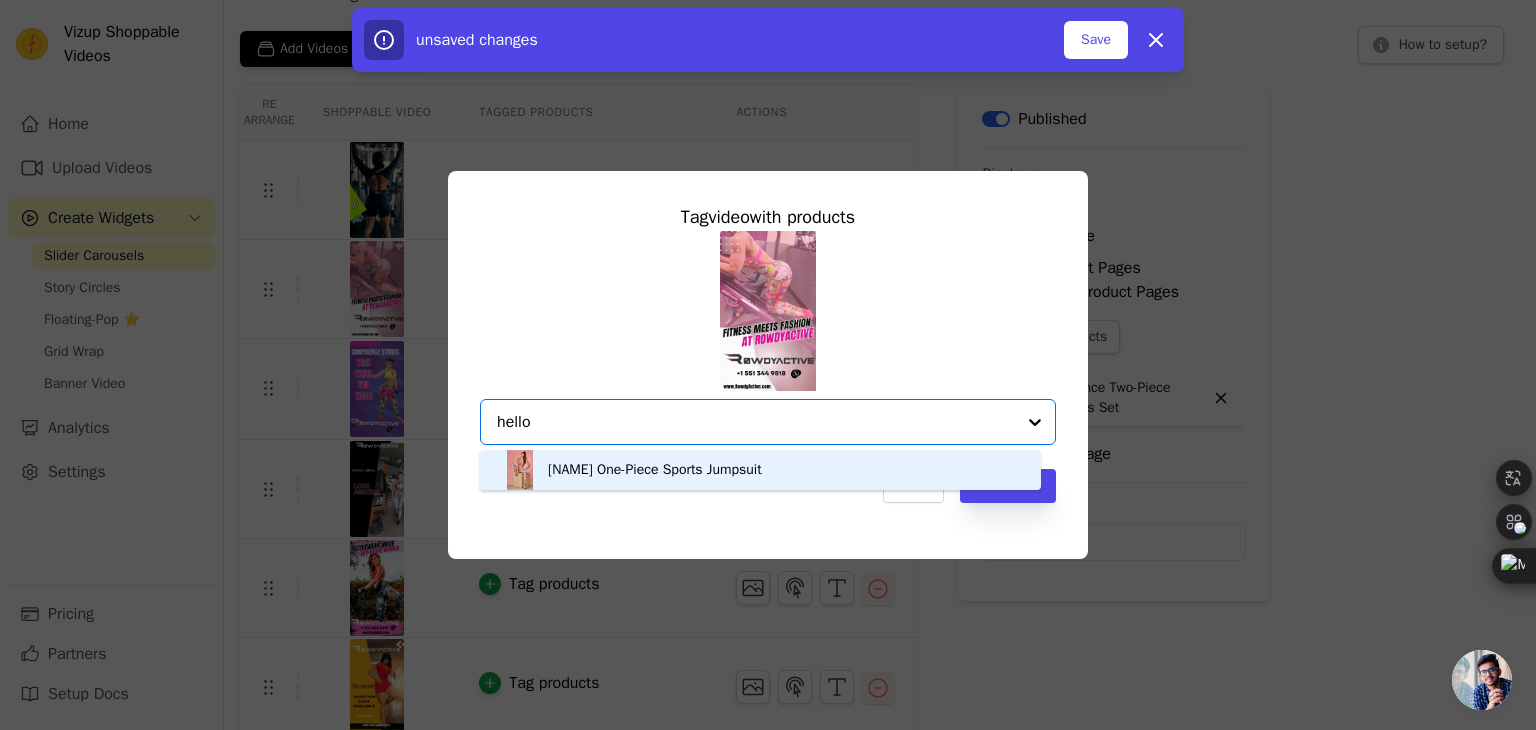 click on "[NAME] One-Piece Sports Jumpsuit" at bounding box center [655, 470] 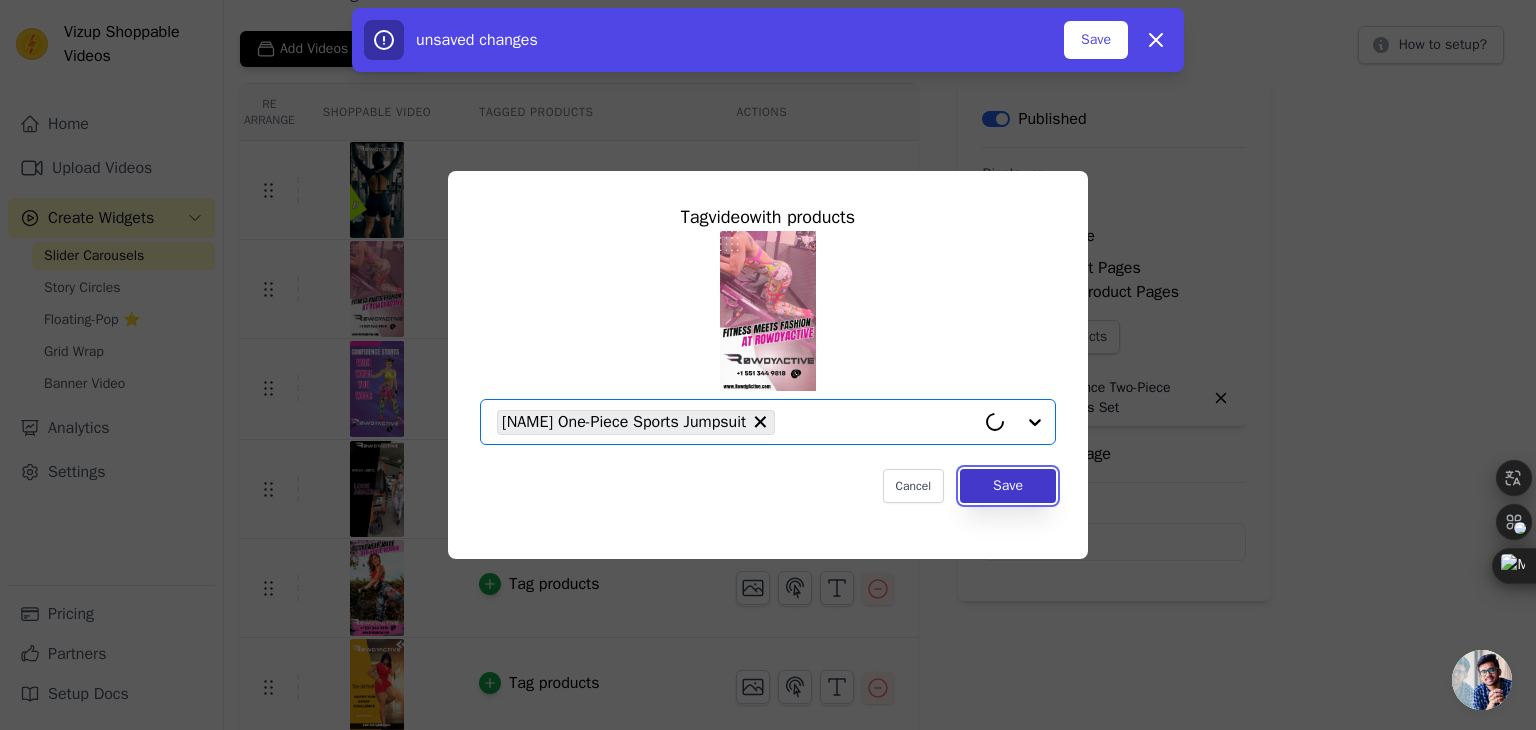 click on "Save" at bounding box center [1008, 486] 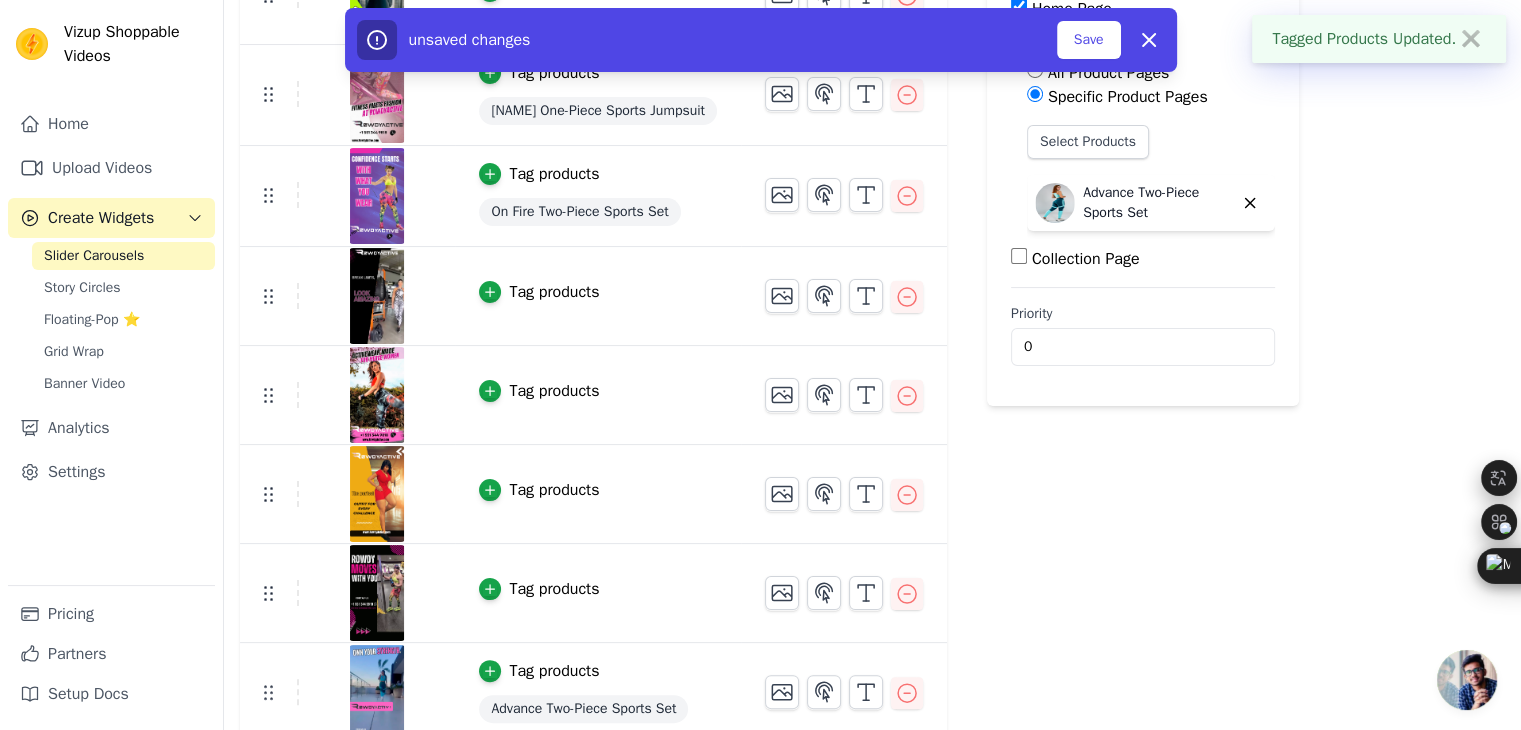 scroll, scrollTop: 300, scrollLeft: 0, axis: vertical 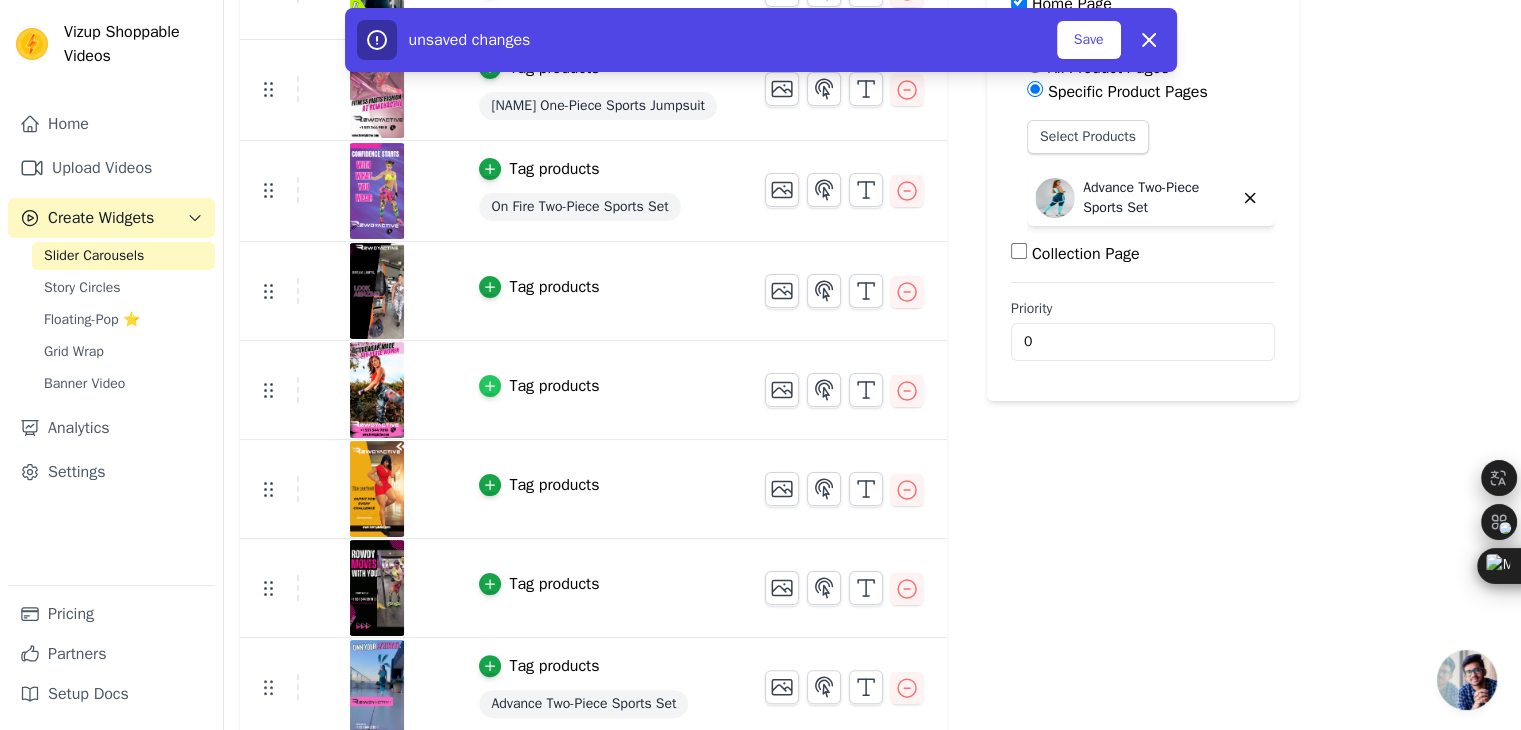 click 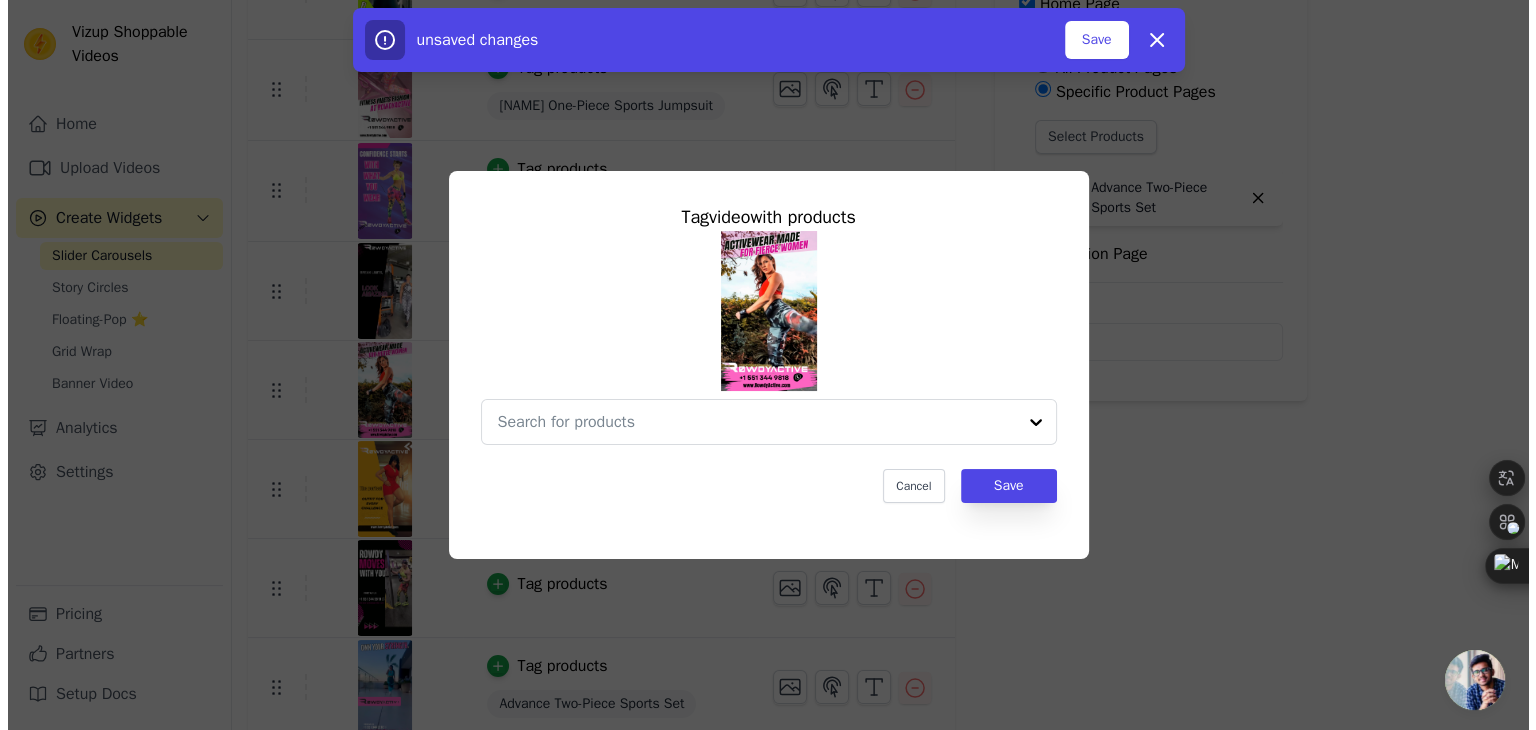 scroll, scrollTop: 0, scrollLeft: 0, axis: both 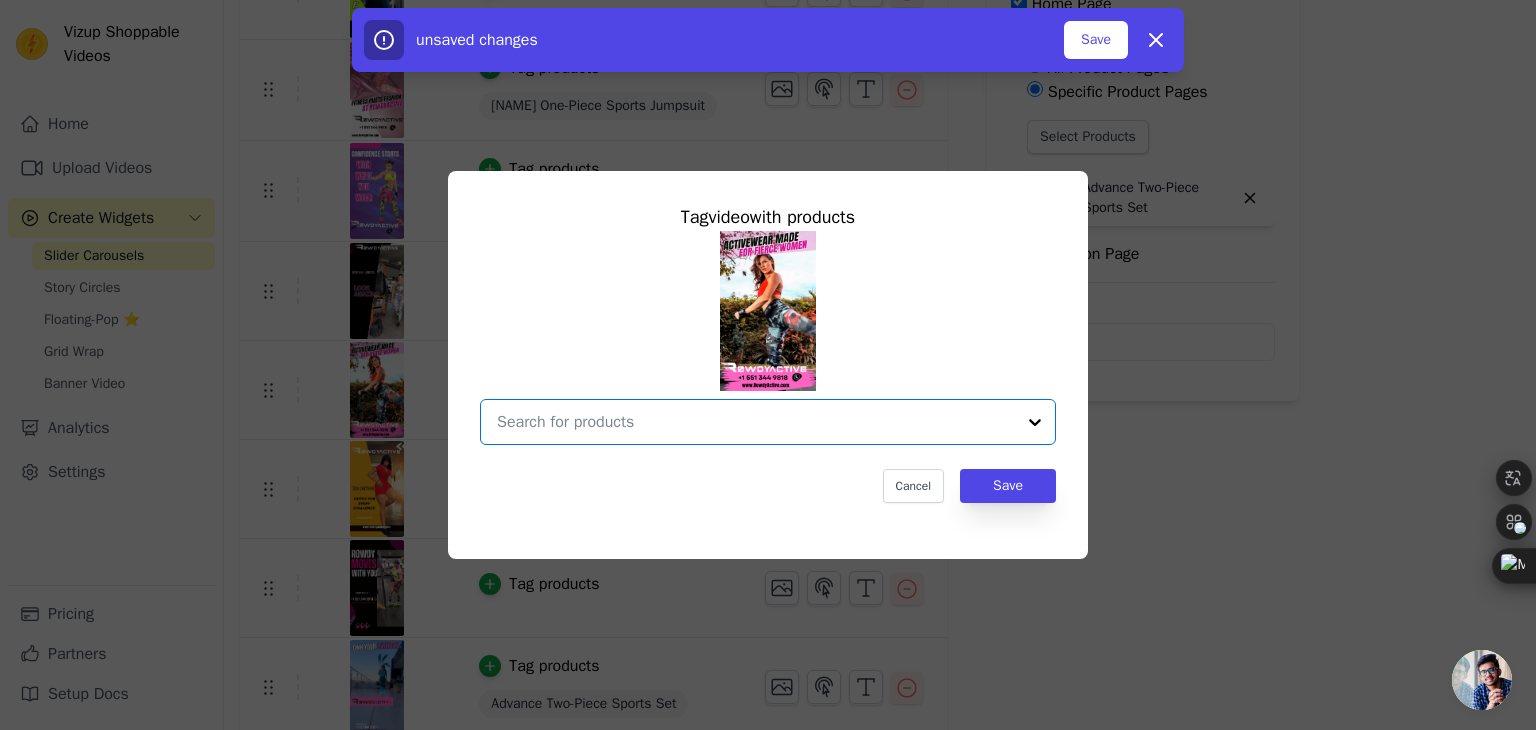 click at bounding box center [756, 422] 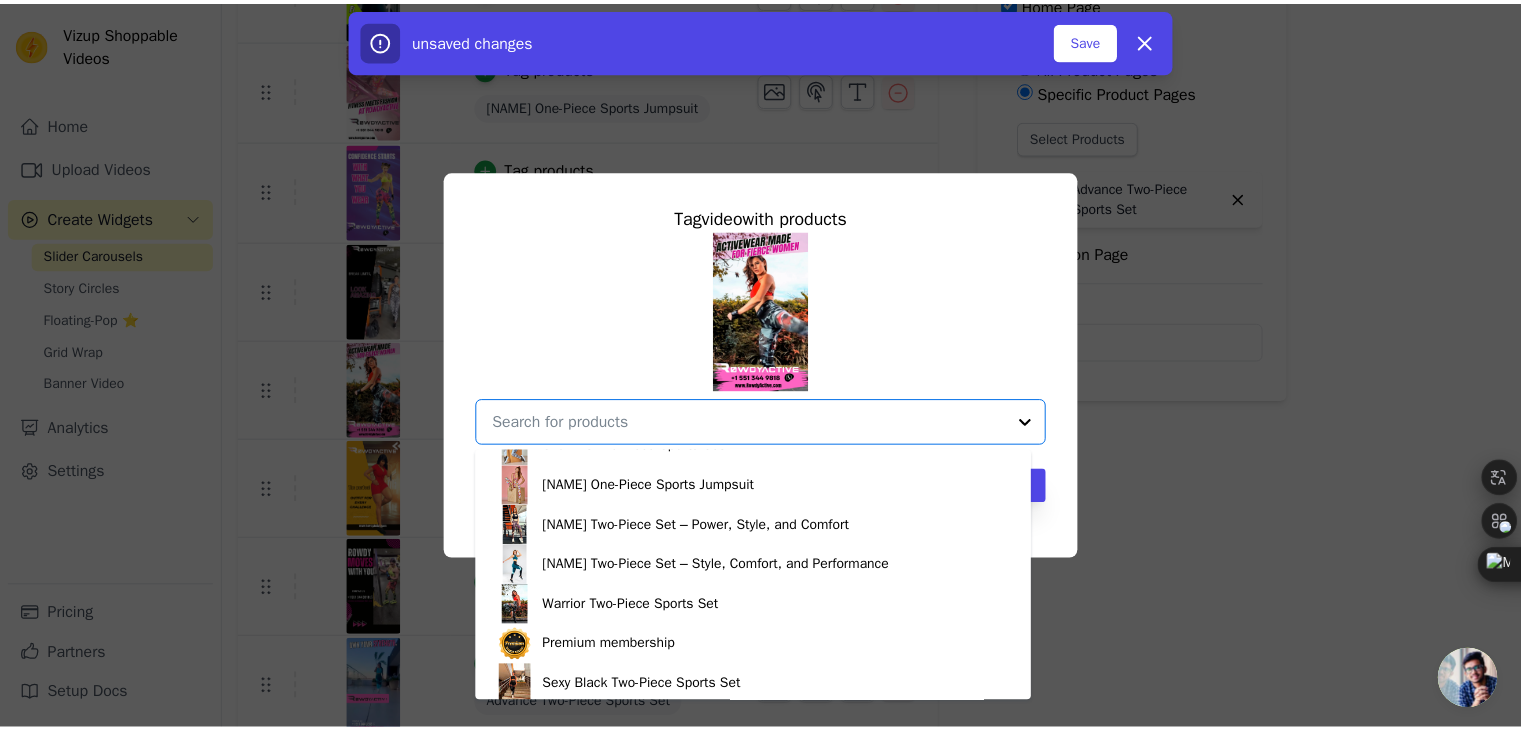 scroll, scrollTop: 600, scrollLeft: 0, axis: vertical 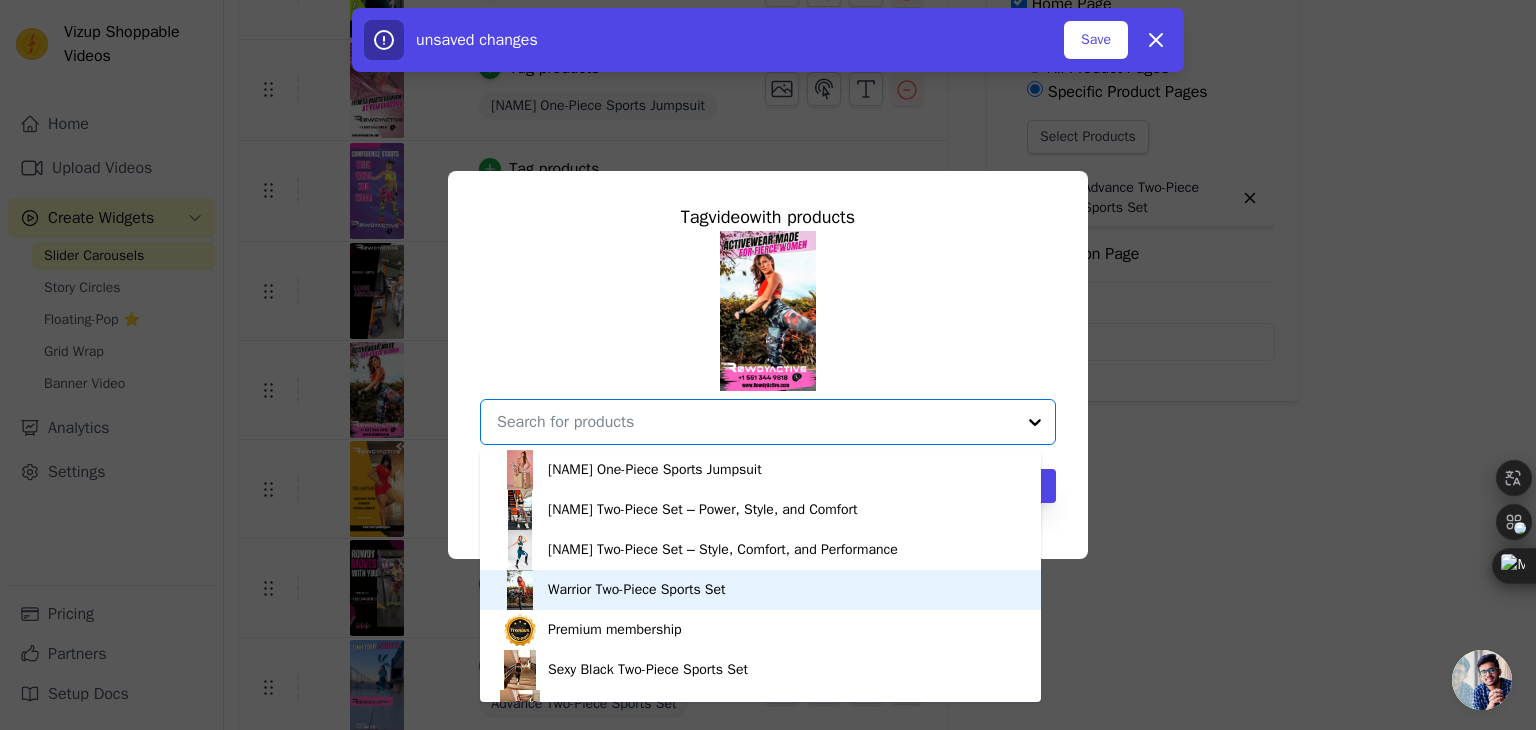 drag, startPoint x: 625, startPoint y: 519, endPoint x: 801, endPoint y: 600, distance: 193.74467 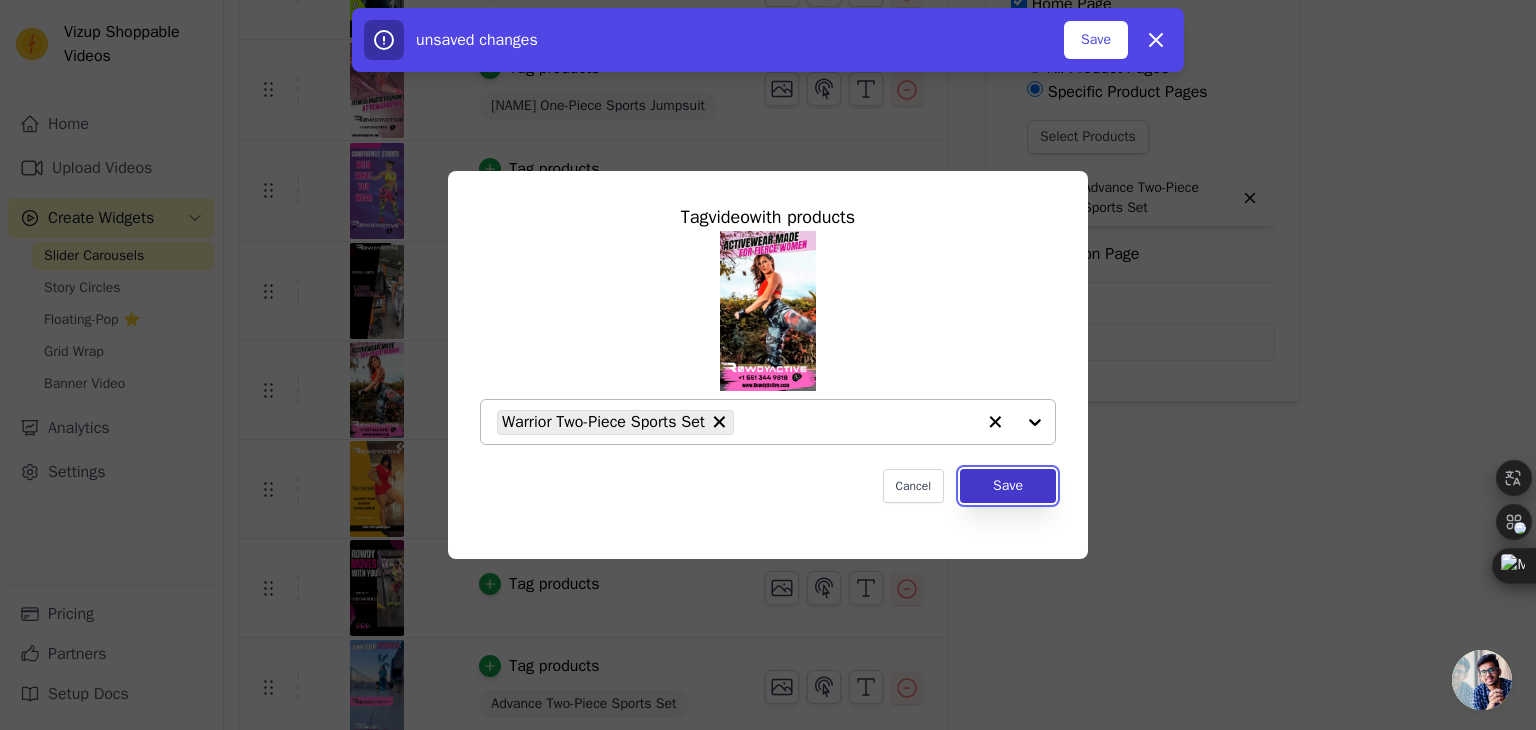 click on "Save" at bounding box center (1008, 486) 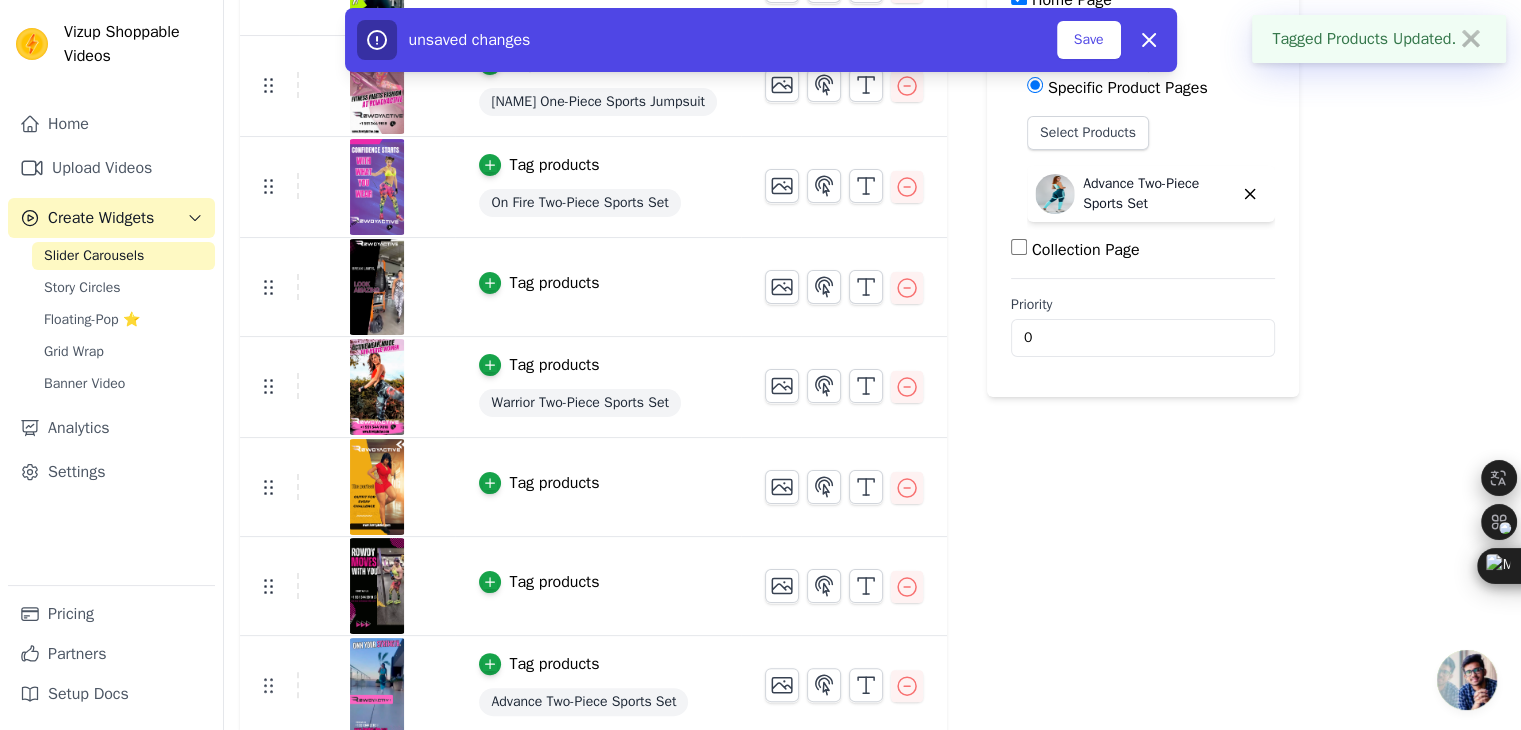 scroll, scrollTop: 308, scrollLeft: 0, axis: vertical 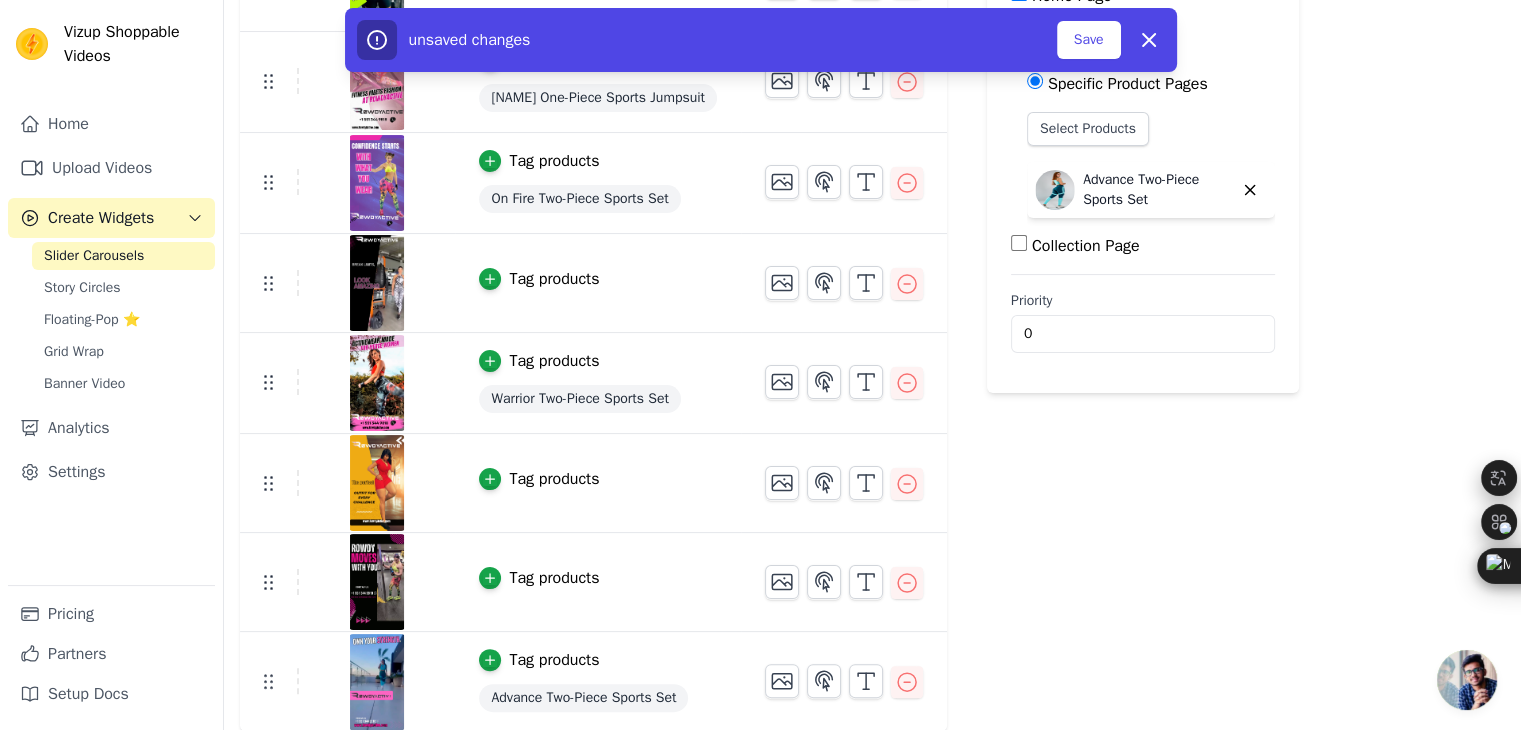 click on "Tag products" at bounding box center [539, 578] 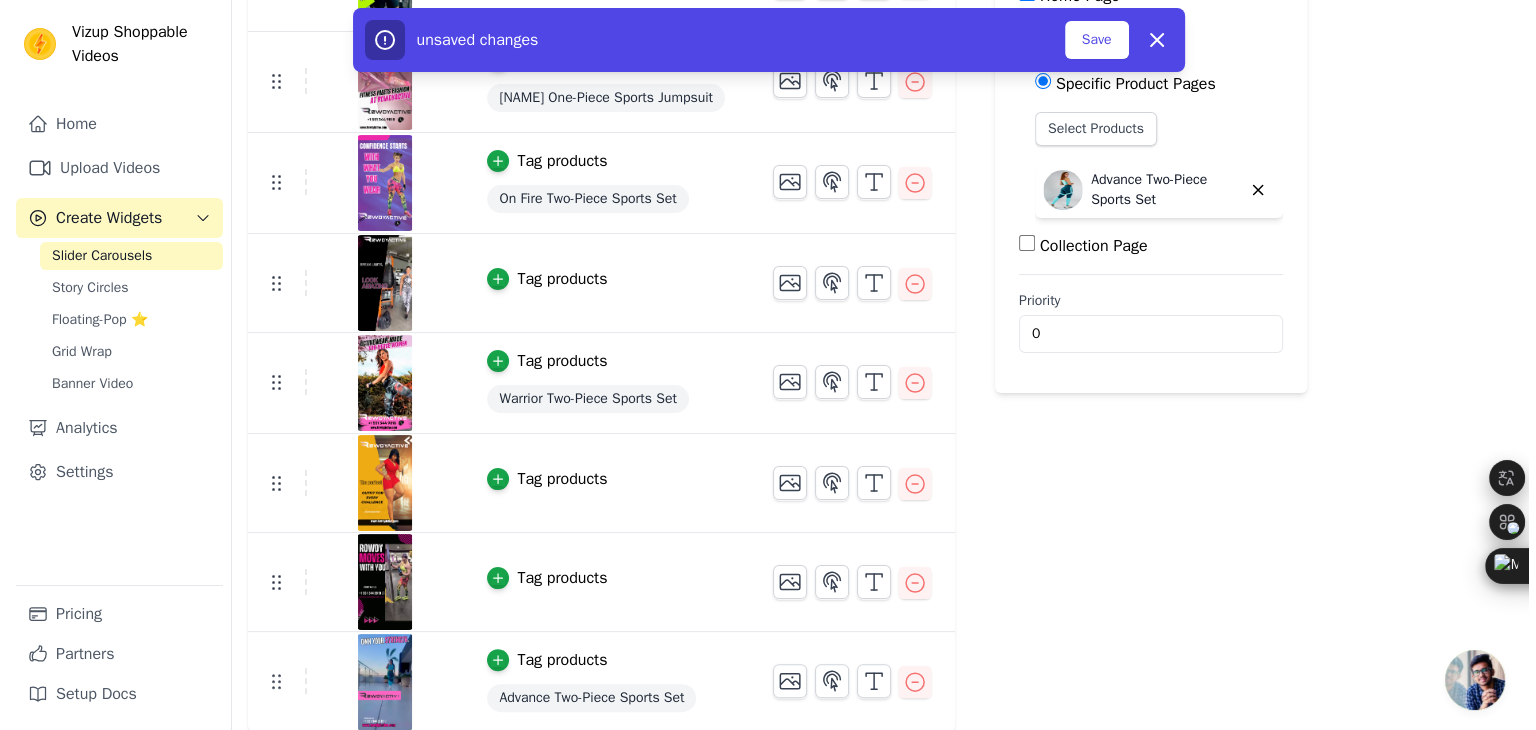 scroll, scrollTop: 0, scrollLeft: 0, axis: both 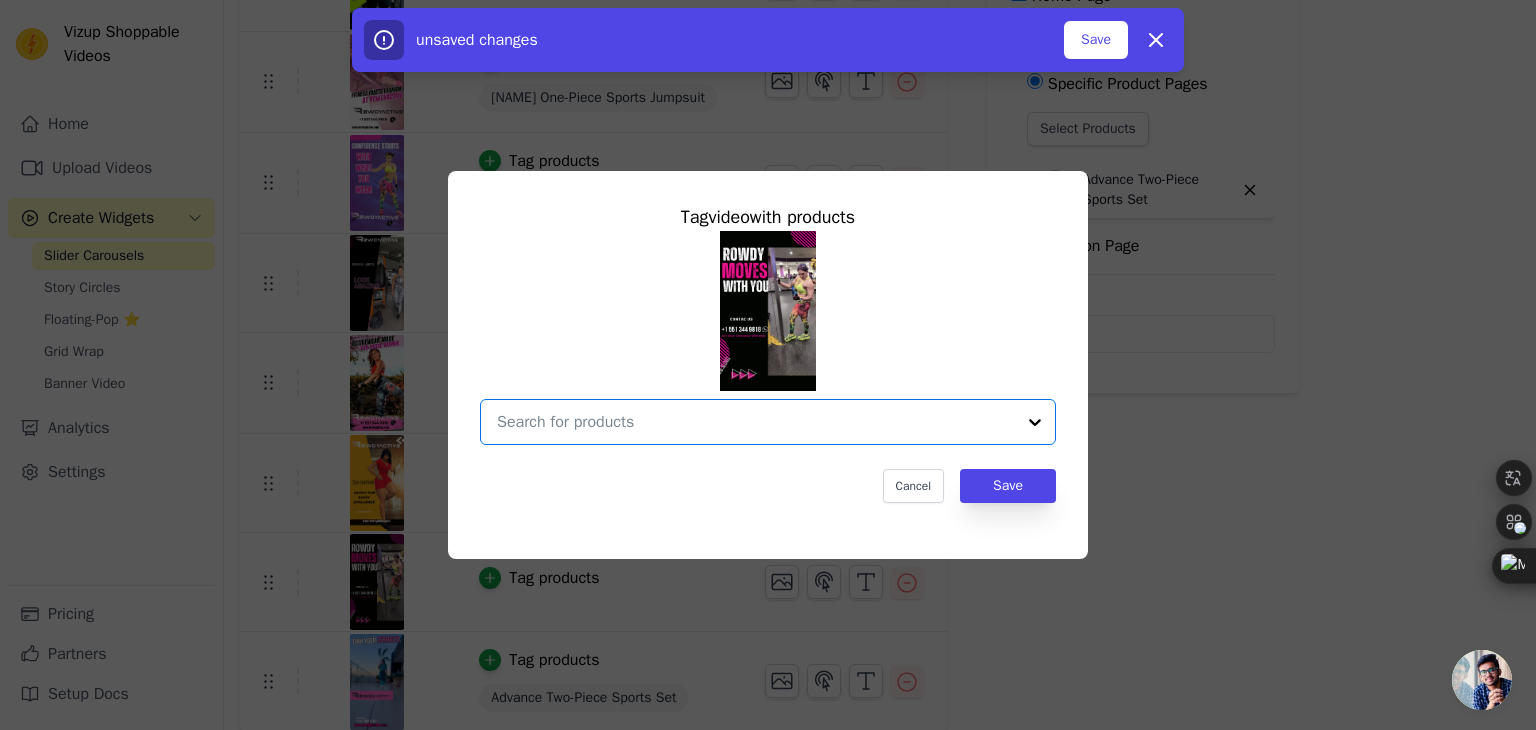click at bounding box center (756, 422) 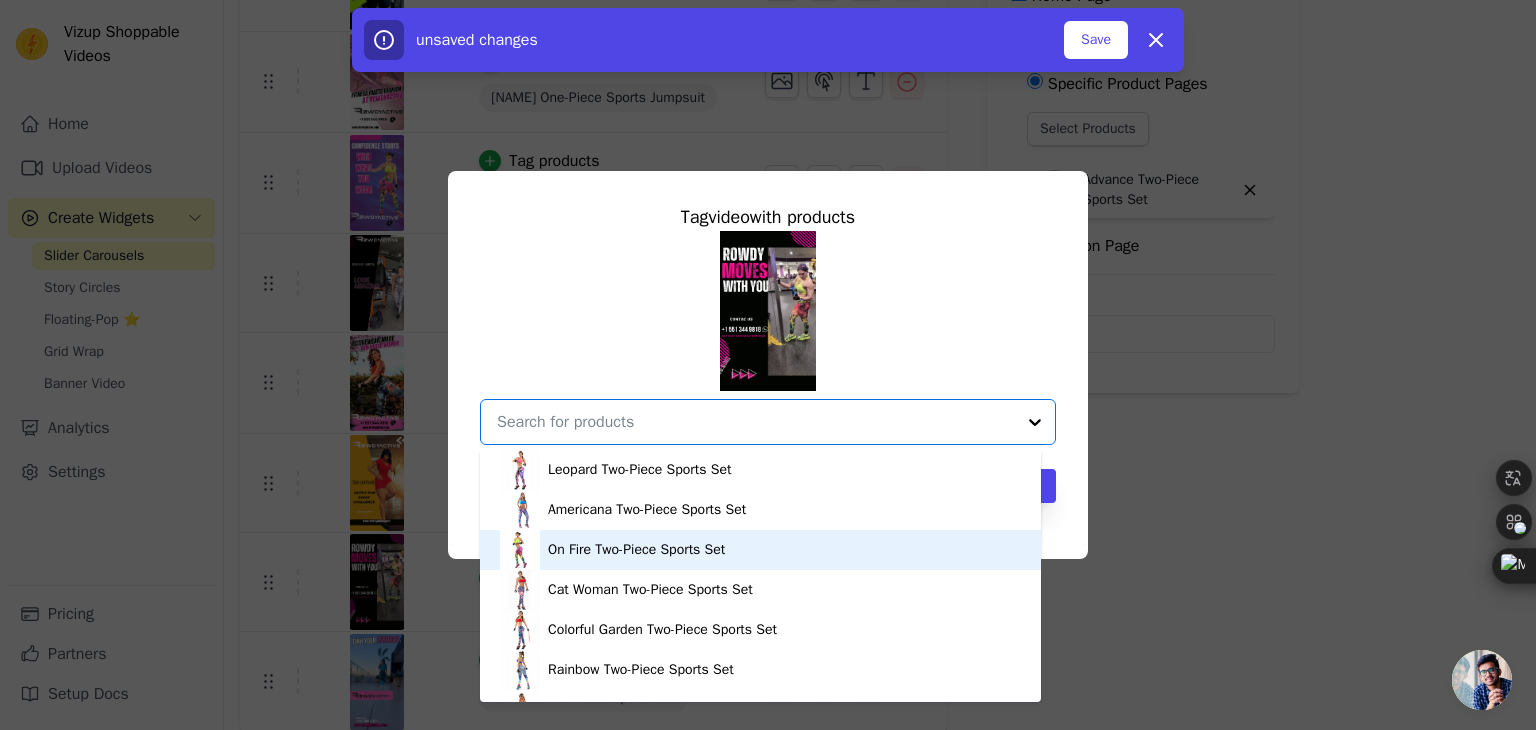 click on "On Fire Two-Piece Sports Set" at bounding box center [760, 550] 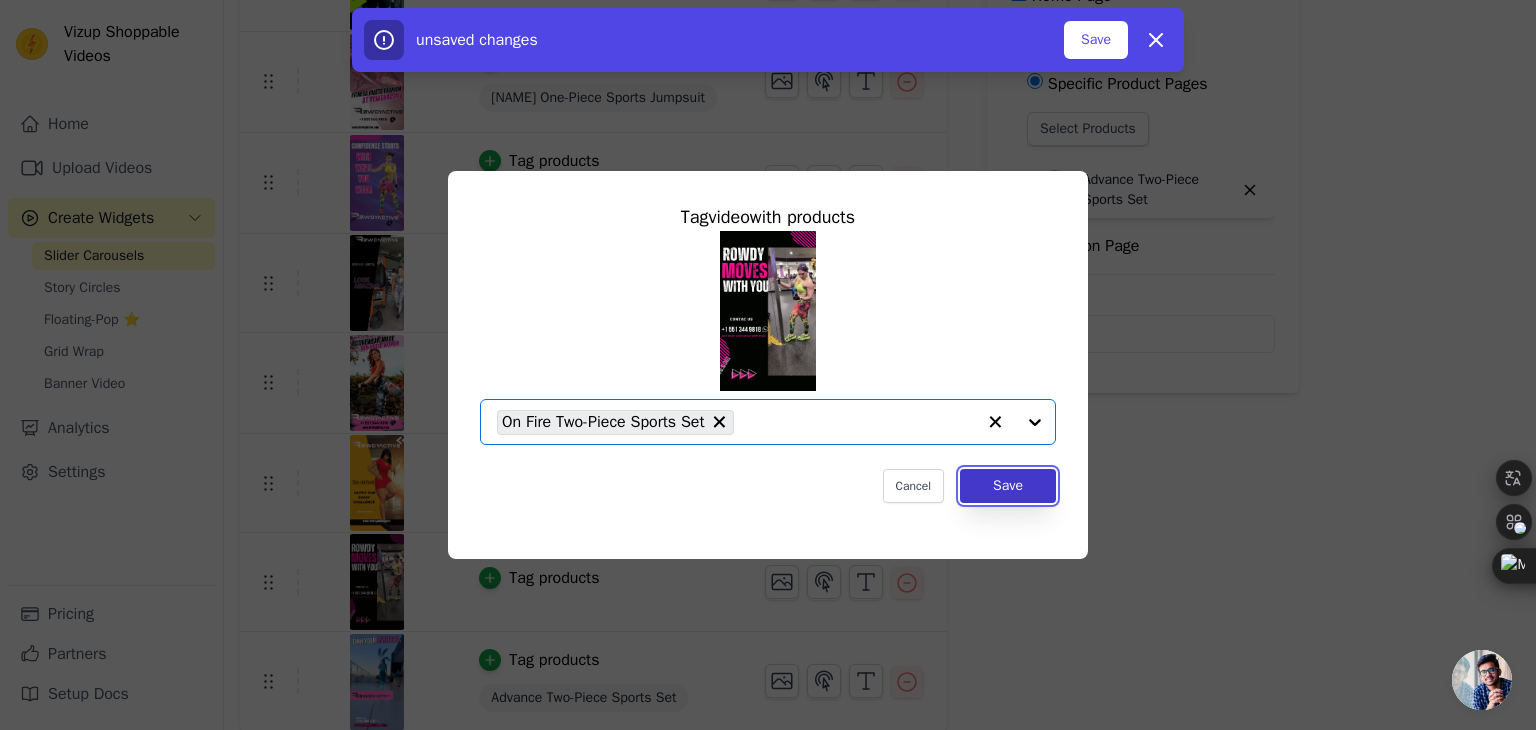 click on "Save" at bounding box center (1008, 486) 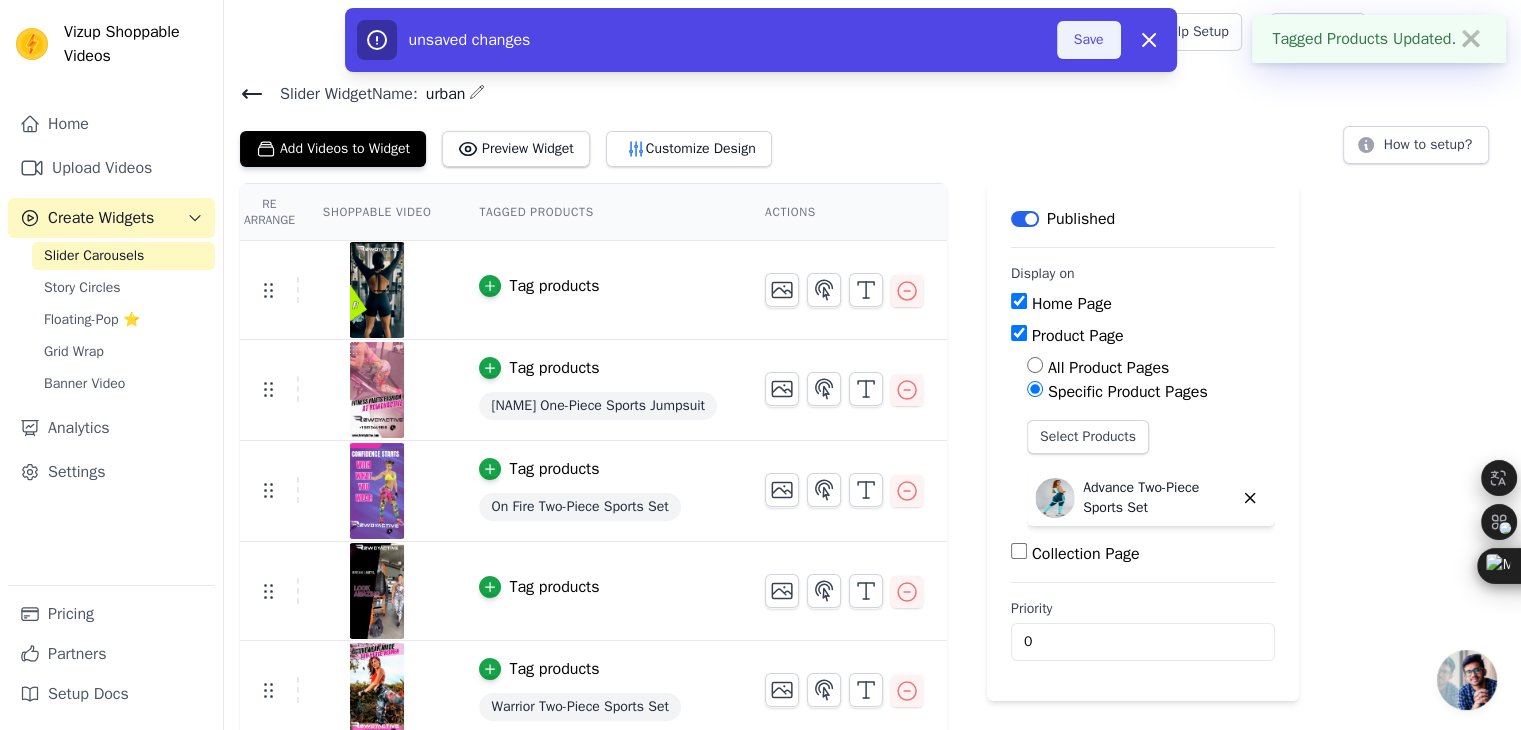 click on "Save" at bounding box center [1089, 40] 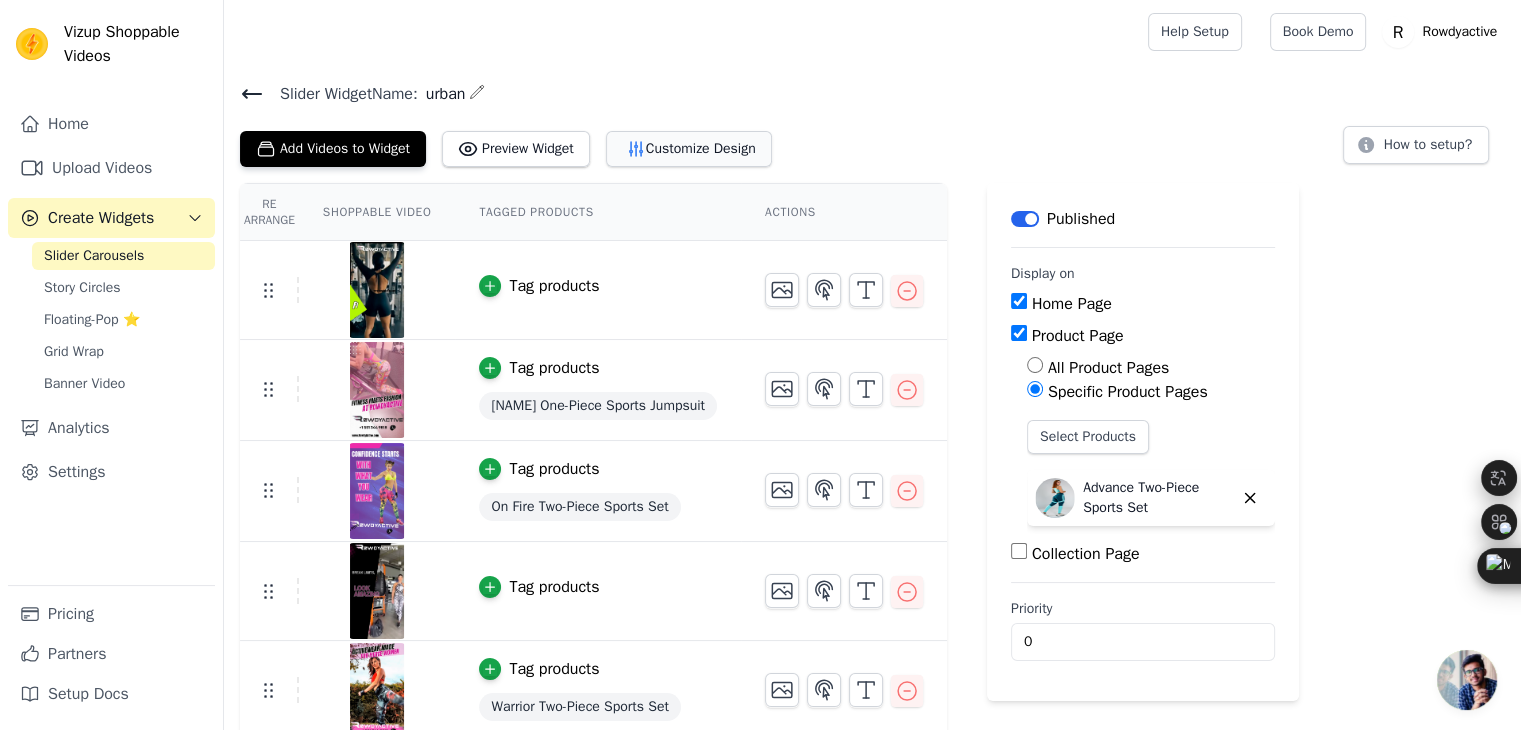 click on "Customize Design" at bounding box center [689, 149] 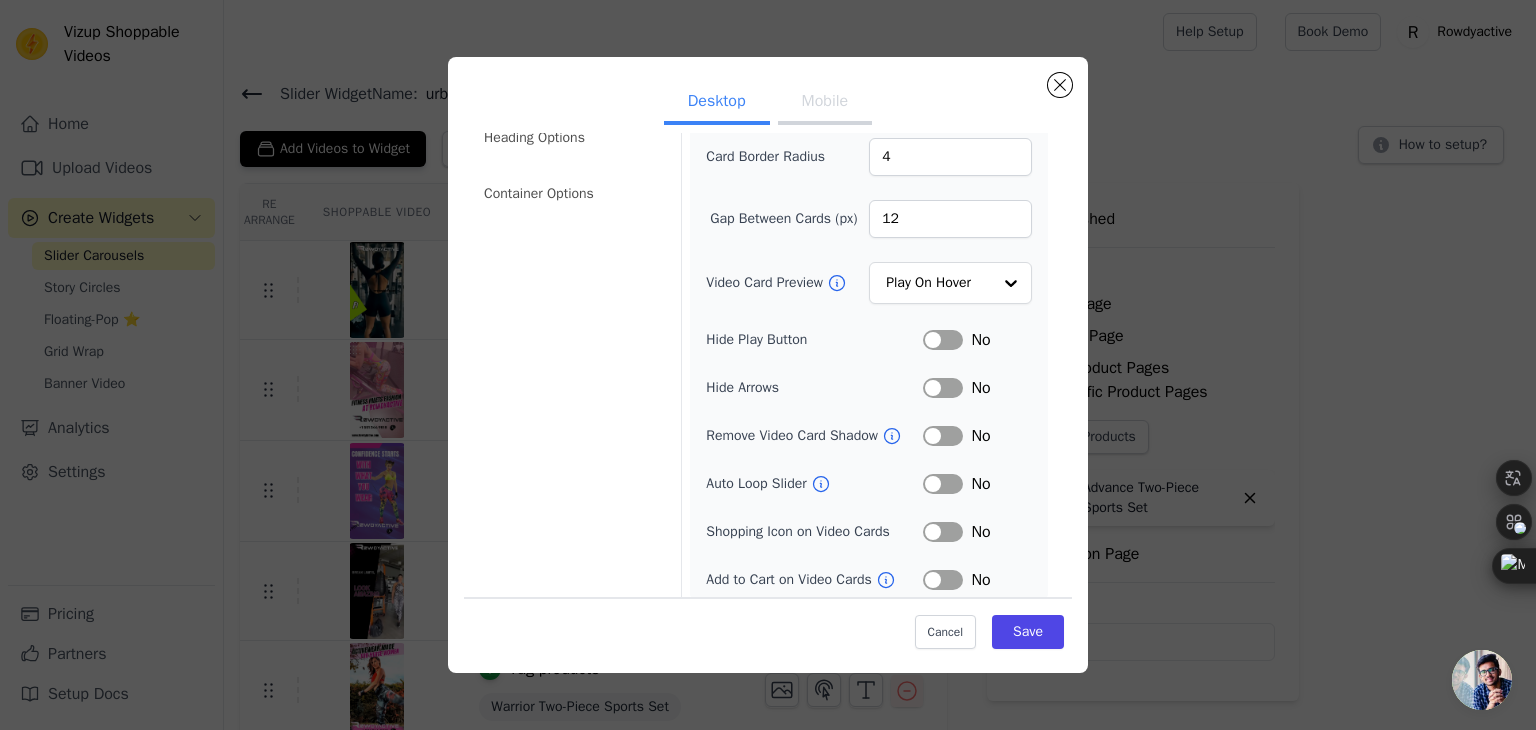 scroll, scrollTop: 156, scrollLeft: 0, axis: vertical 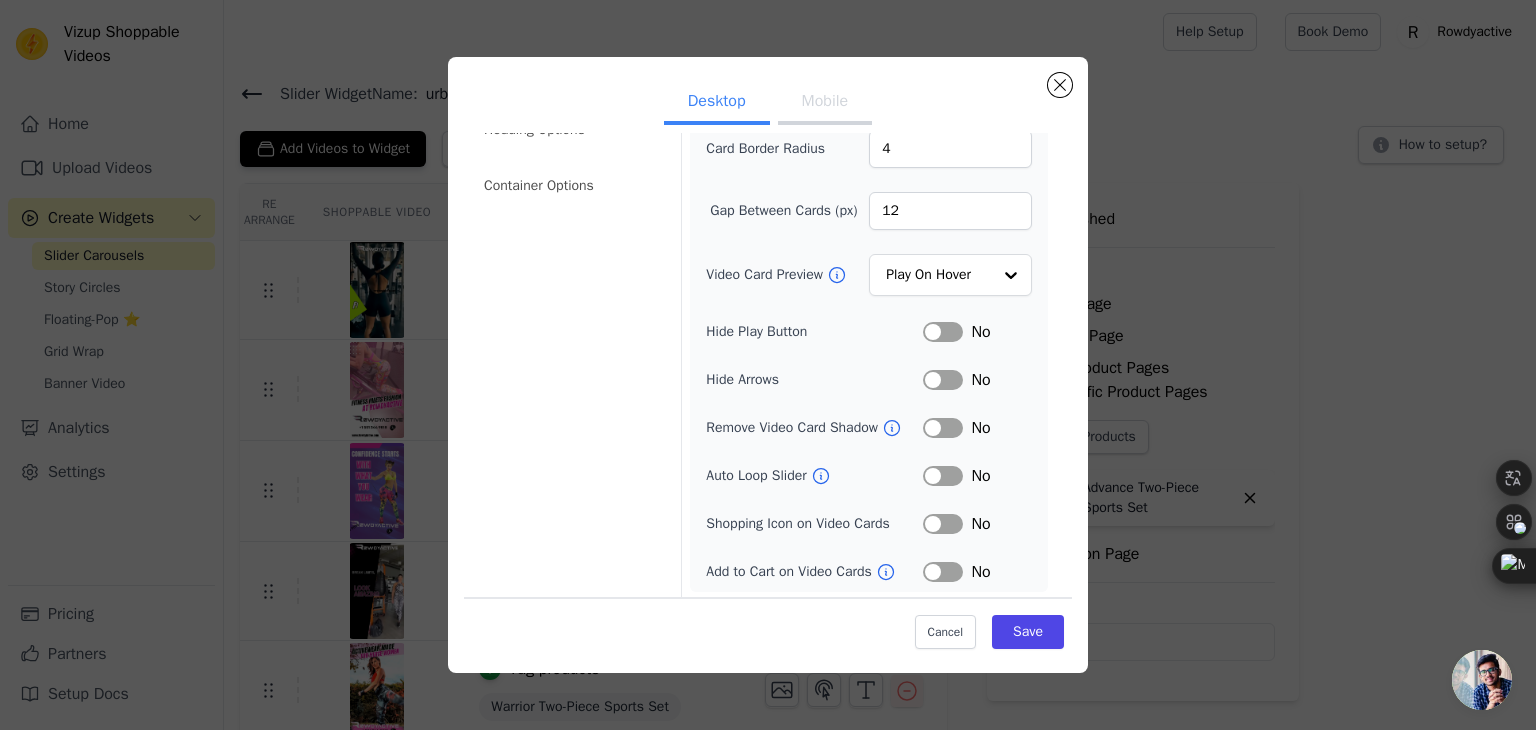 click on "Label" at bounding box center [943, 476] 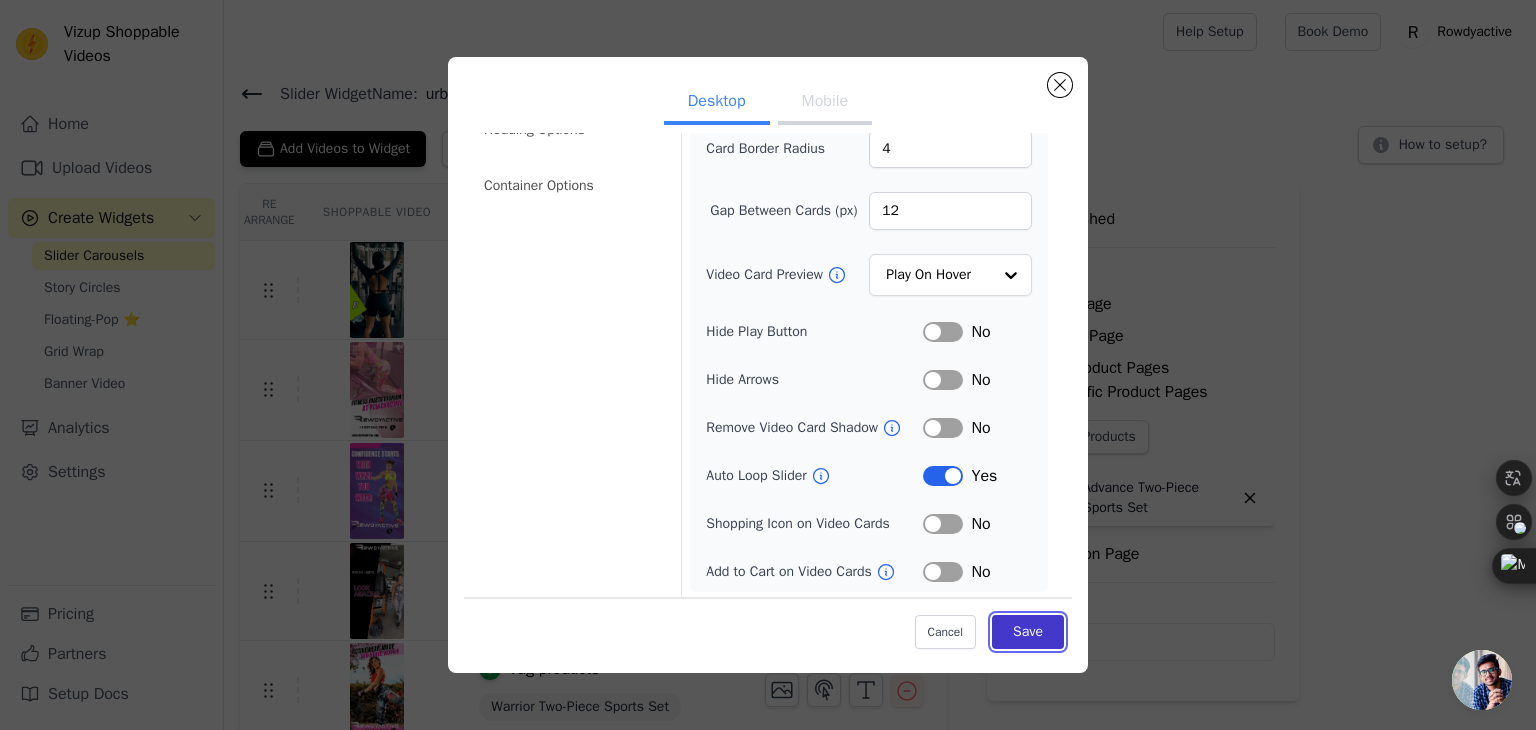 click on "Save" at bounding box center (1028, 632) 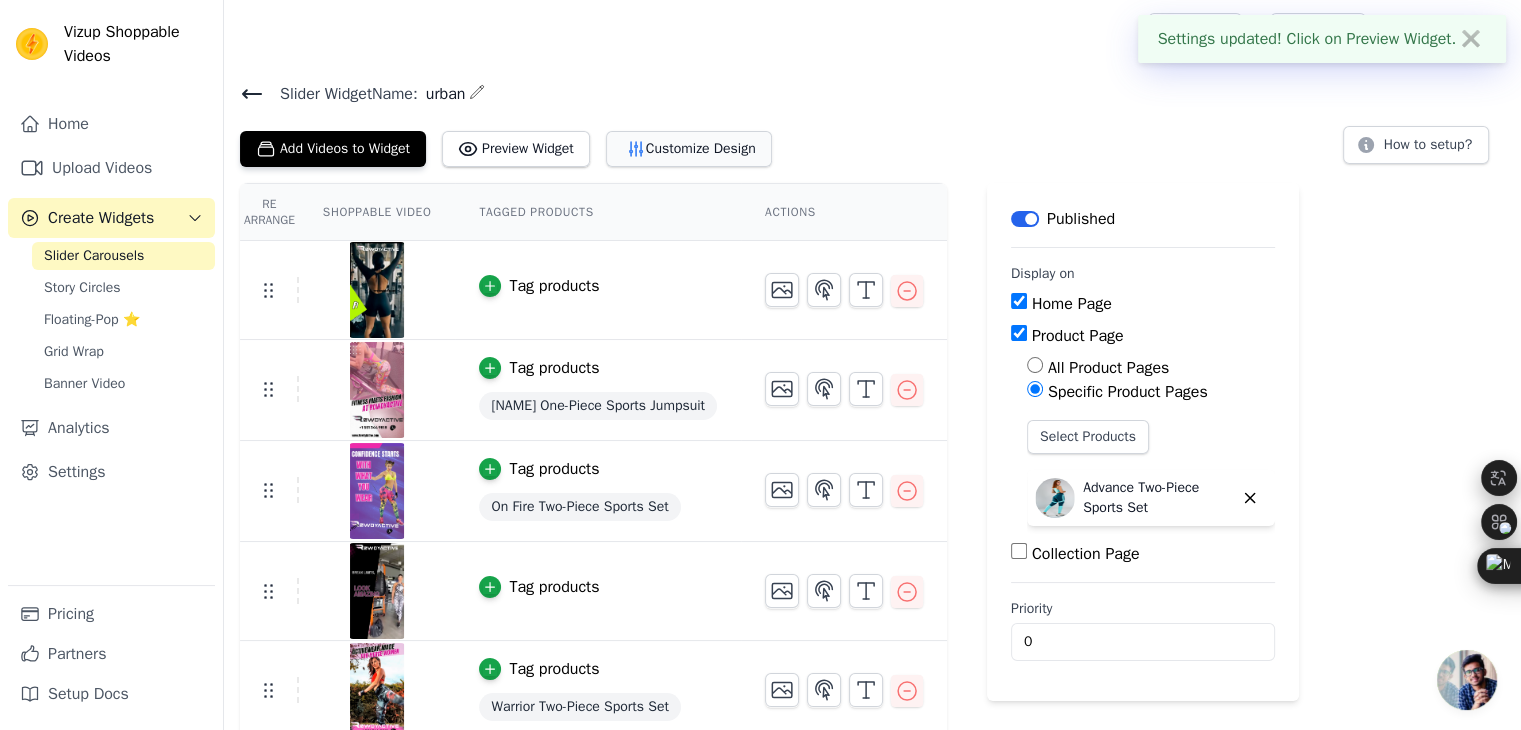 click on "Customize Design" at bounding box center (689, 149) 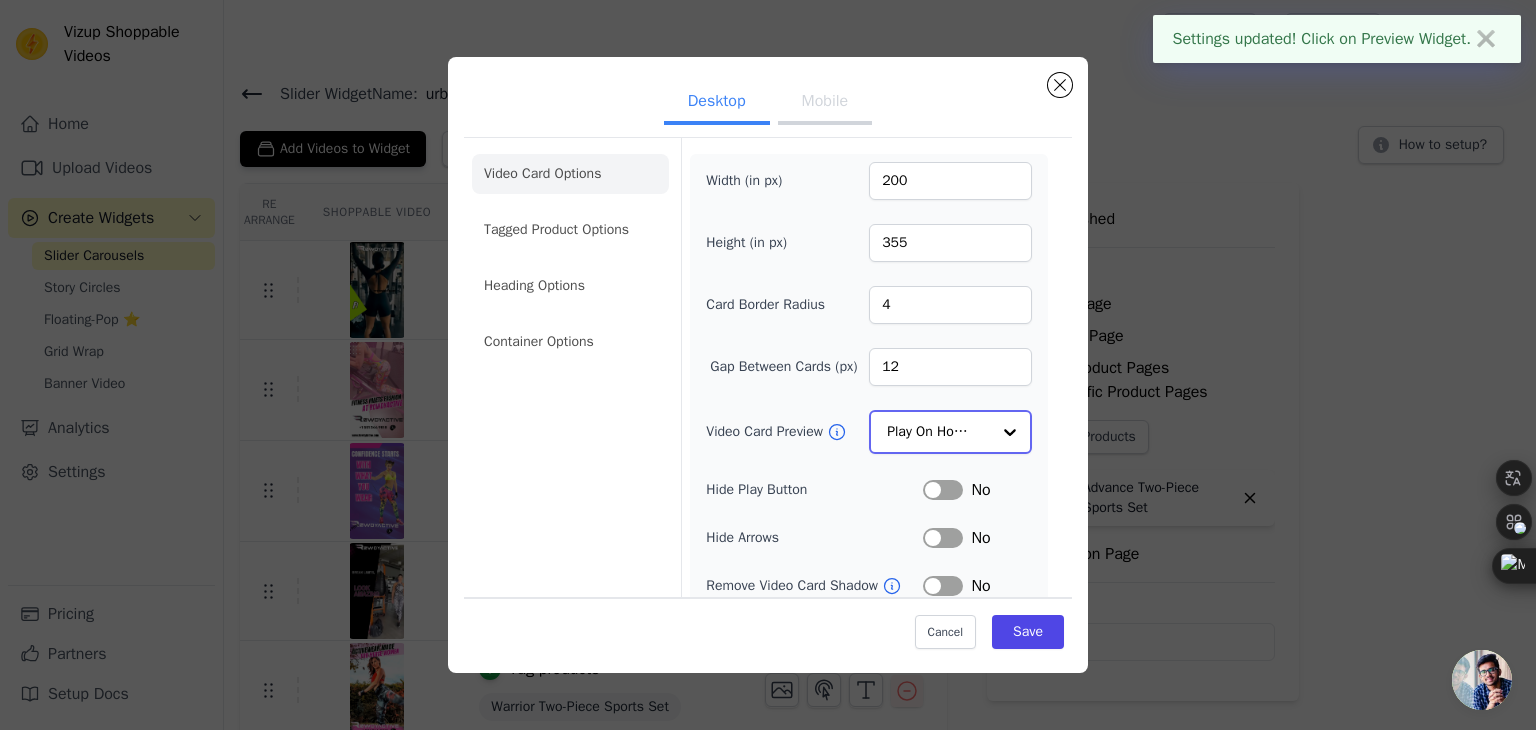 click at bounding box center [1010, 432] 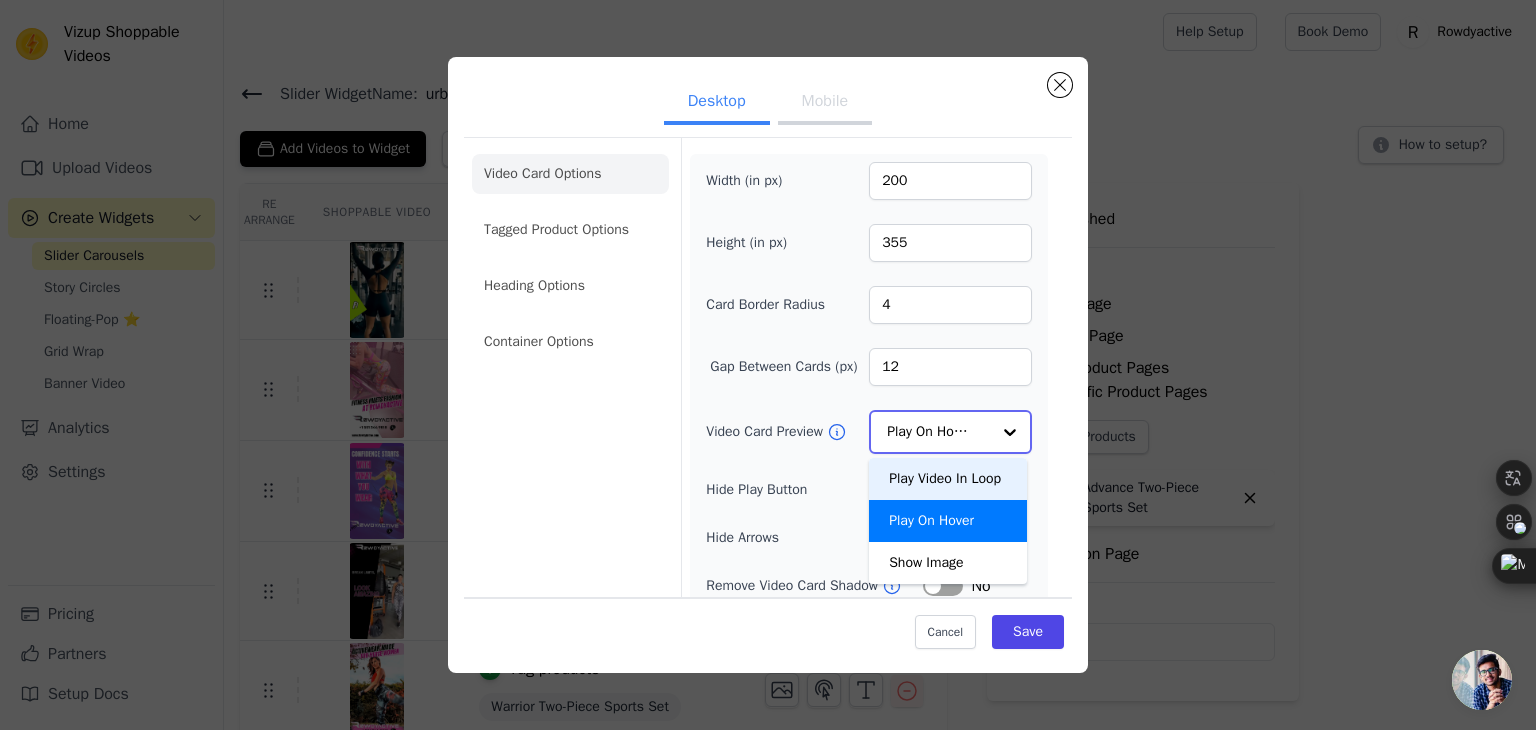drag, startPoint x: 877, startPoint y: 474, endPoint x: 978, endPoint y: 481, distance: 101.24229 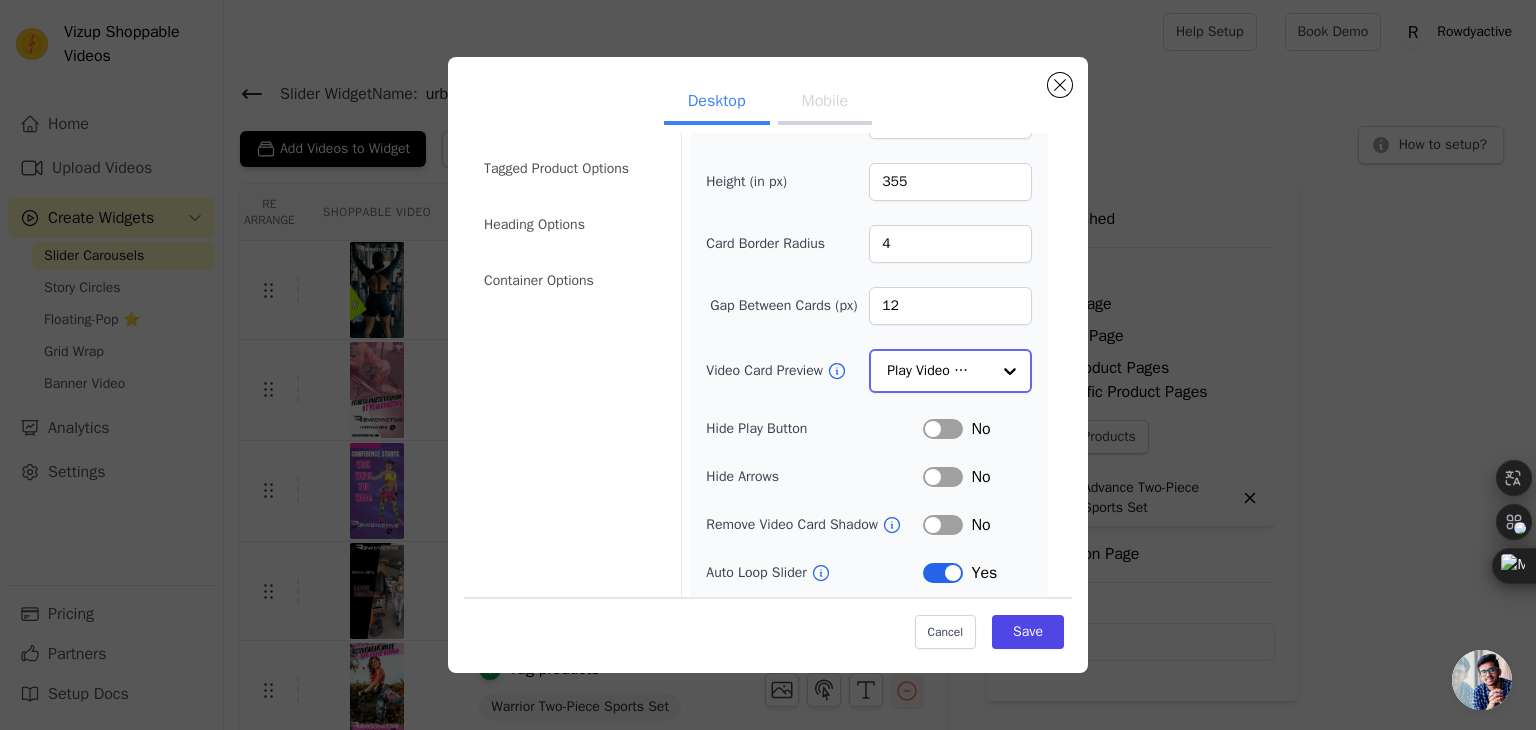 scroll, scrollTop: 57, scrollLeft: 0, axis: vertical 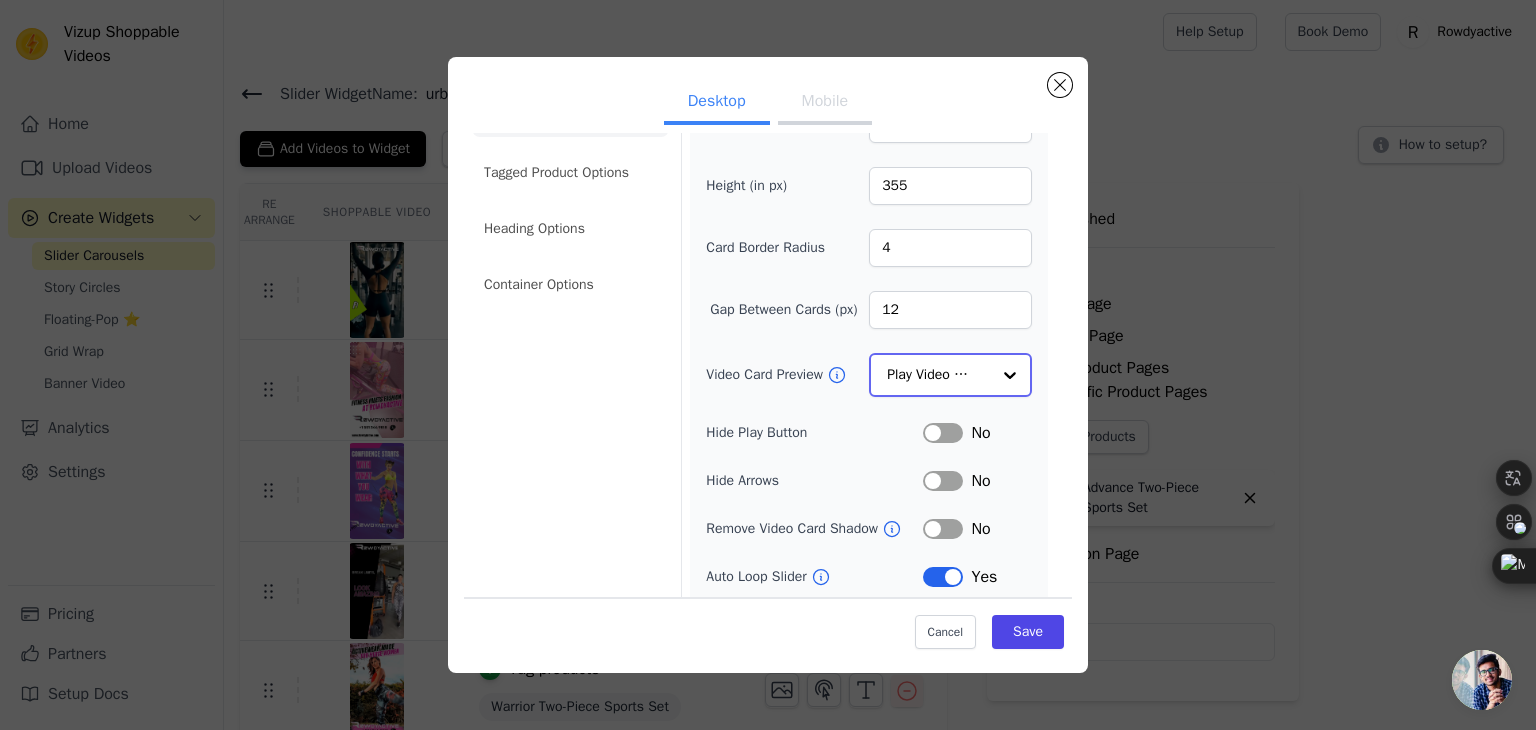 click on "Video Card Preview" 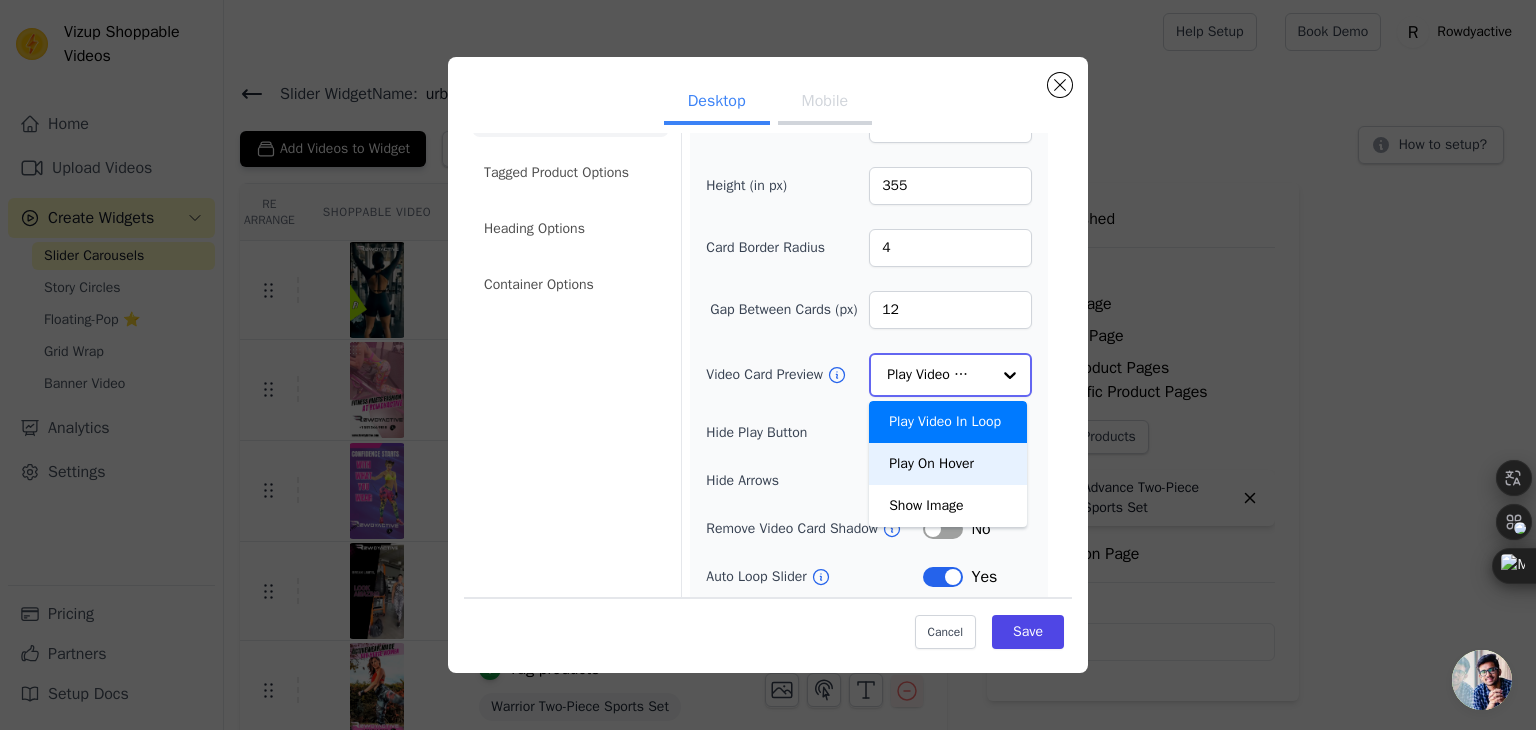 click on "Play On Hover" at bounding box center [948, 464] 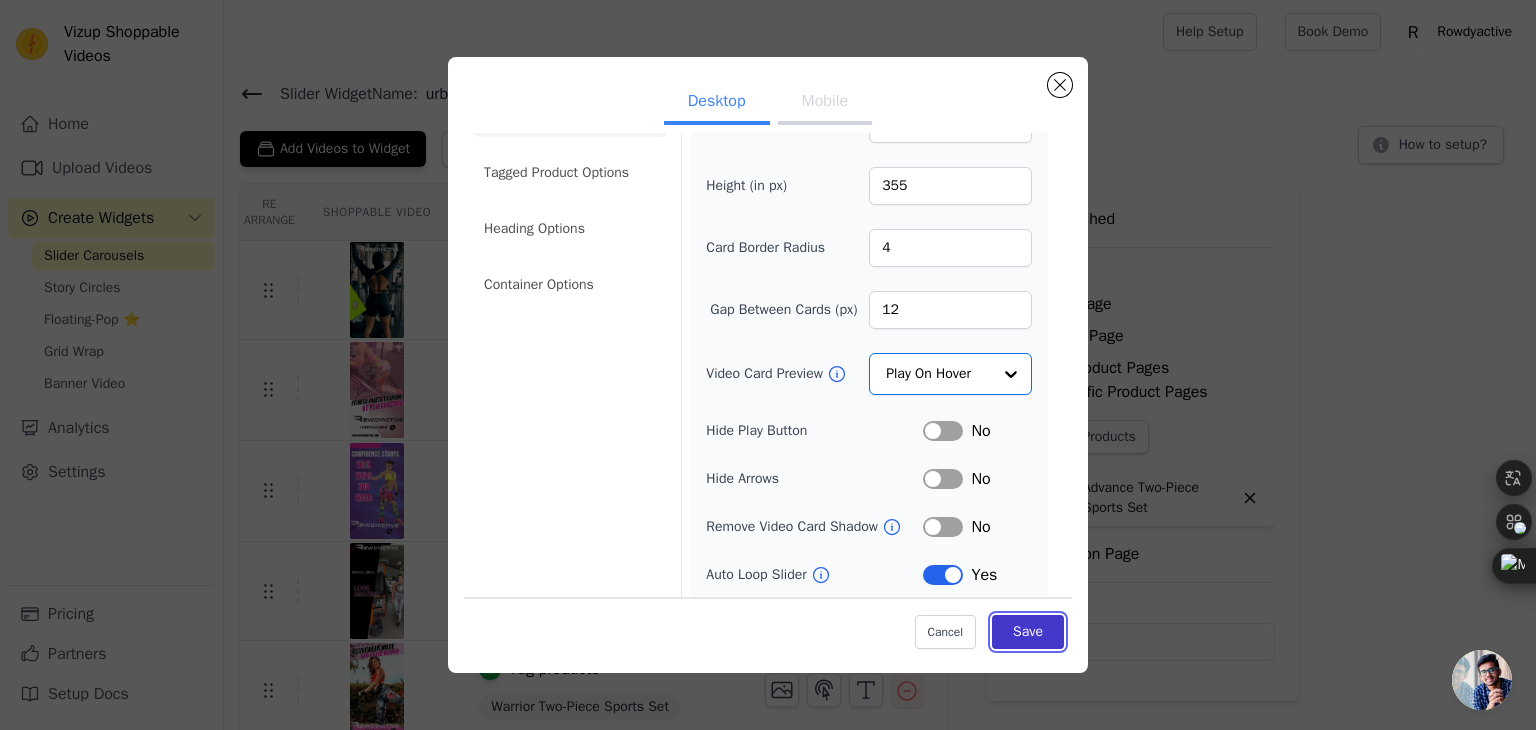 click on "Save" at bounding box center [1028, 632] 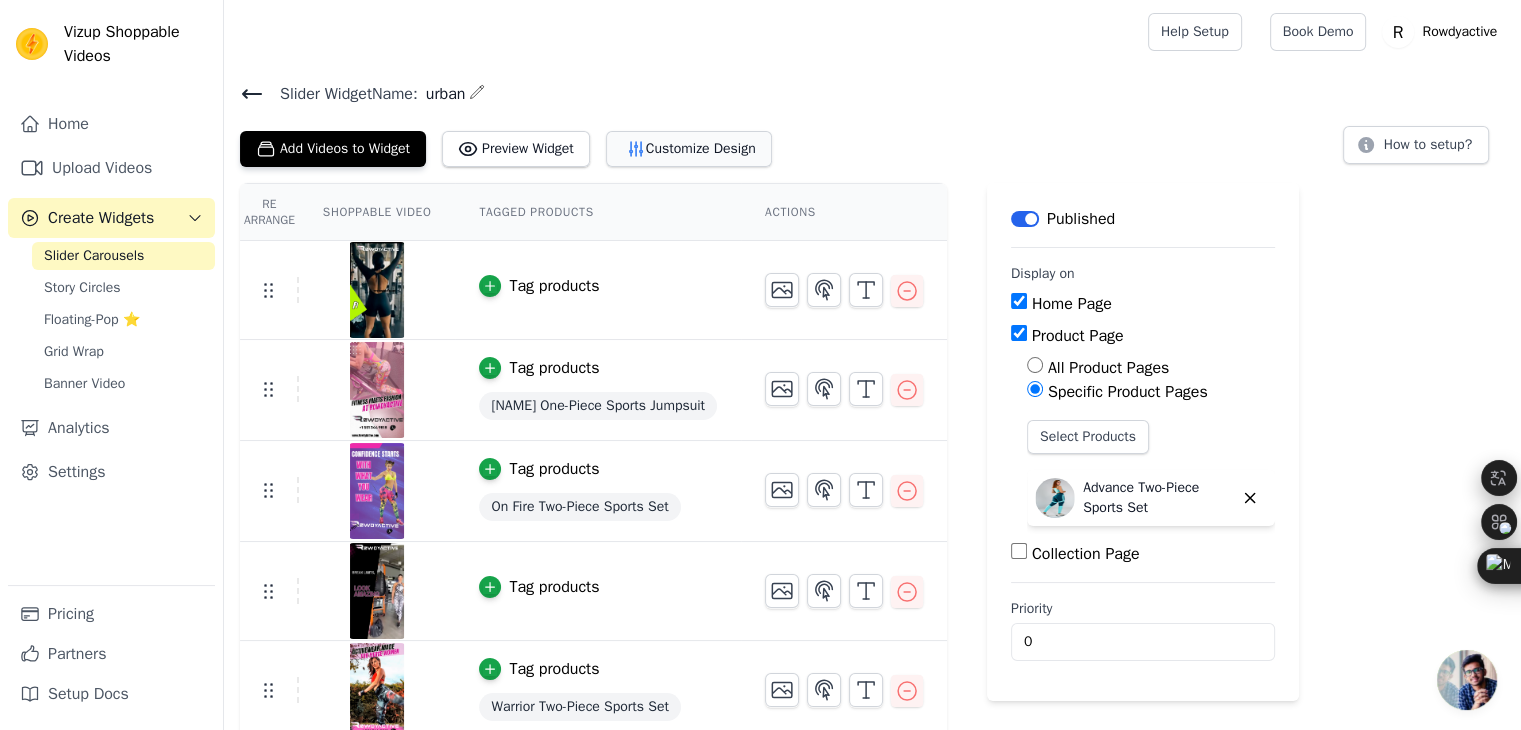 click on "Customize Design" at bounding box center (689, 149) 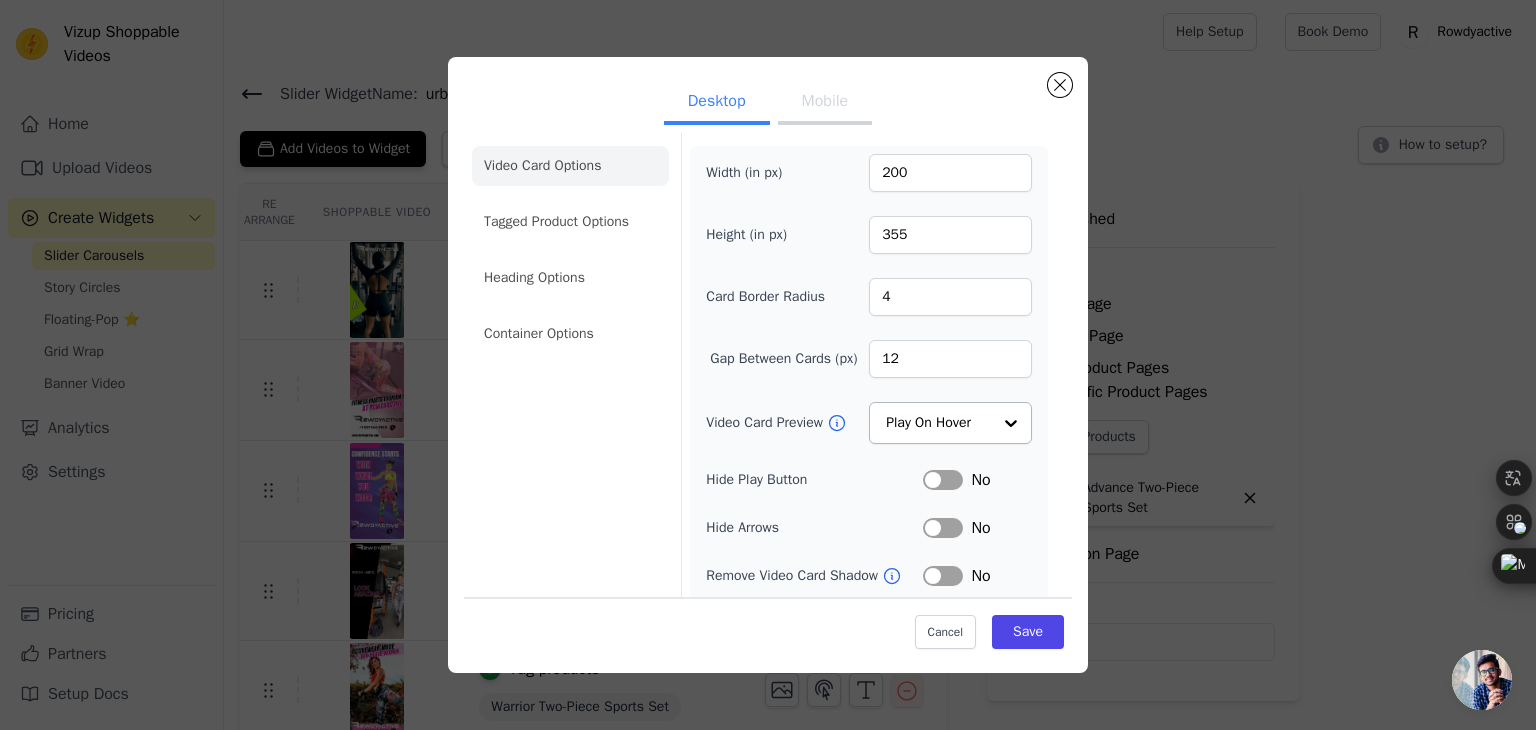 scroll, scrollTop: 0, scrollLeft: 0, axis: both 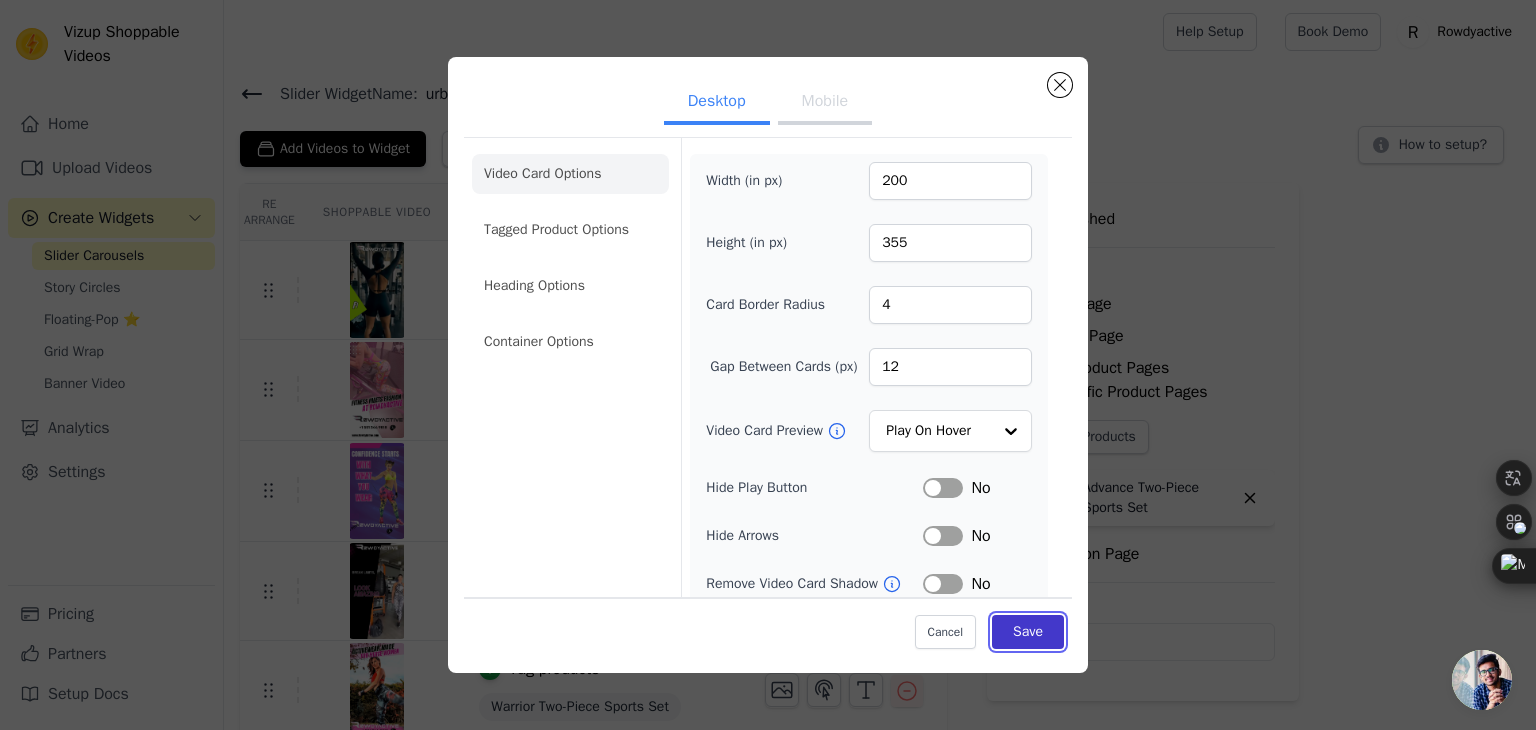 click on "Save" at bounding box center (1028, 632) 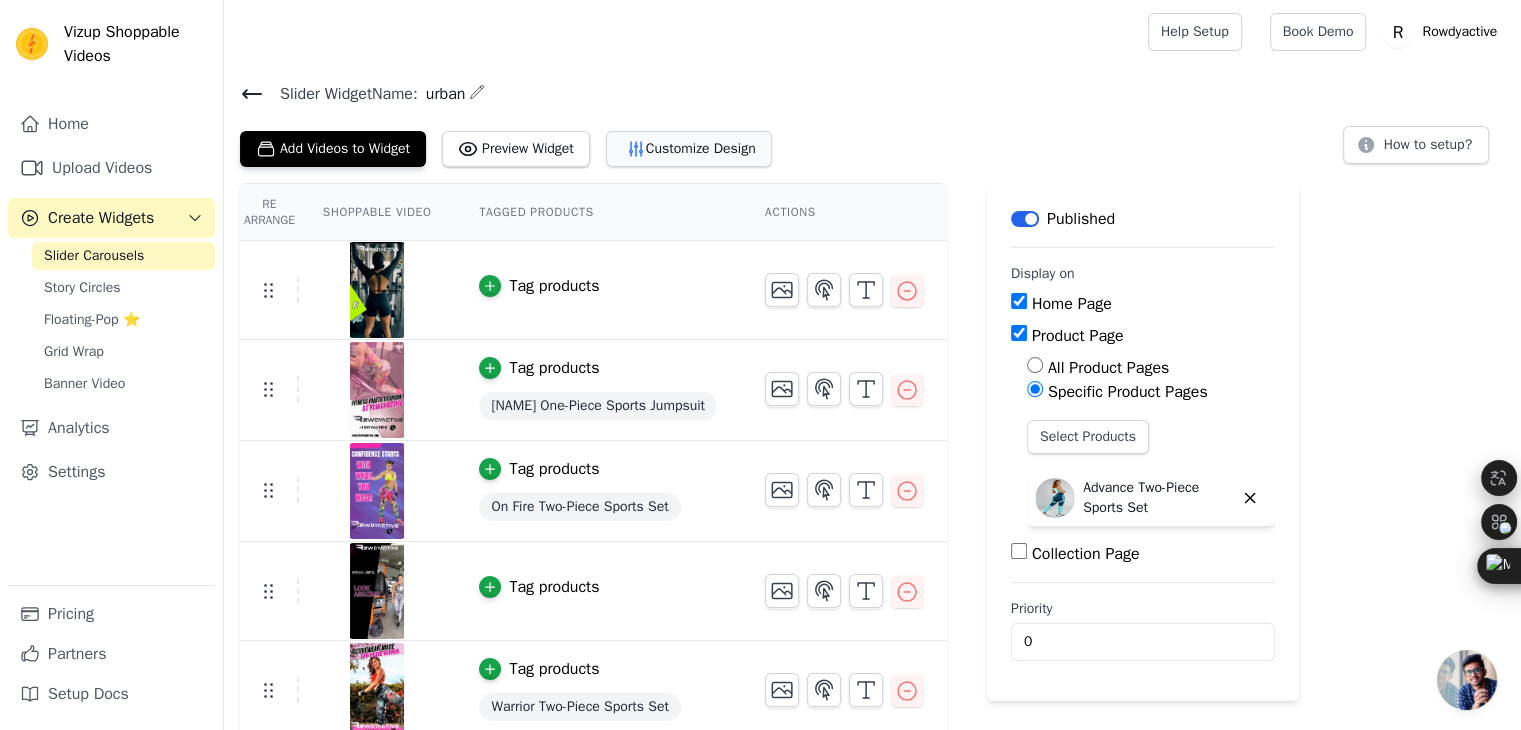 click on "Customize Design" at bounding box center [689, 149] 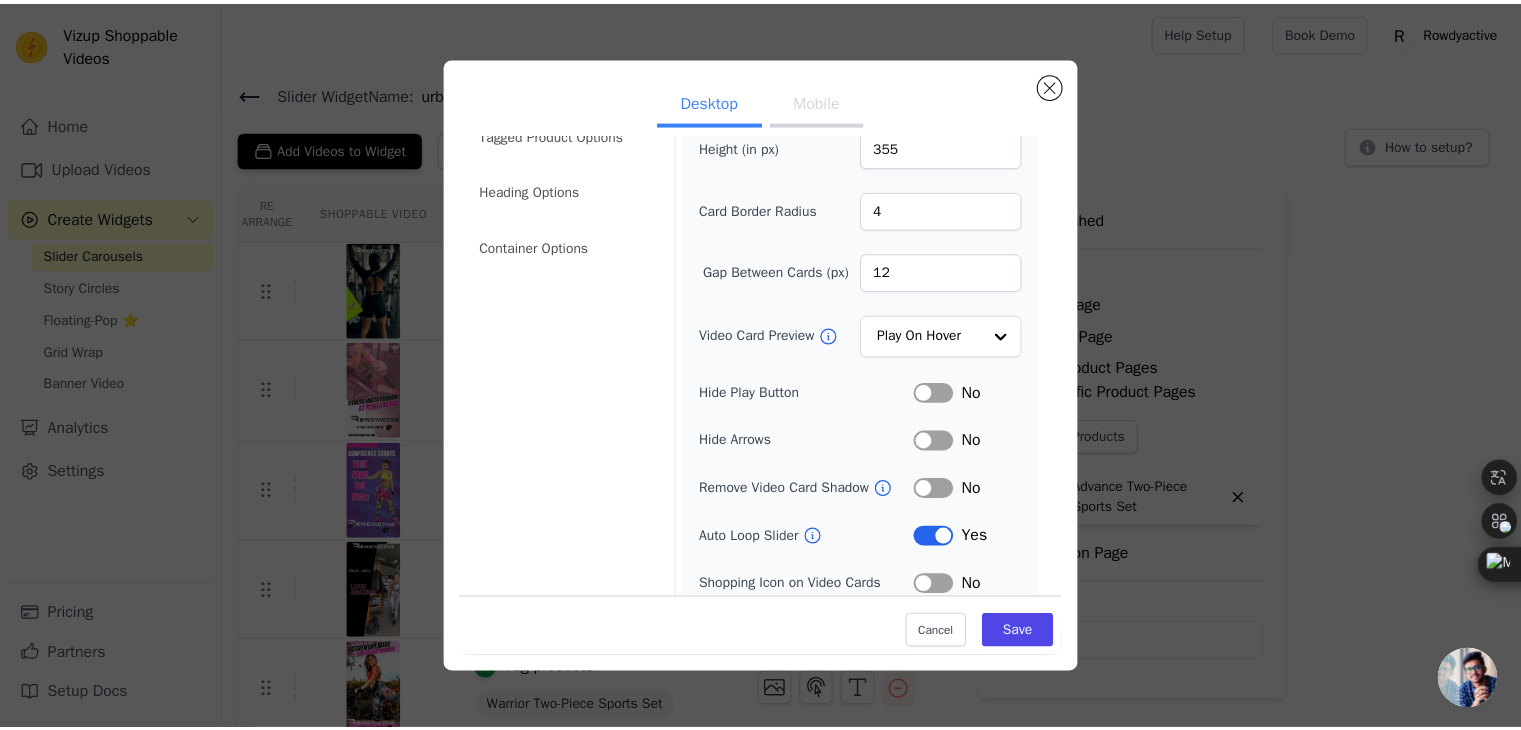 scroll, scrollTop: 100, scrollLeft: 0, axis: vertical 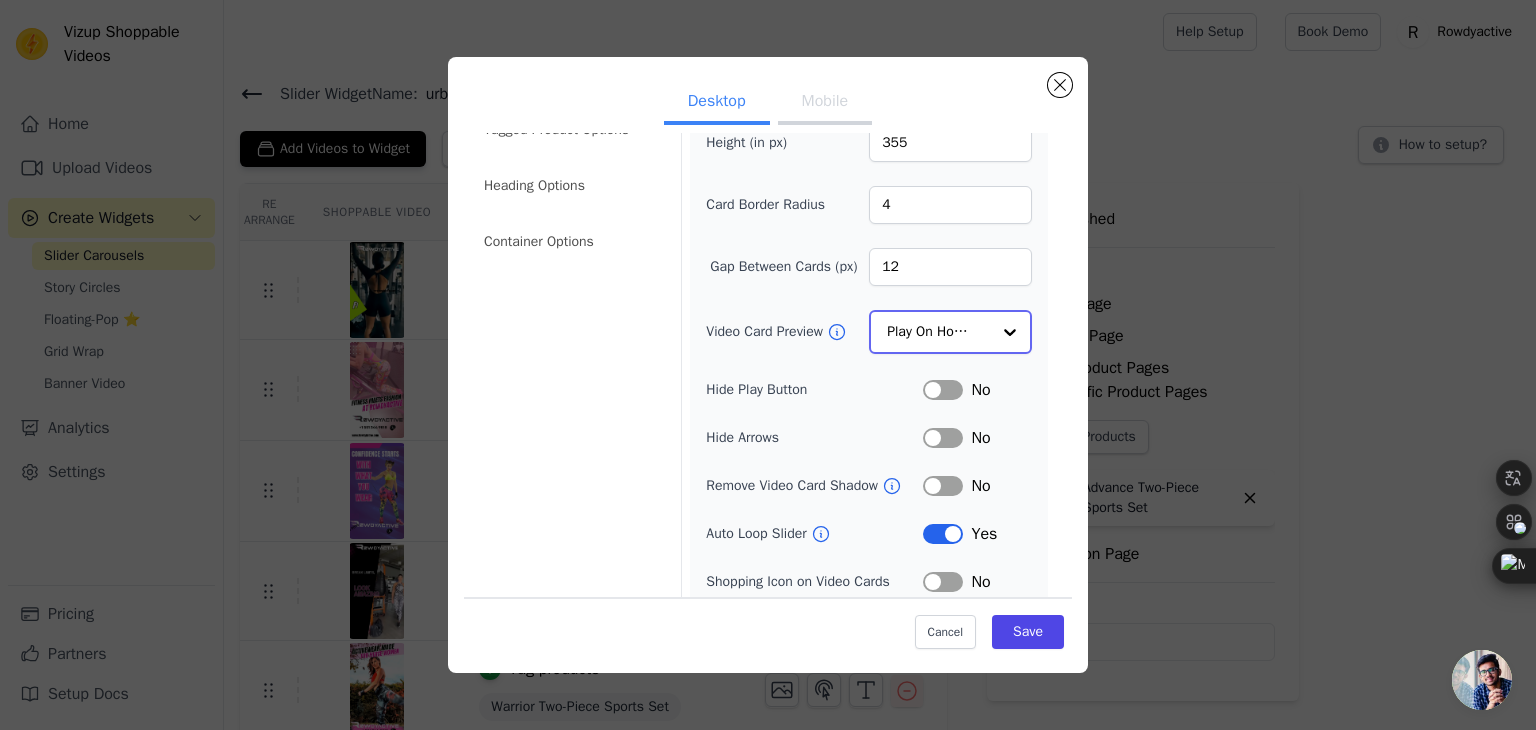 click on "Video Card Preview" 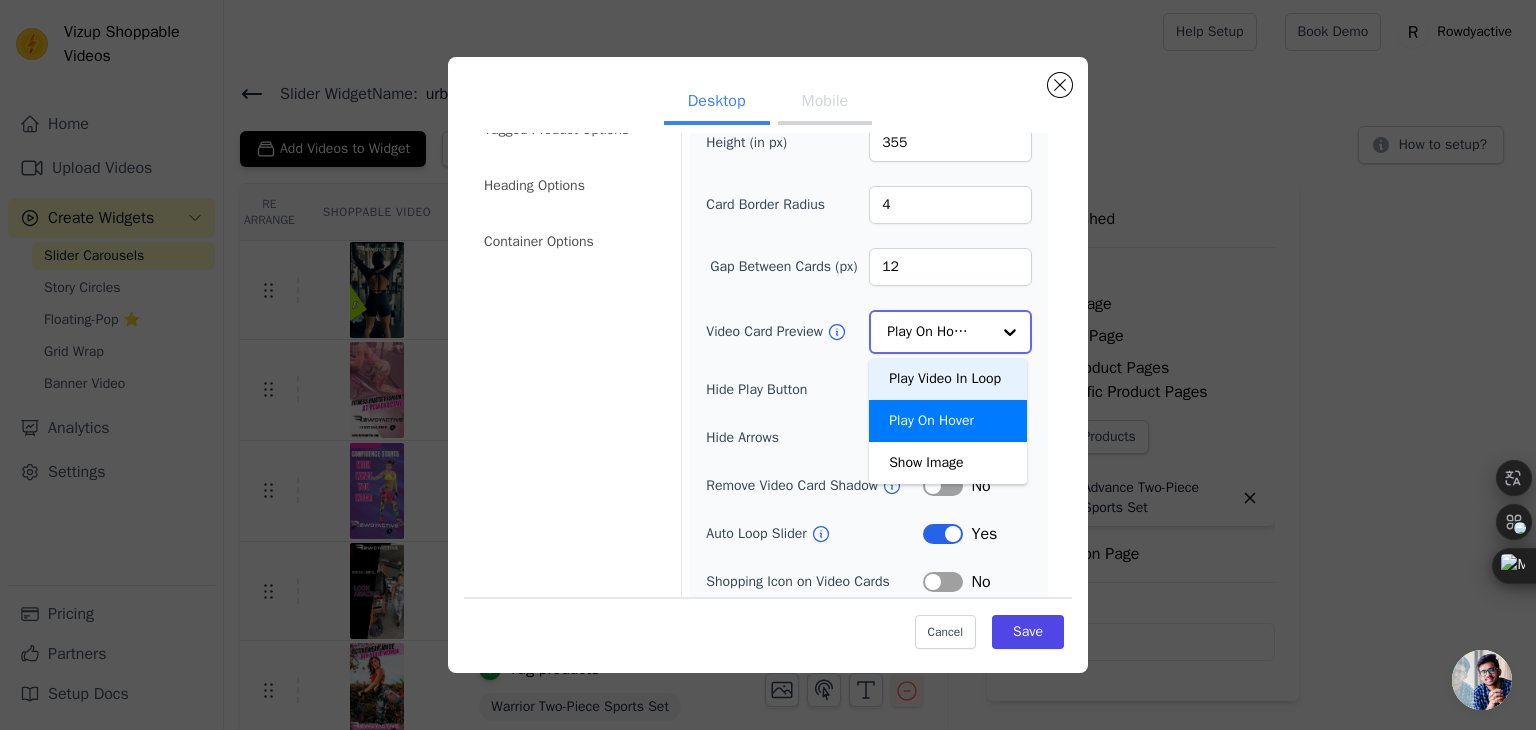 click on "Play Video In Loop" at bounding box center [948, 379] 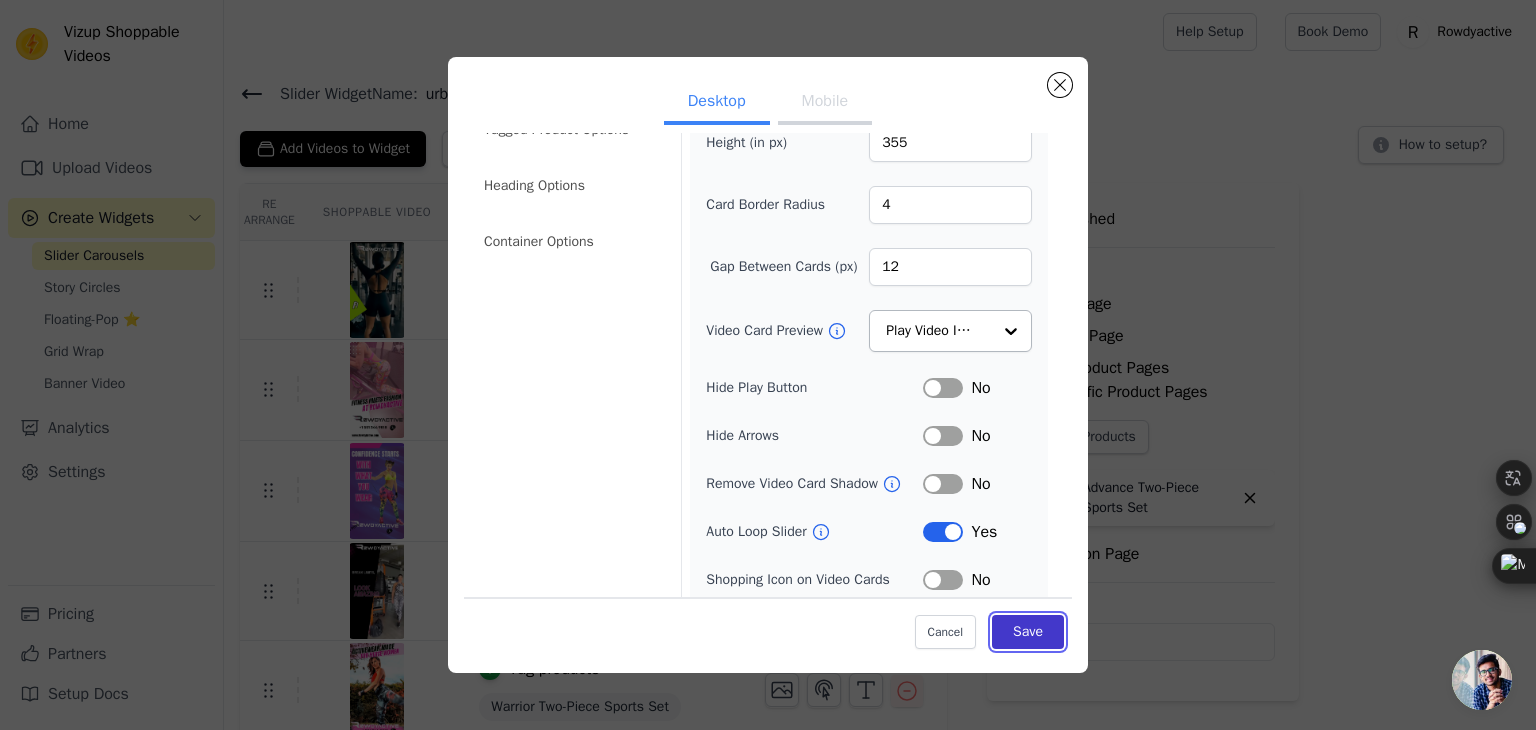 click on "Save" at bounding box center [1028, 632] 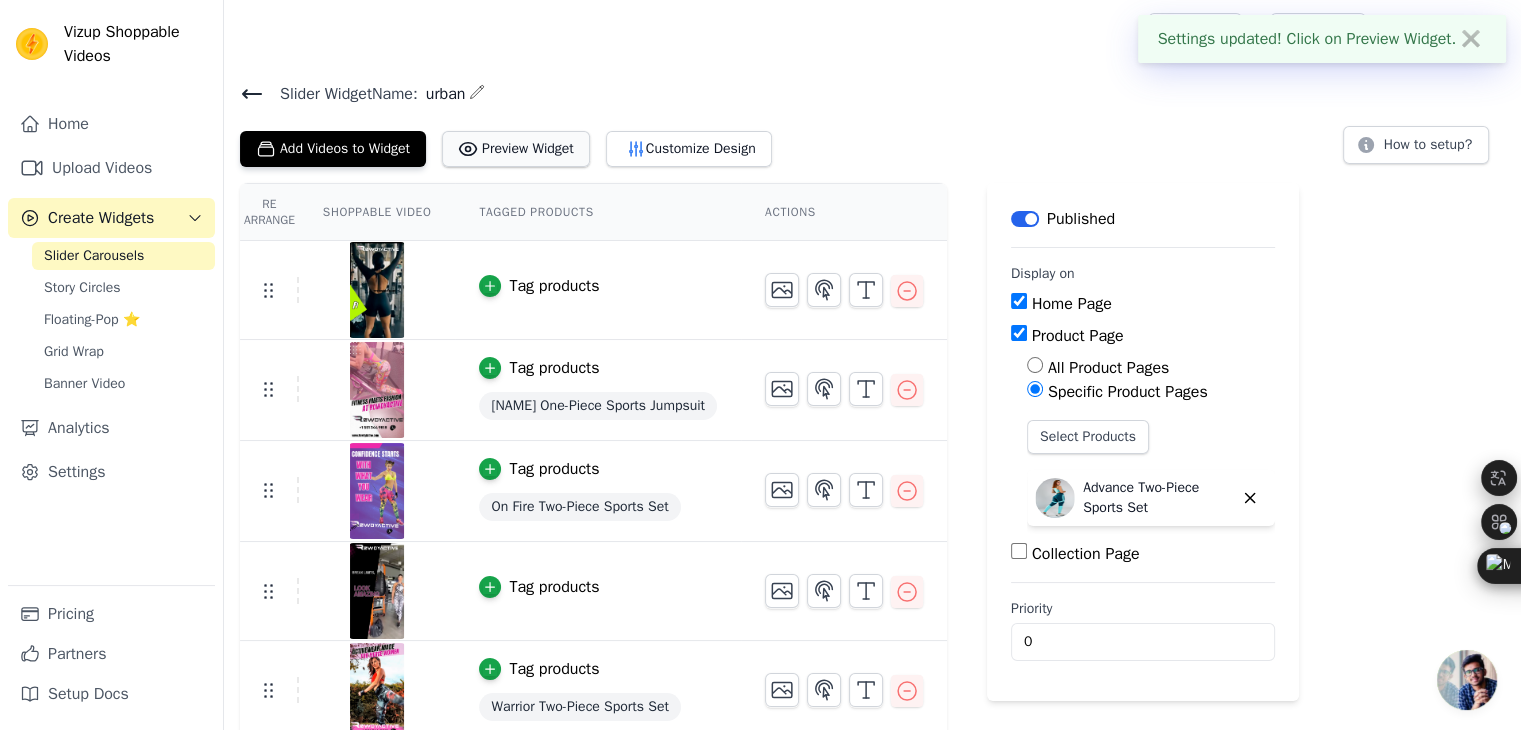 click on "Preview Widget" at bounding box center [516, 149] 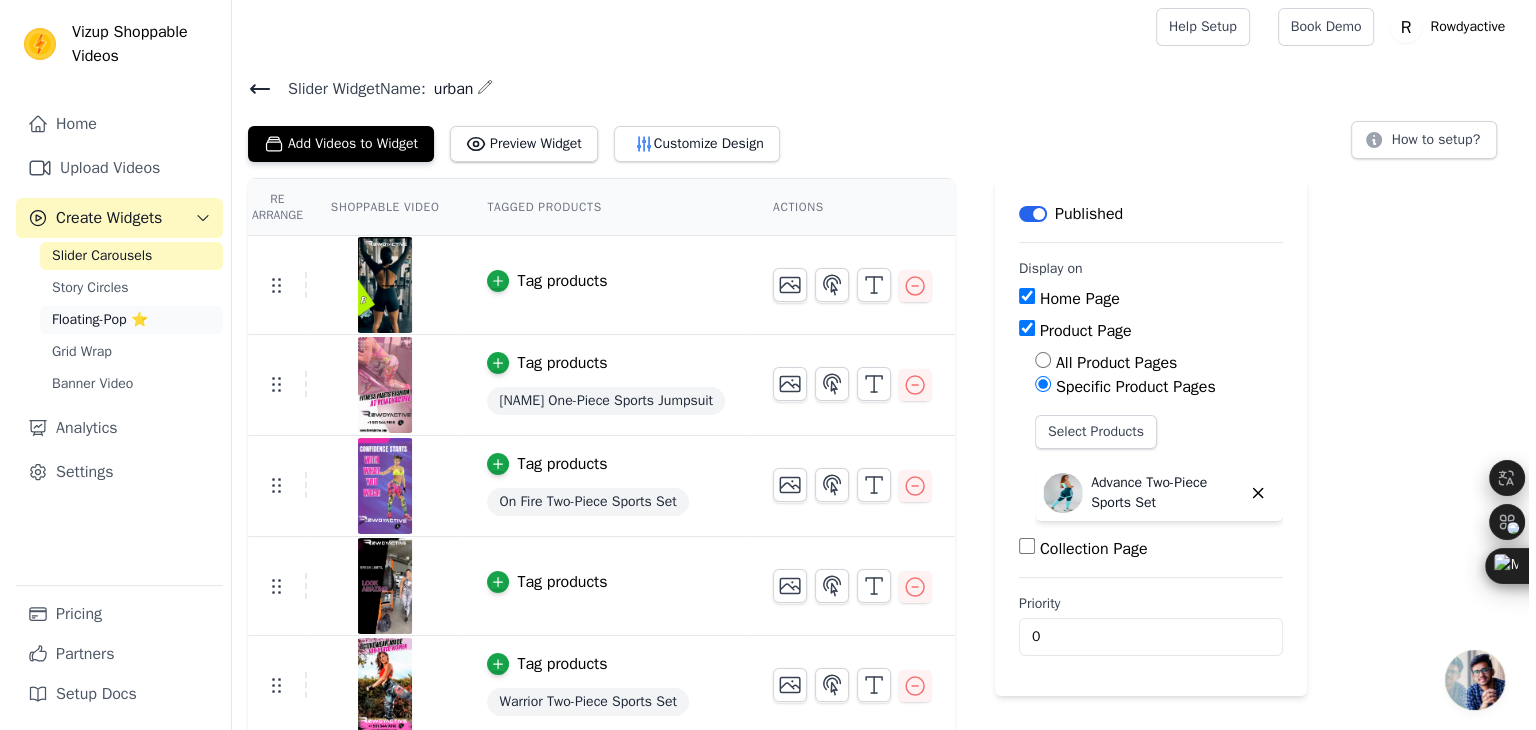scroll, scrollTop: 0, scrollLeft: 0, axis: both 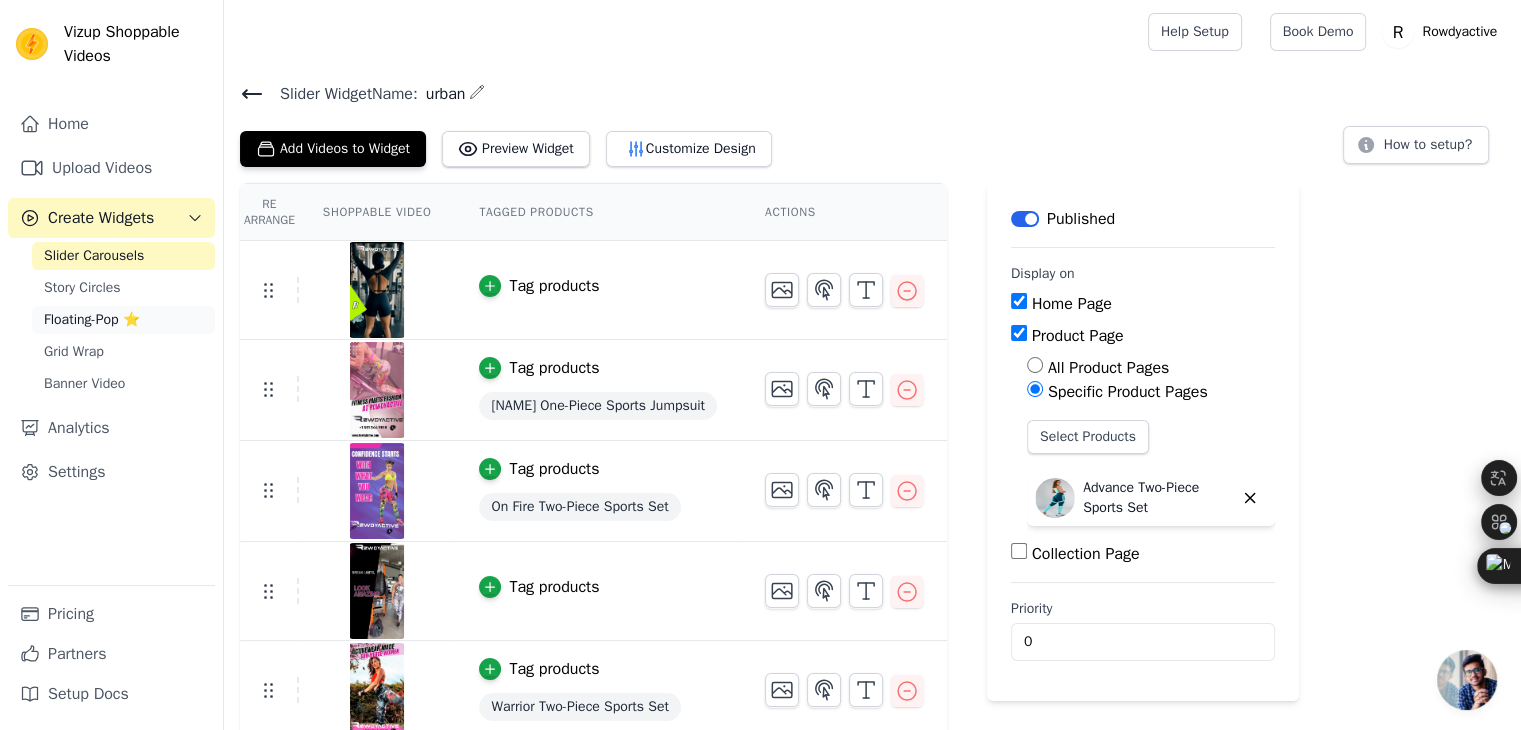 click on "Floating-Pop ⭐" at bounding box center [92, 320] 